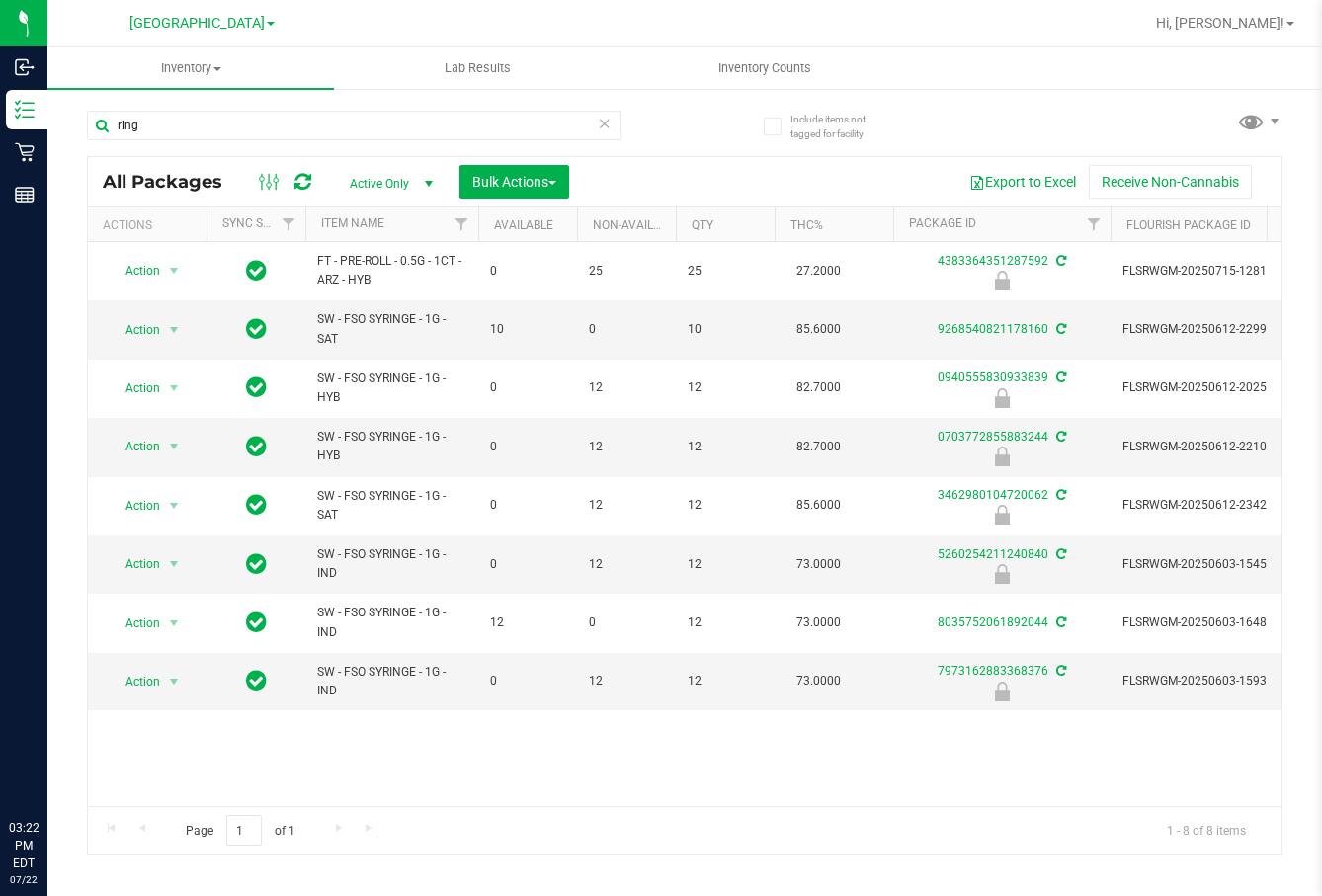 scroll, scrollTop: 0, scrollLeft: 0, axis: both 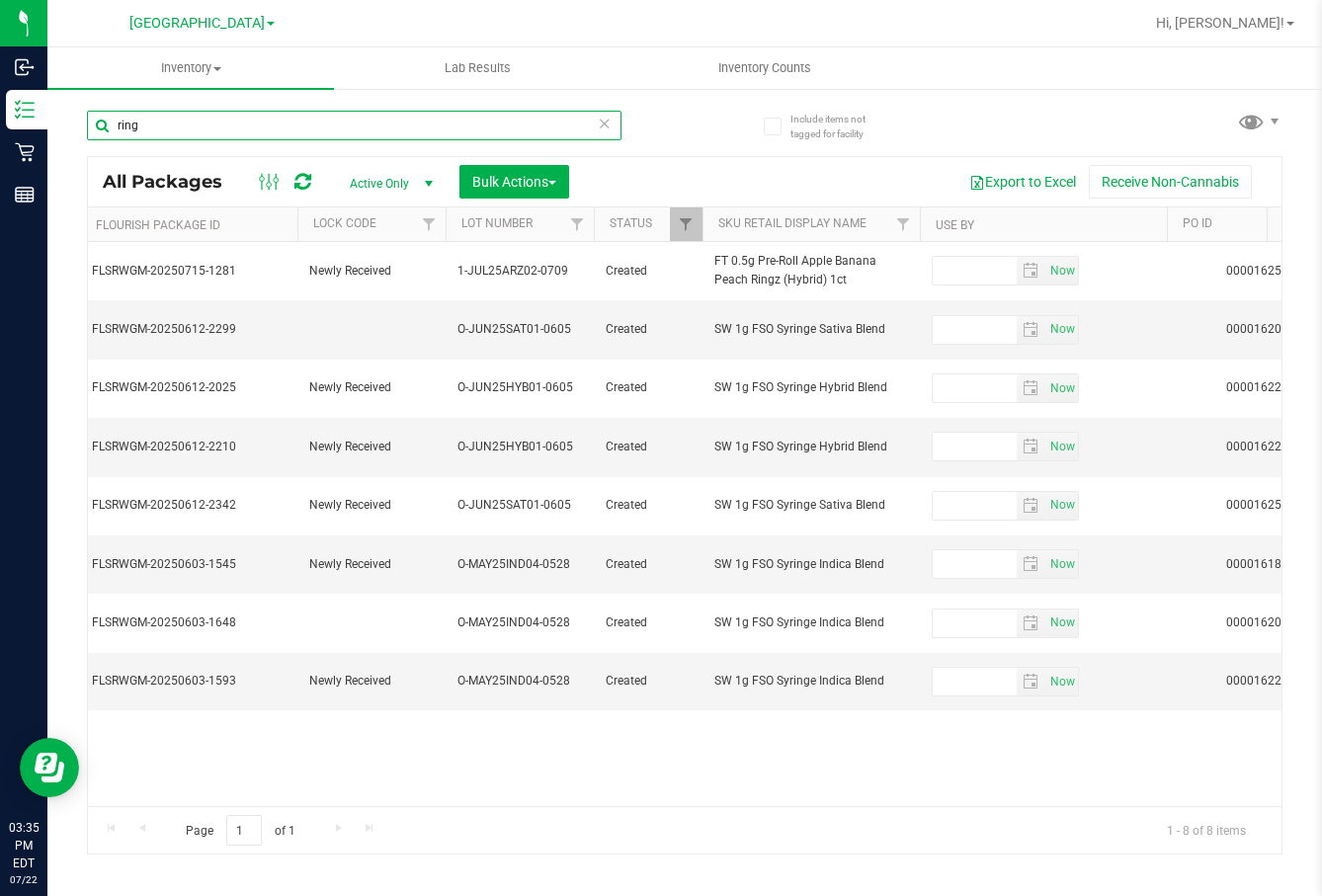 drag, startPoint x: 223, startPoint y: 116, endPoint x: 54, endPoint y: 138, distance: 170.42594 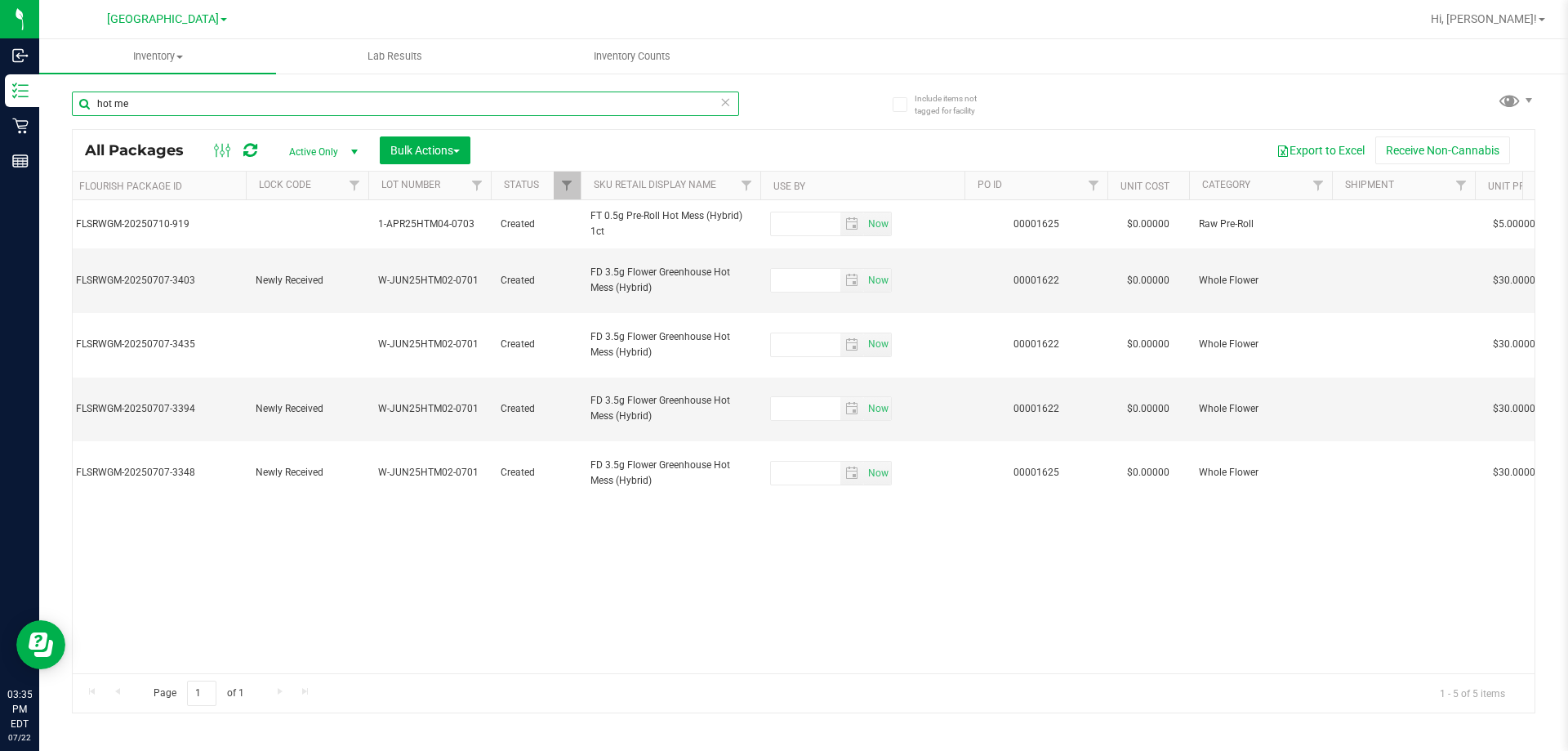 scroll, scrollTop: 0, scrollLeft: 608, axis: horizontal 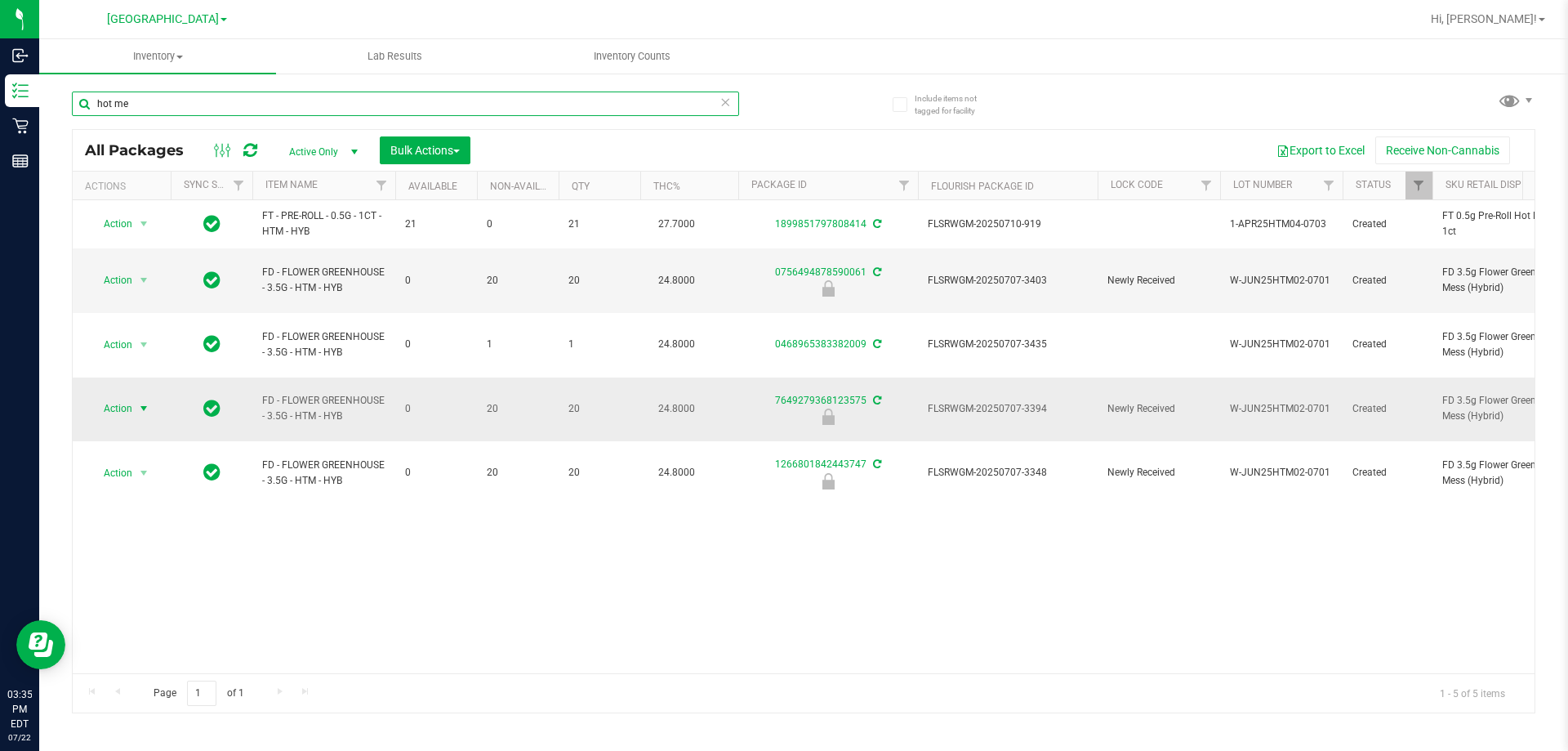 type on "hot me" 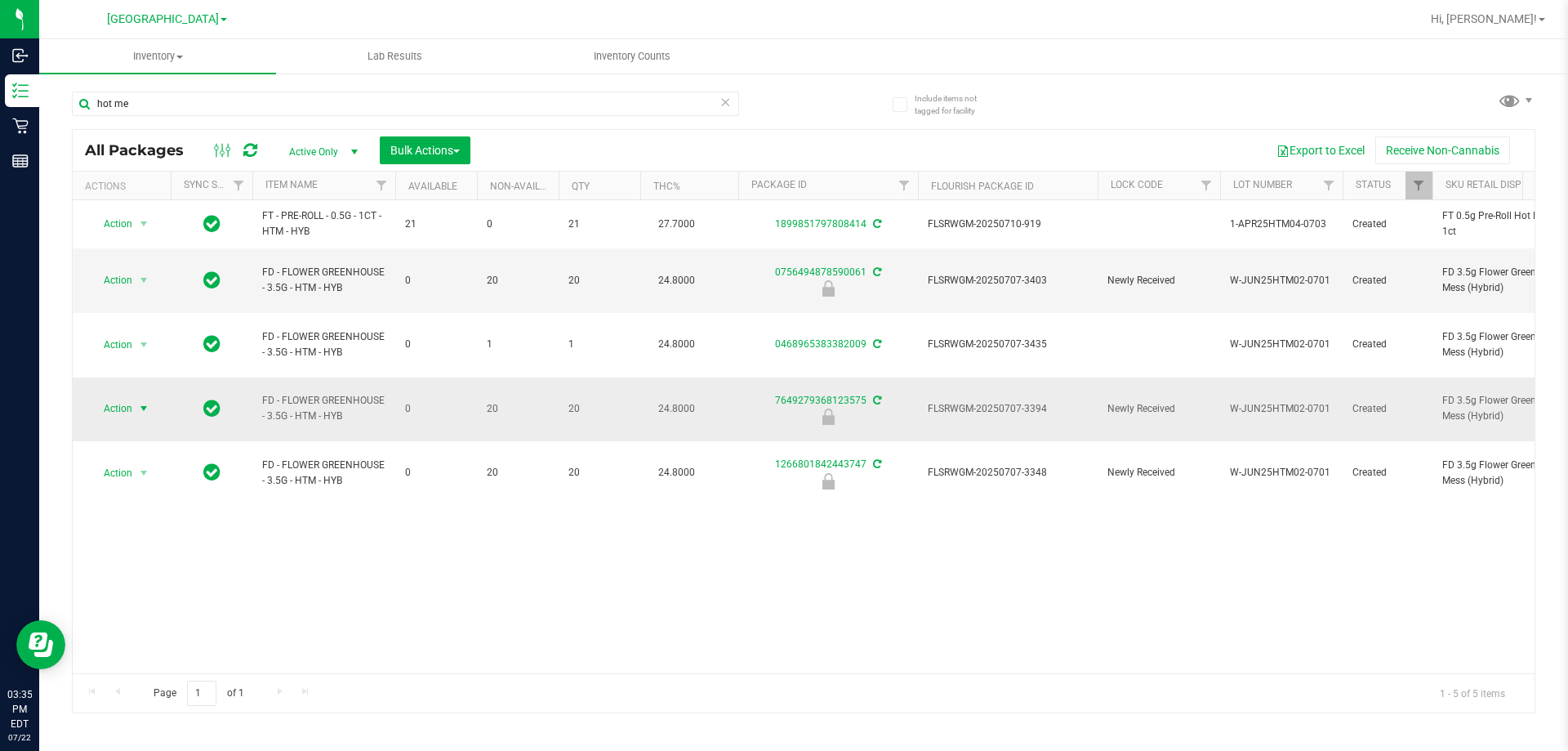 click on "Action" at bounding box center [111, 409] 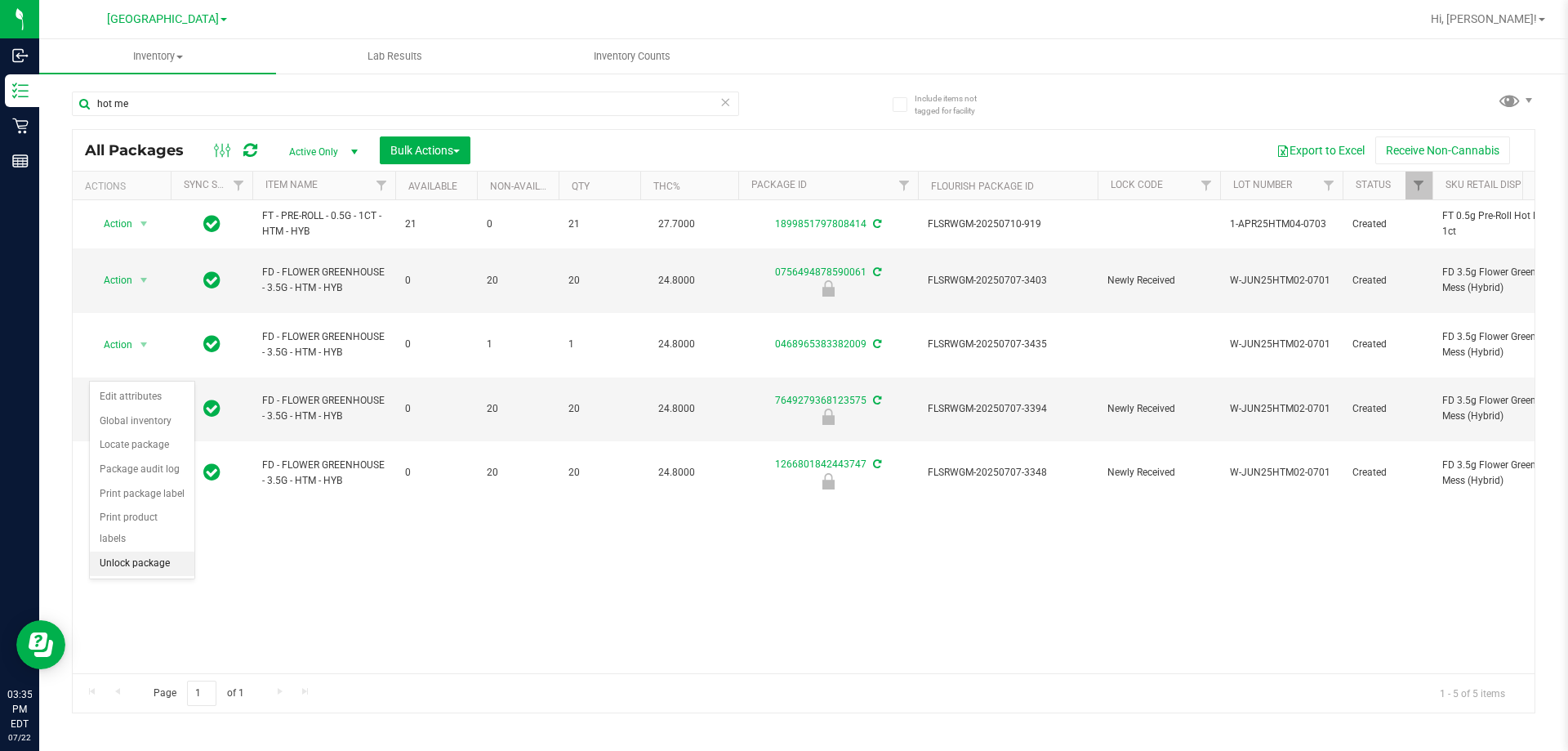 click on "Unlock package" at bounding box center [142, 564] 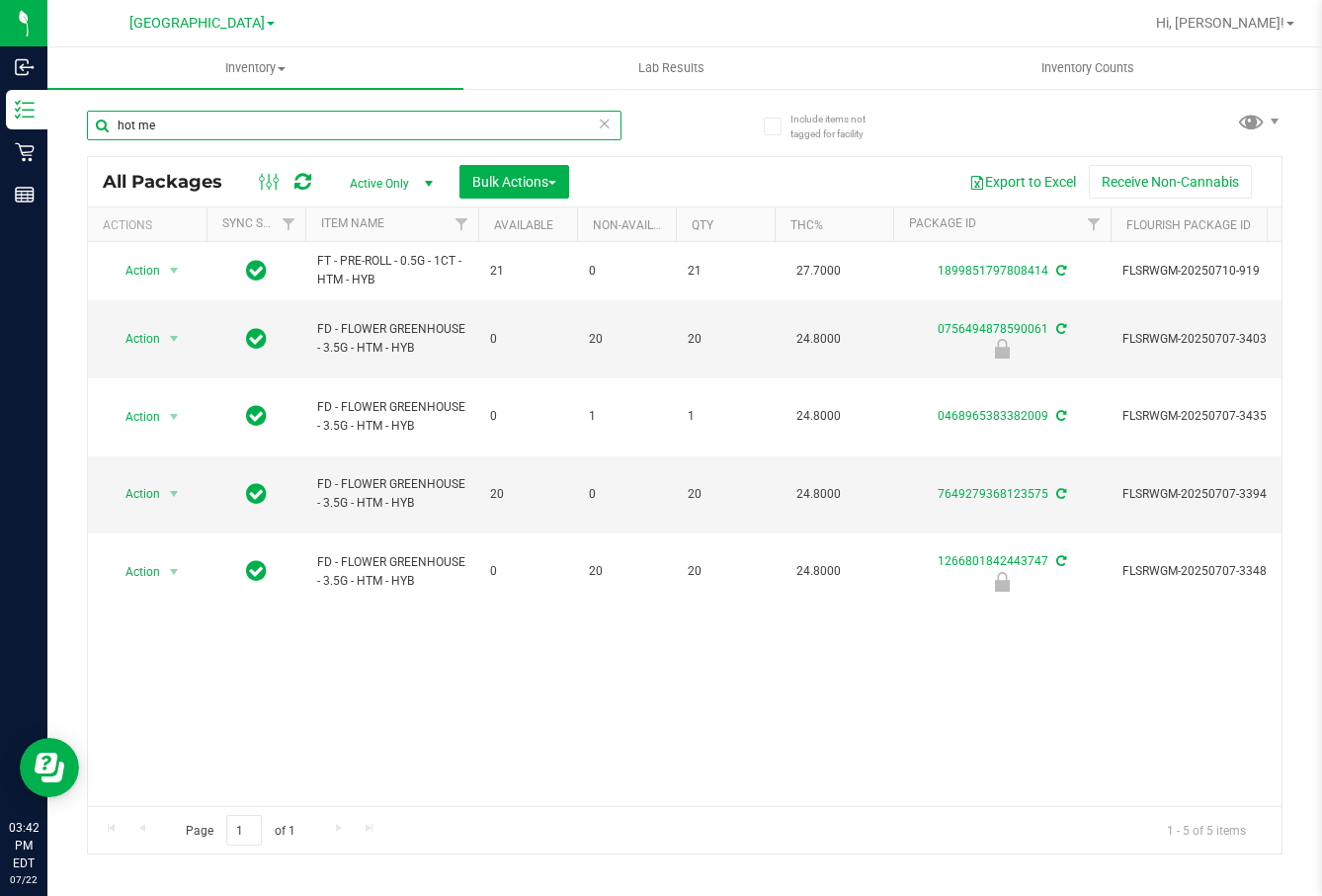 drag, startPoint x: 195, startPoint y: 120, endPoint x: -6, endPoint y: 128, distance: 201.1591 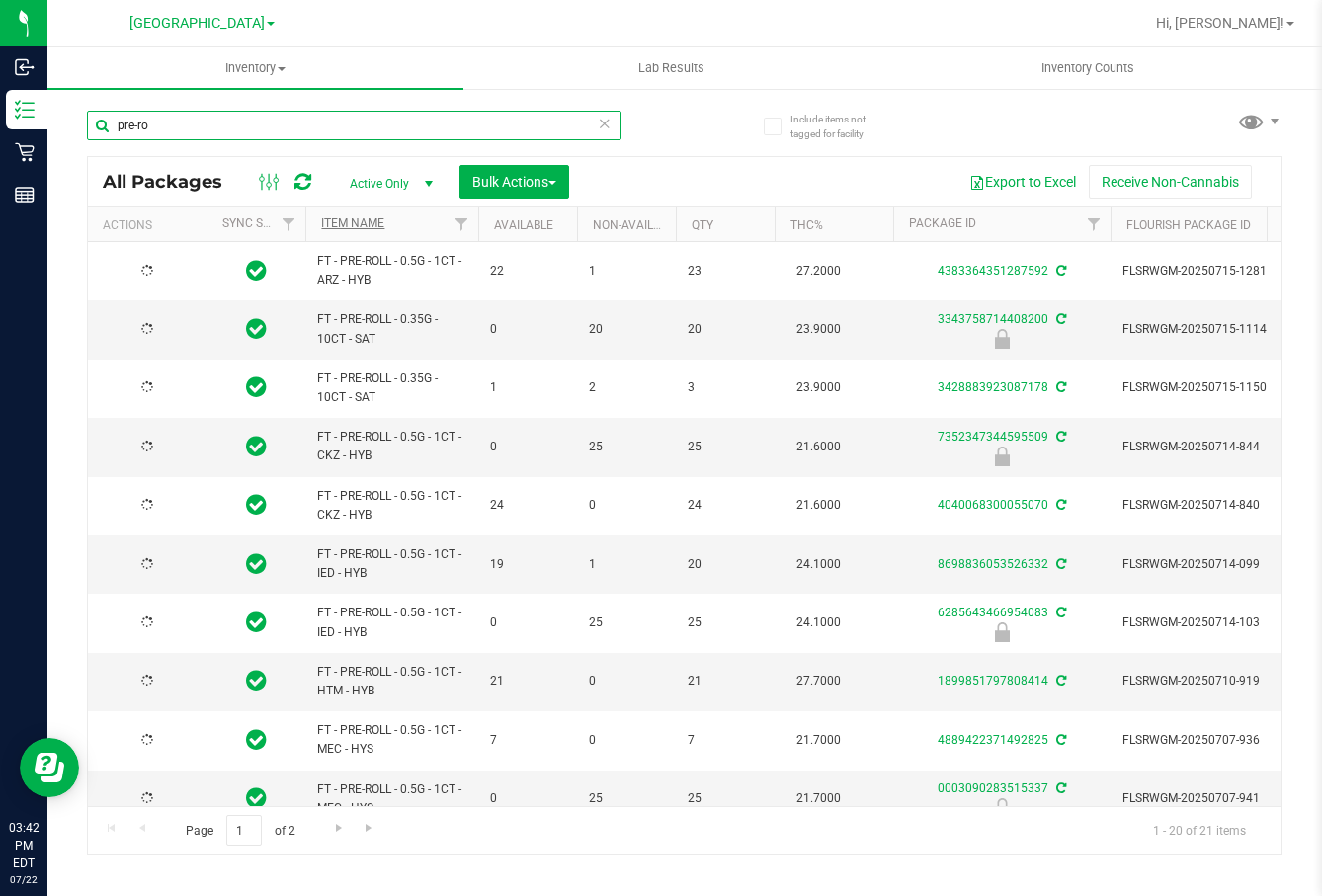 type on "pre-ro" 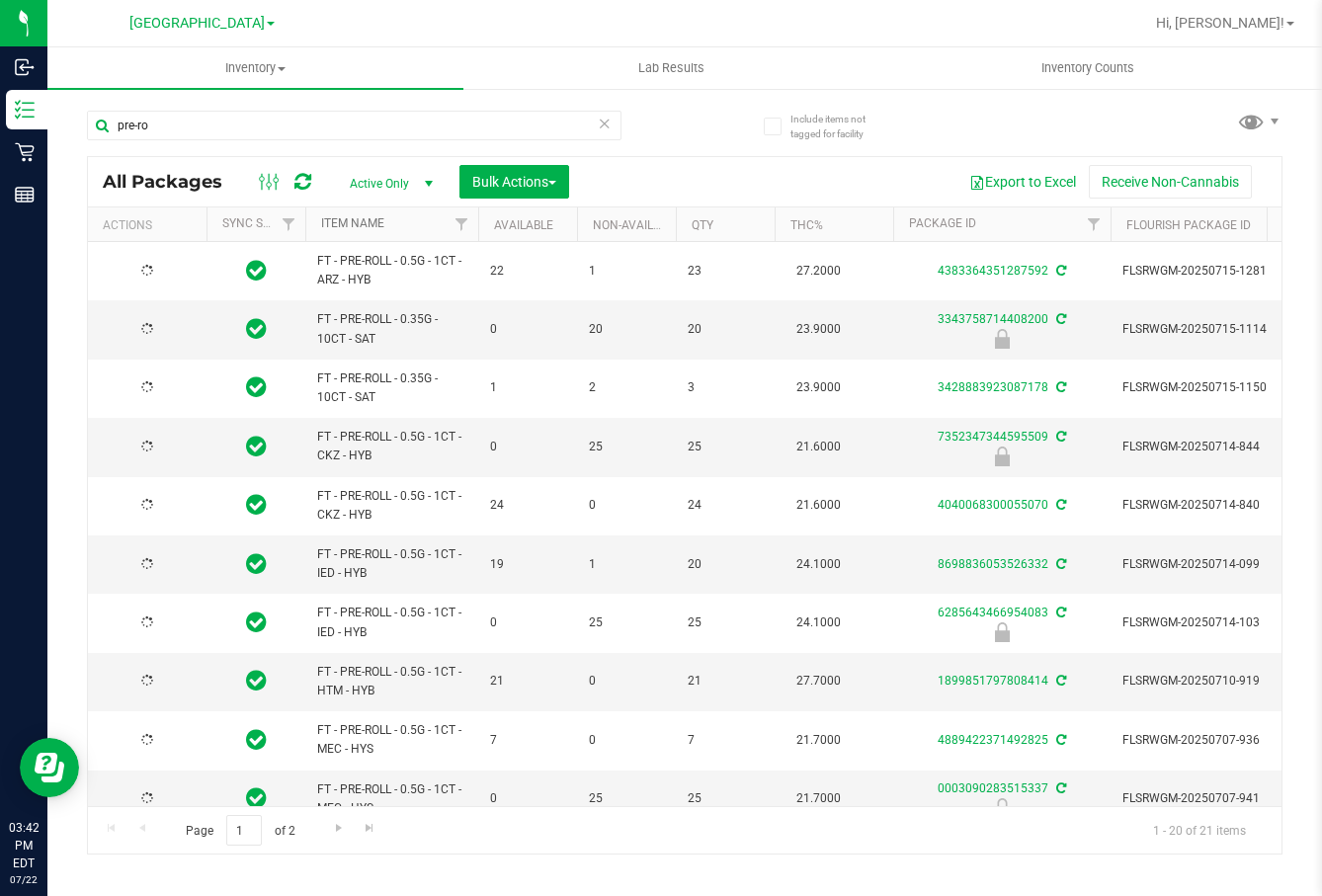 click on "Item Name" at bounding box center (353, 223) 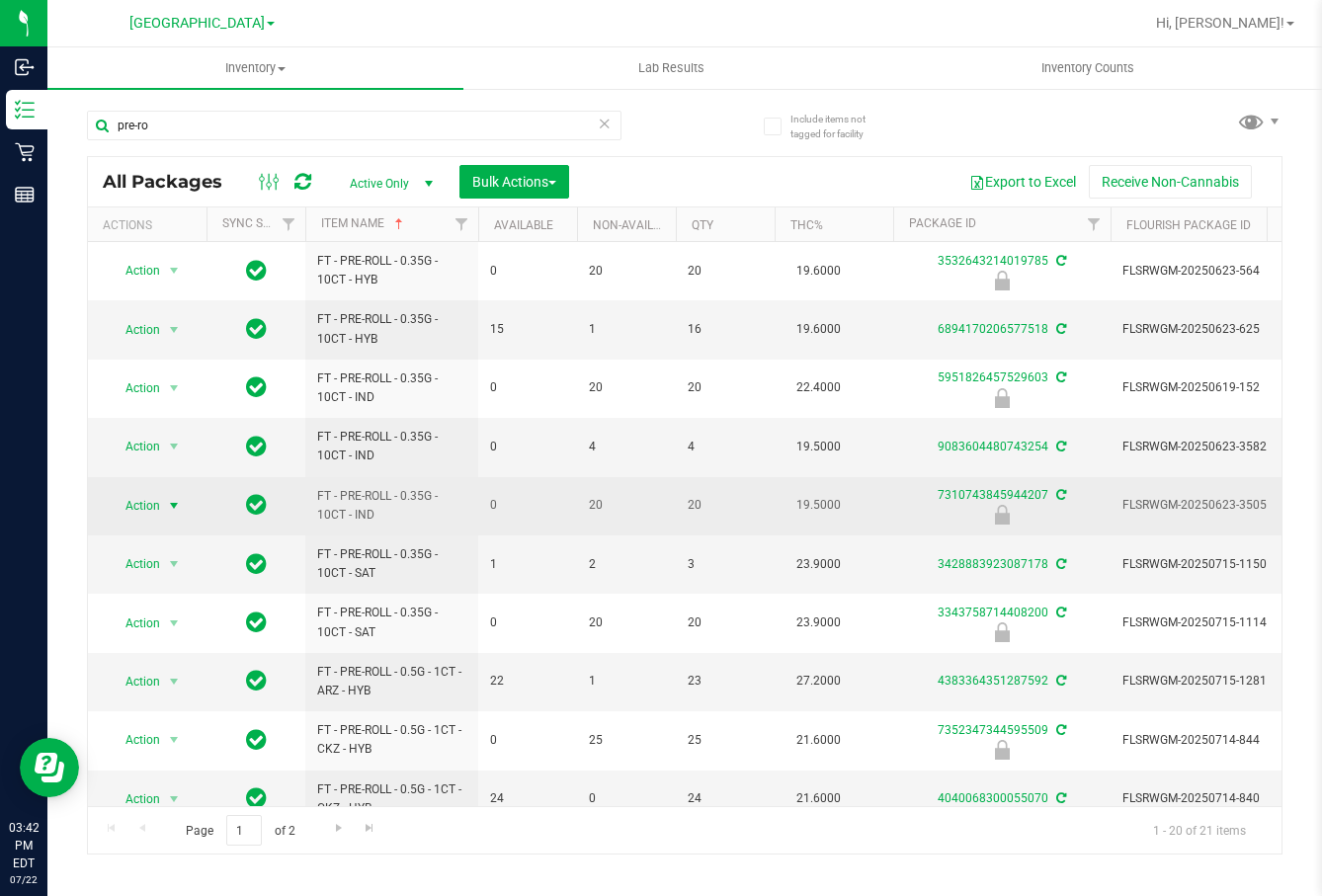 click on "Action" at bounding box center (134, 506) 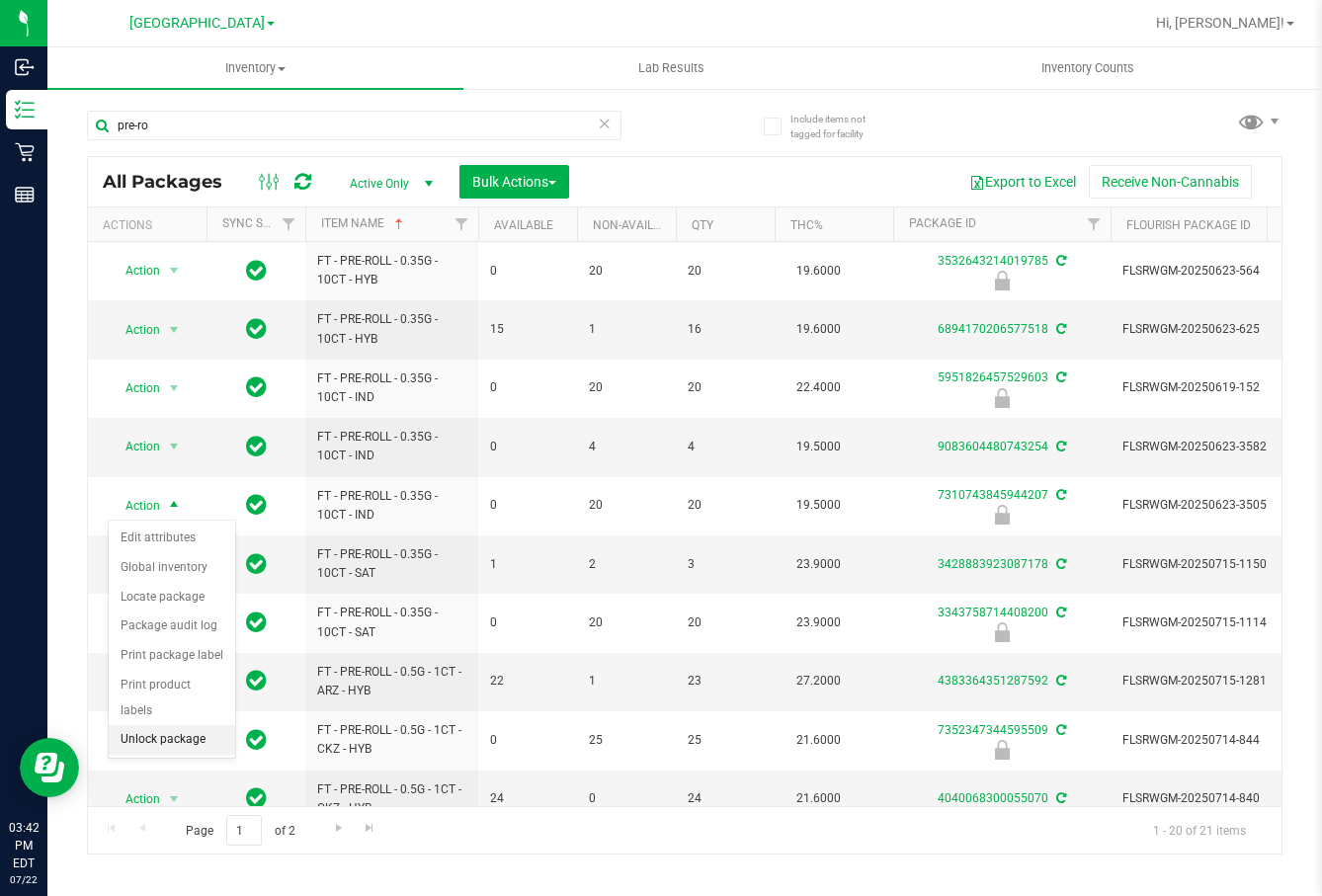 click on "Unlock package" at bounding box center [172, 740] 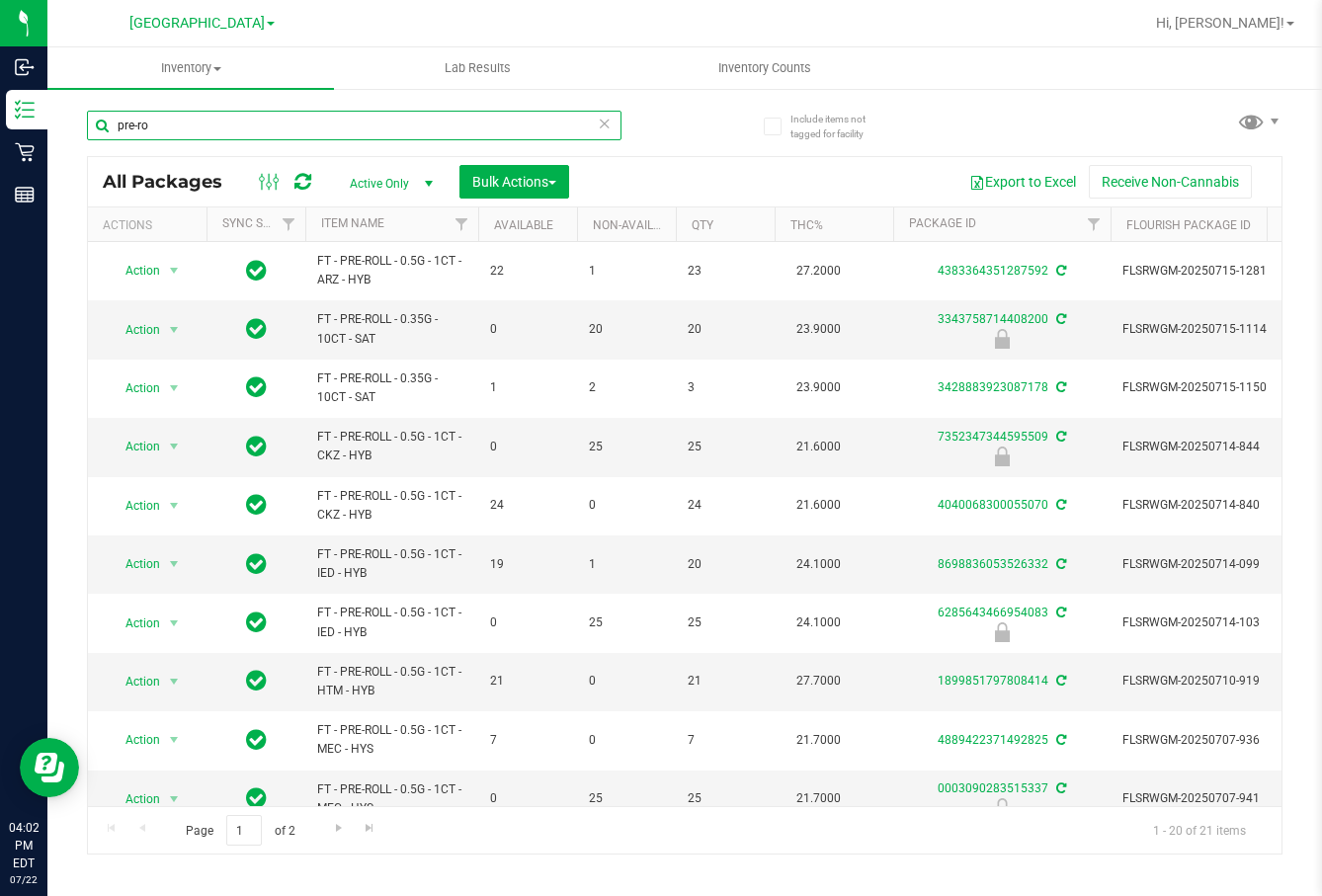 drag, startPoint x: 234, startPoint y: 132, endPoint x: 70, endPoint y: 154, distance: 165.46903 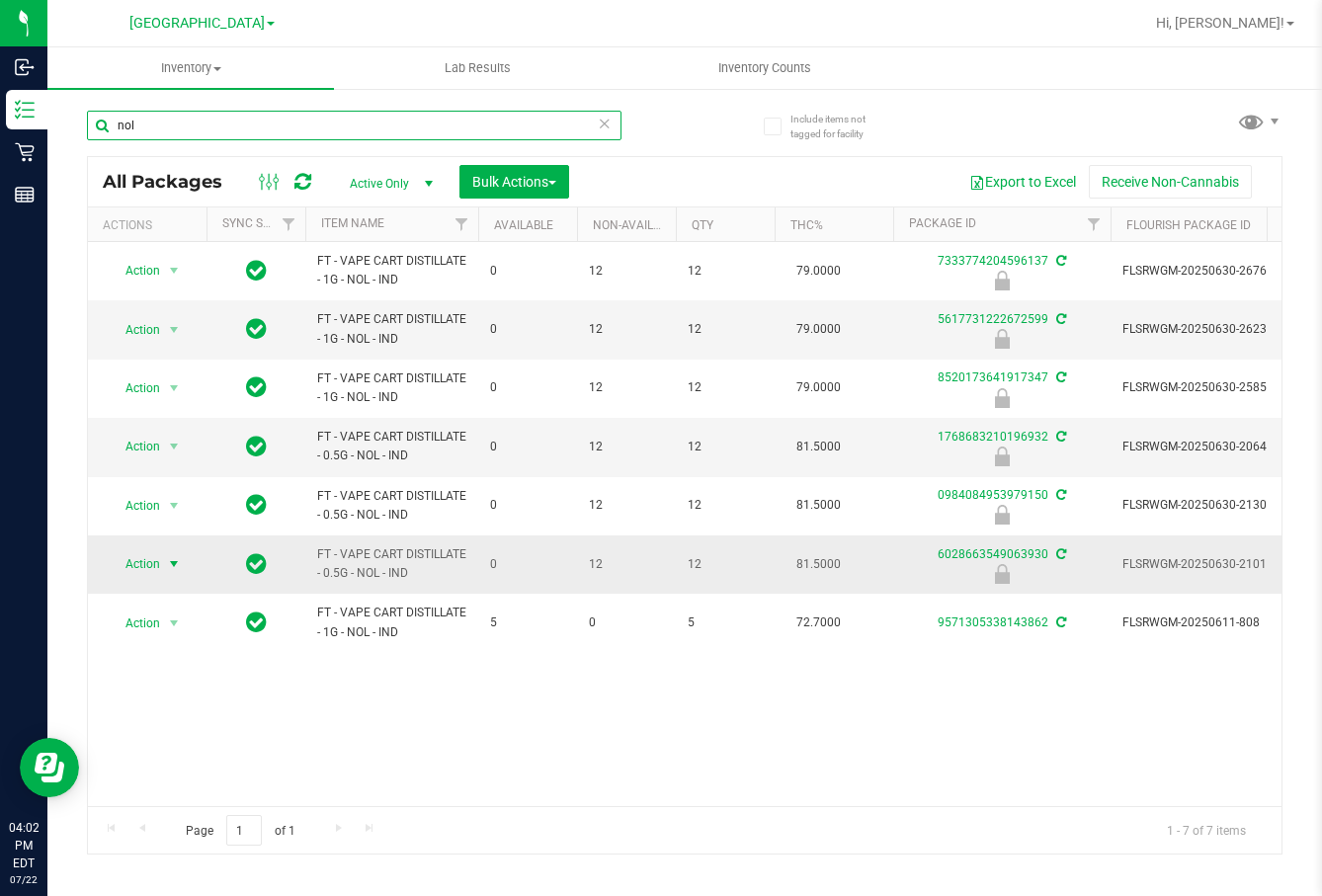 type on "nol" 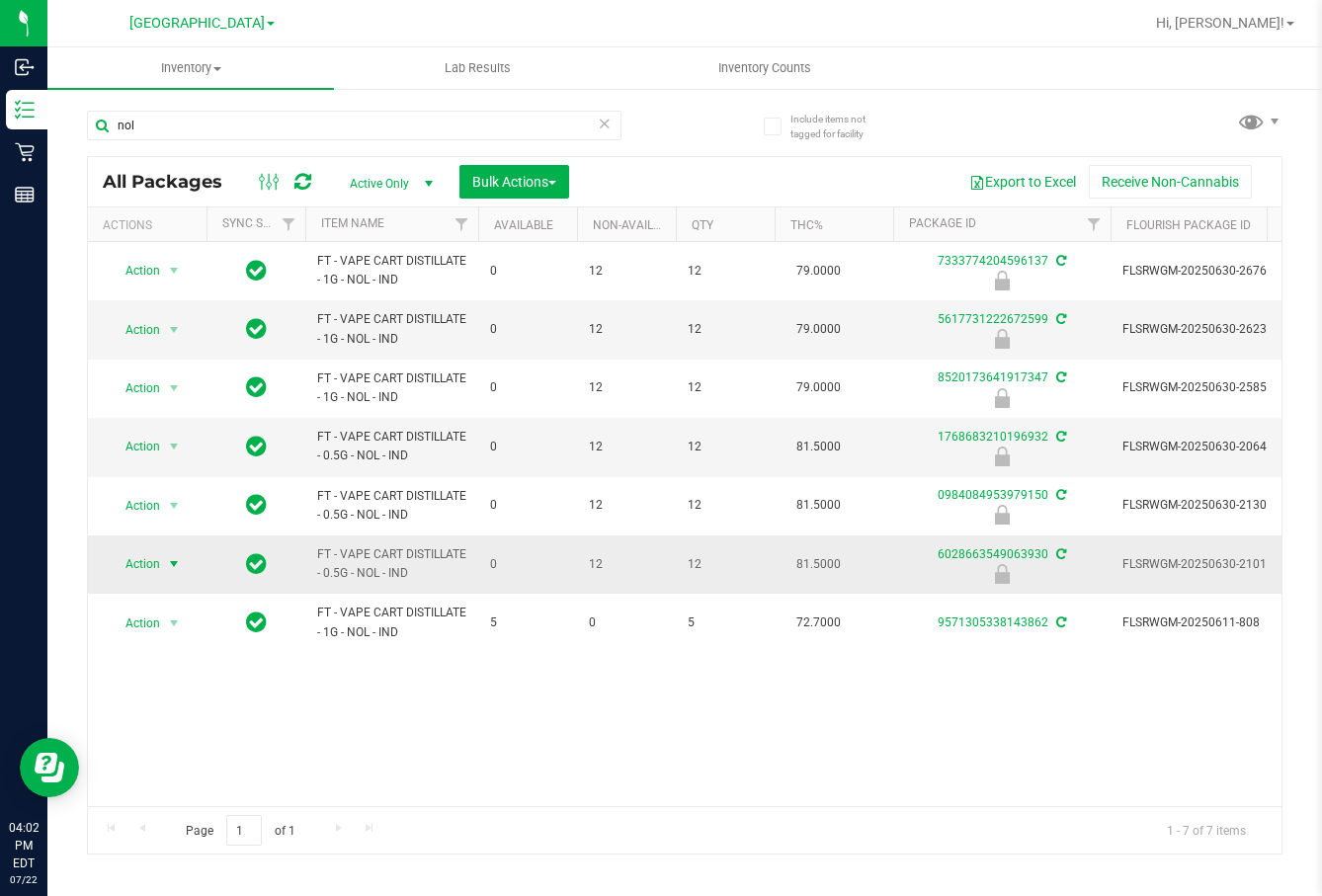click on "Action" at bounding box center (134, 564) 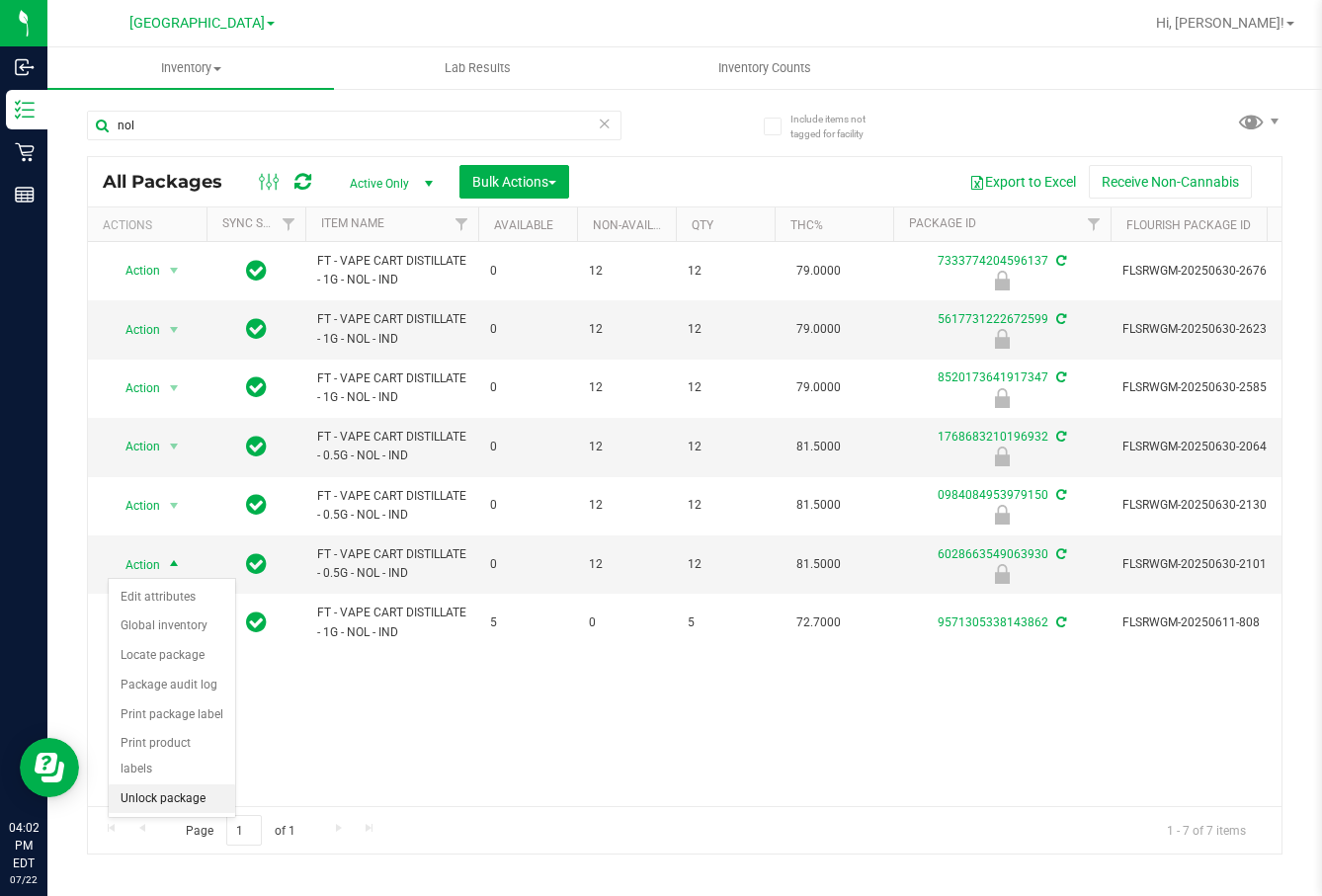 click on "Unlock package" at bounding box center (172, 799) 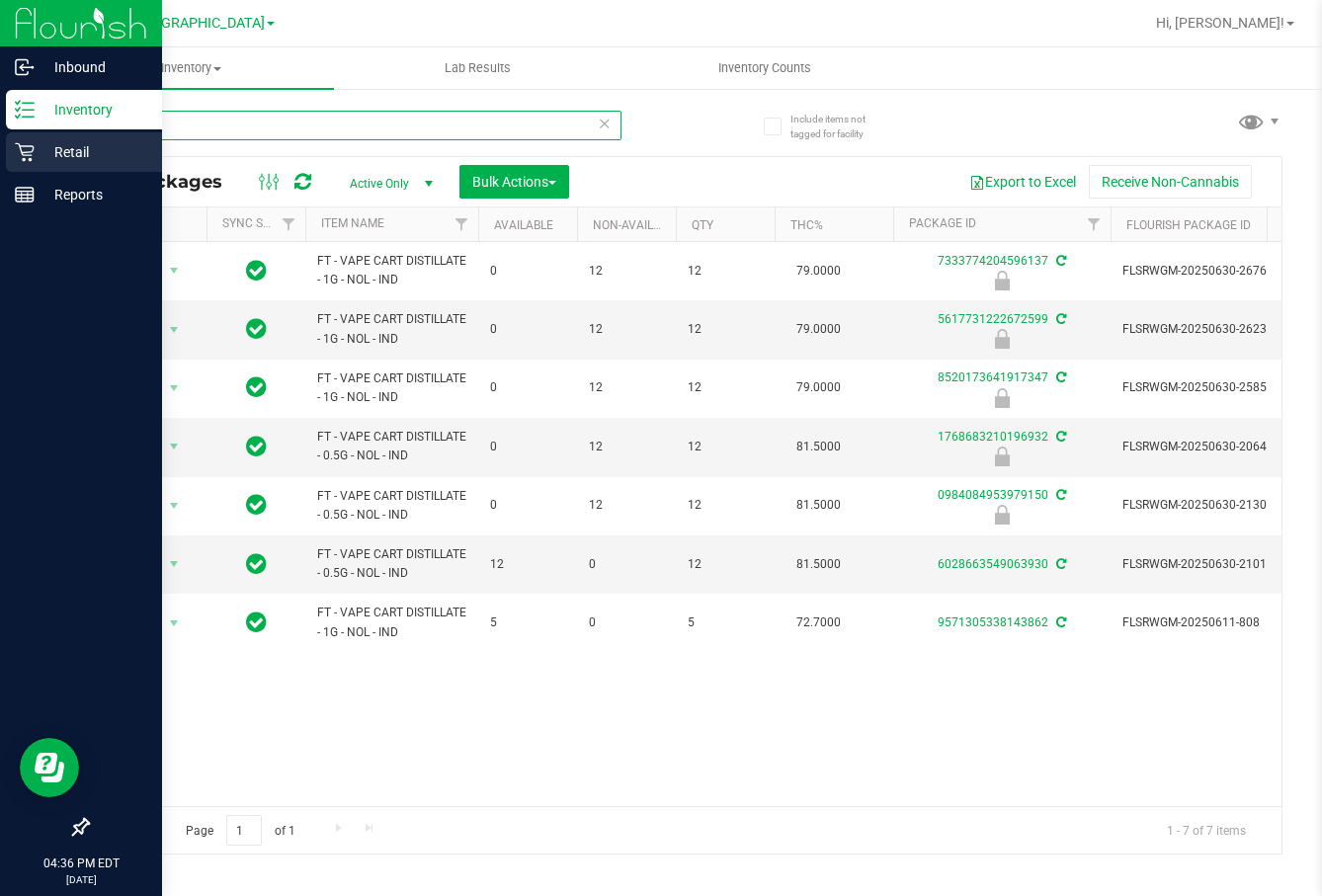 drag, startPoint x: 205, startPoint y: 137, endPoint x: 4, endPoint y: 136, distance: 201.00249 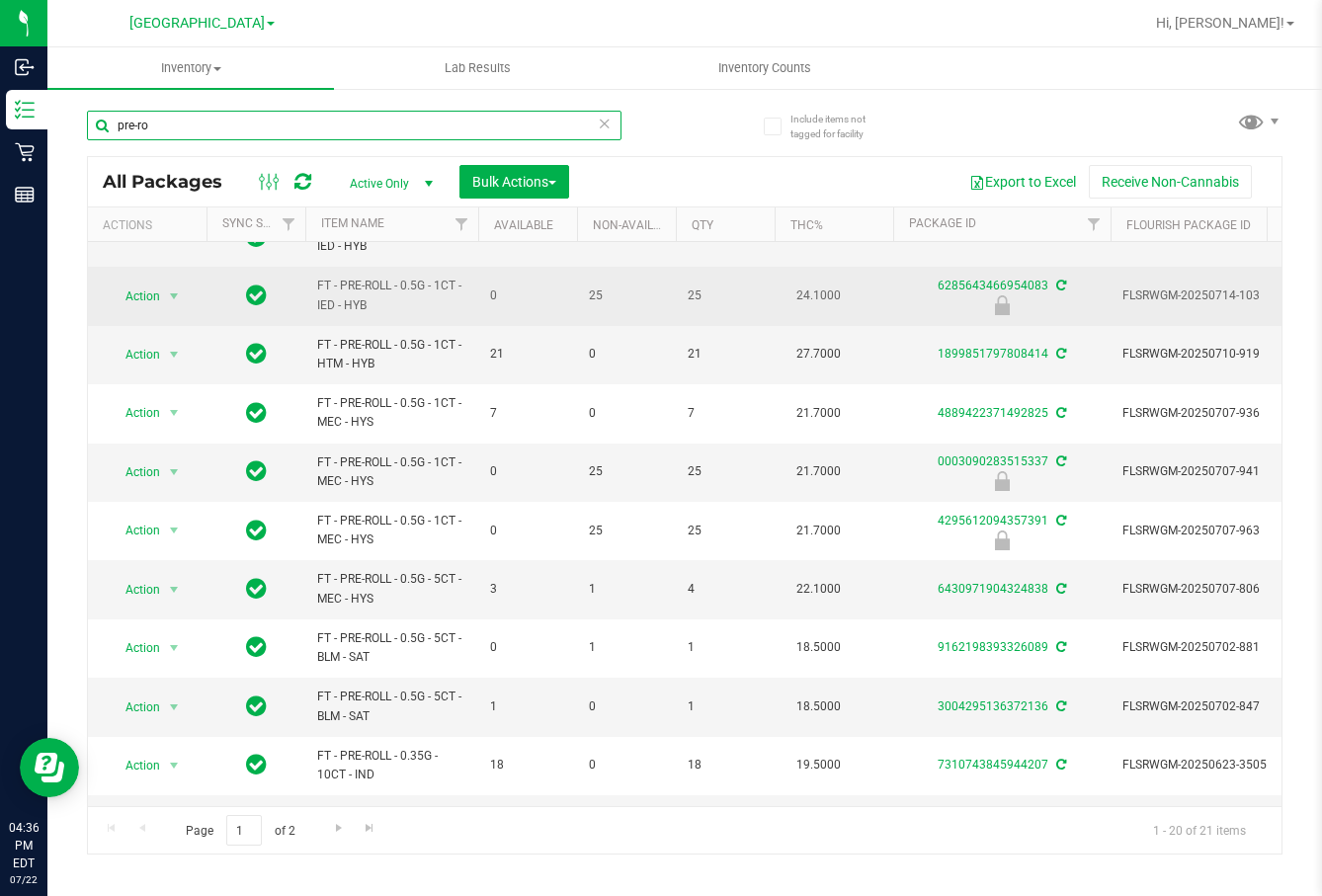 scroll, scrollTop: 0, scrollLeft: 0, axis: both 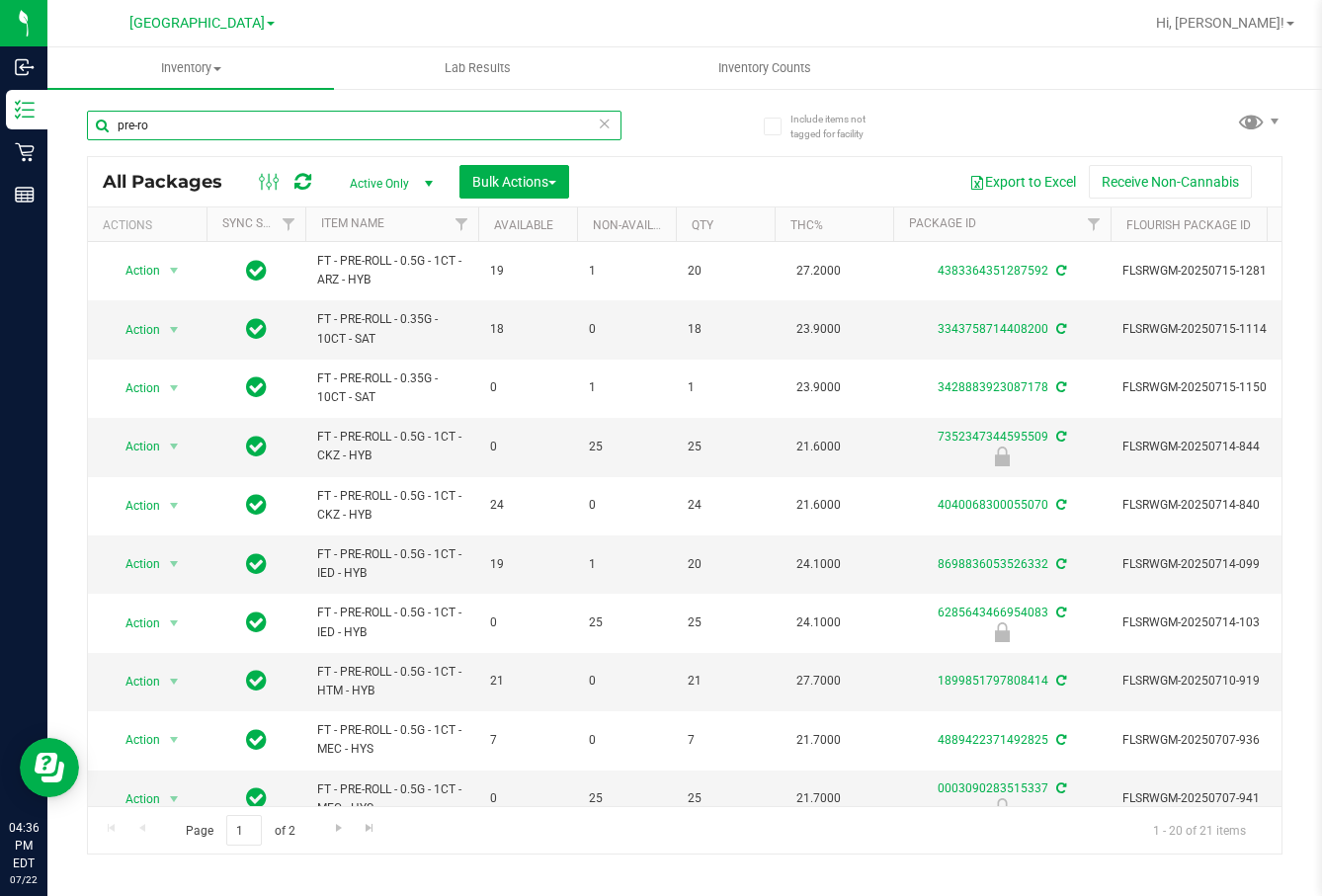 type on "pre-ro" 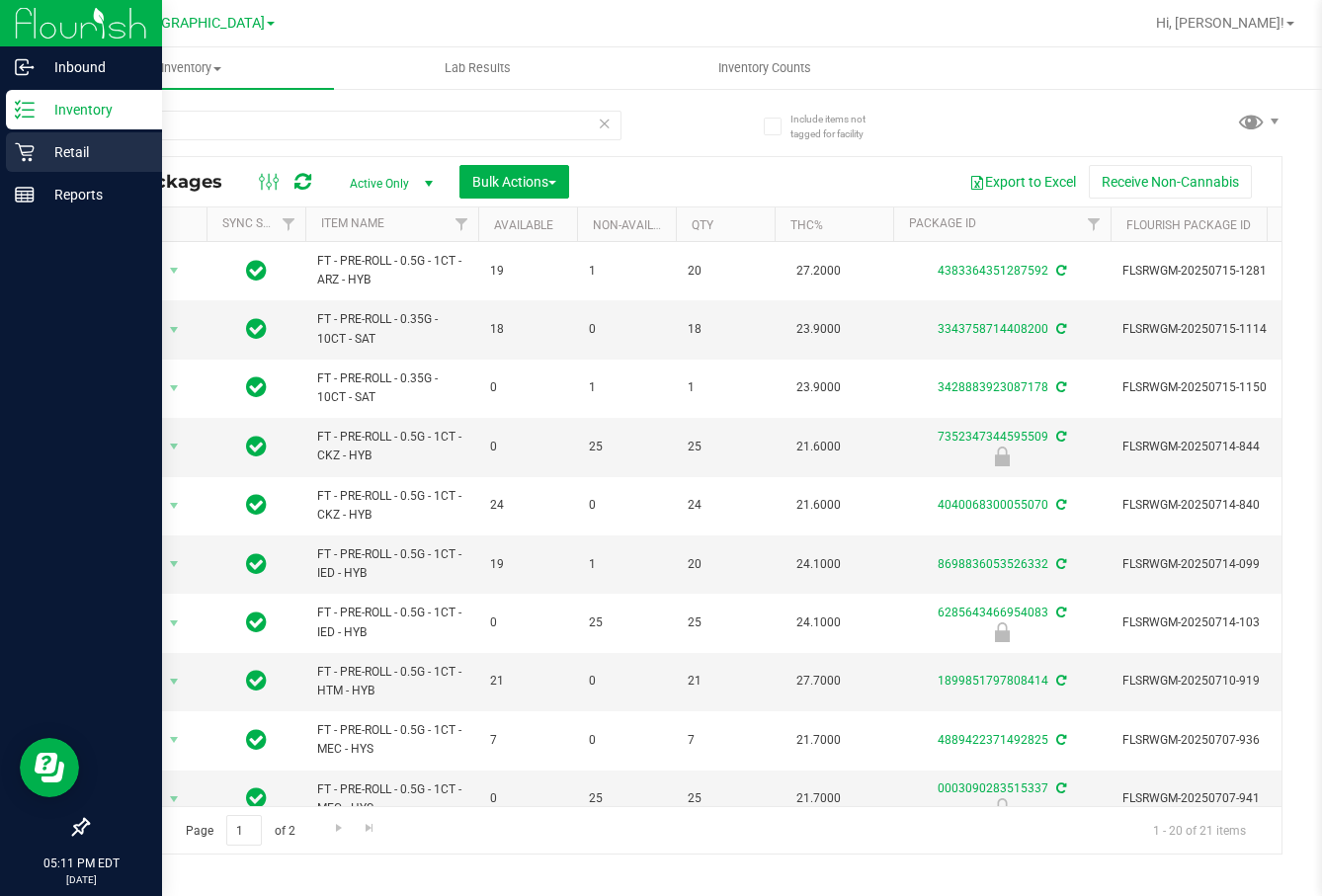 click on "Retail" at bounding box center [94, 152] 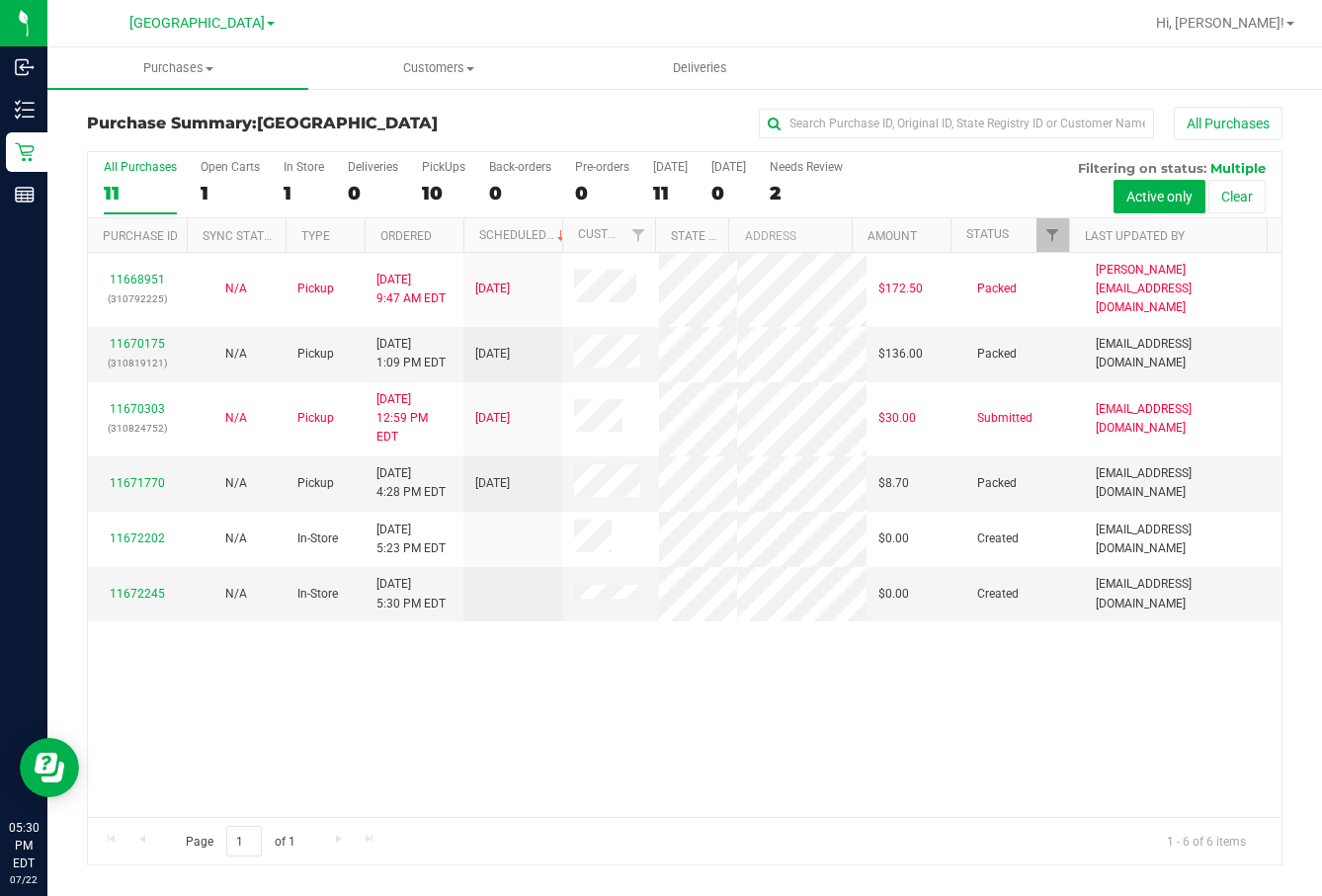 click on "11668951
(310792225)
N/A
Pickup [DATE] 9:47 AM EDT 7/22/2025
$172.50
Packed [PERSON_NAME][EMAIL_ADDRESS][DOMAIN_NAME]
11670175
(310819121)
N/A
Pickup [DATE] 1:09 PM EDT 7/22/2025
$136.00
Packed [EMAIL_ADDRESS][DOMAIN_NAME]
11670303
(310824752)
N/A
Pickup [DATE] 12:59 PM EDT 7/22/2025
$30.00
Submitted [EMAIL_ADDRESS][DOMAIN_NAME]" at bounding box center (685, 534) 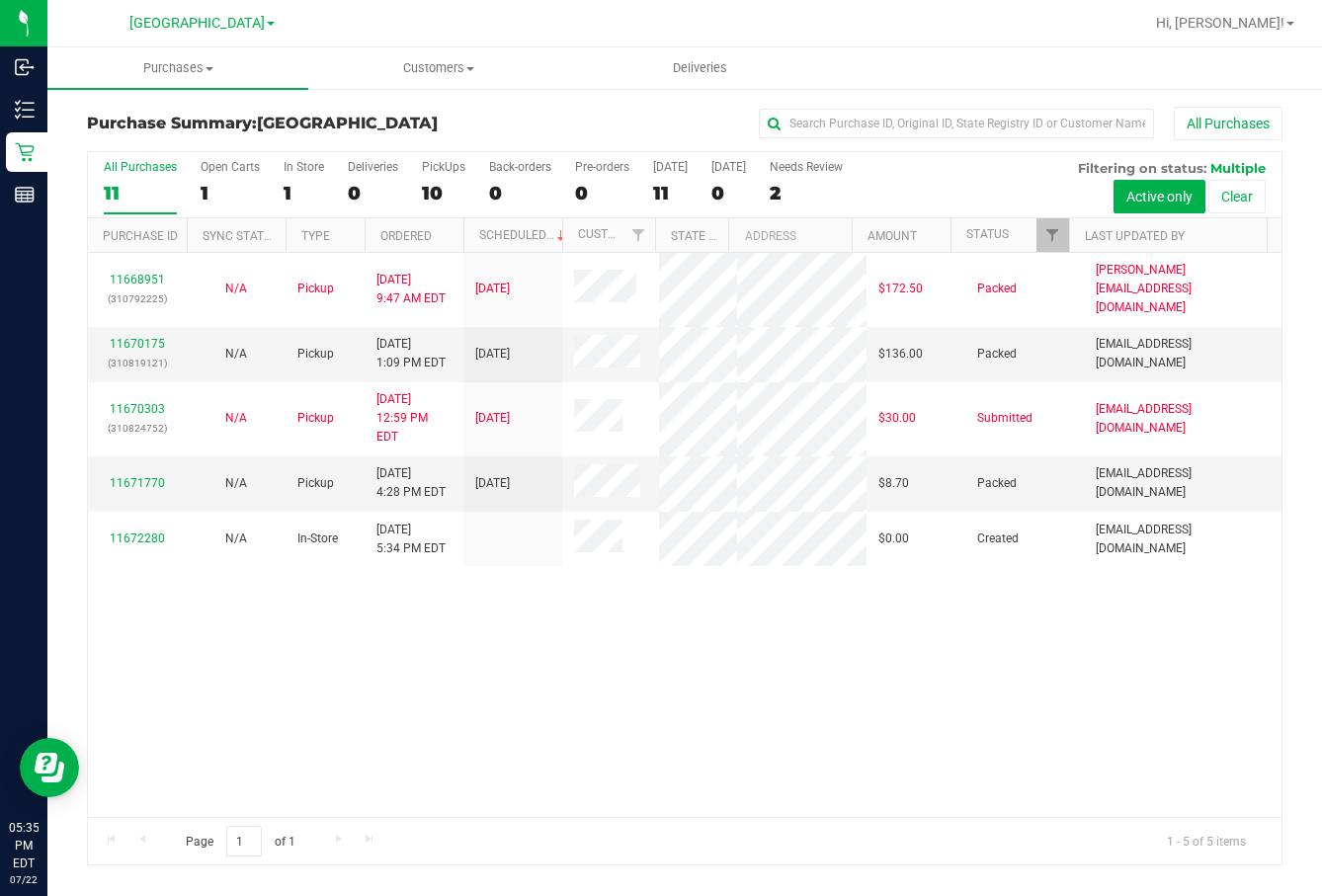 click on "11668951
(310792225)
N/A
Pickup [DATE] 9:47 AM EDT 7/22/2025
$172.50
Packed [PERSON_NAME][EMAIL_ADDRESS][DOMAIN_NAME]
11670175
(310819121)
N/A
Pickup [DATE] 1:09 PM EDT 7/22/2025
$136.00
Packed [EMAIL_ADDRESS][DOMAIN_NAME]
11670303
(310824752)
N/A
Pickup [DATE] 12:59 PM EDT 7/22/2025
$30.00
Submitted [EMAIL_ADDRESS][DOMAIN_NAME]" at bounding box center [685, 534] 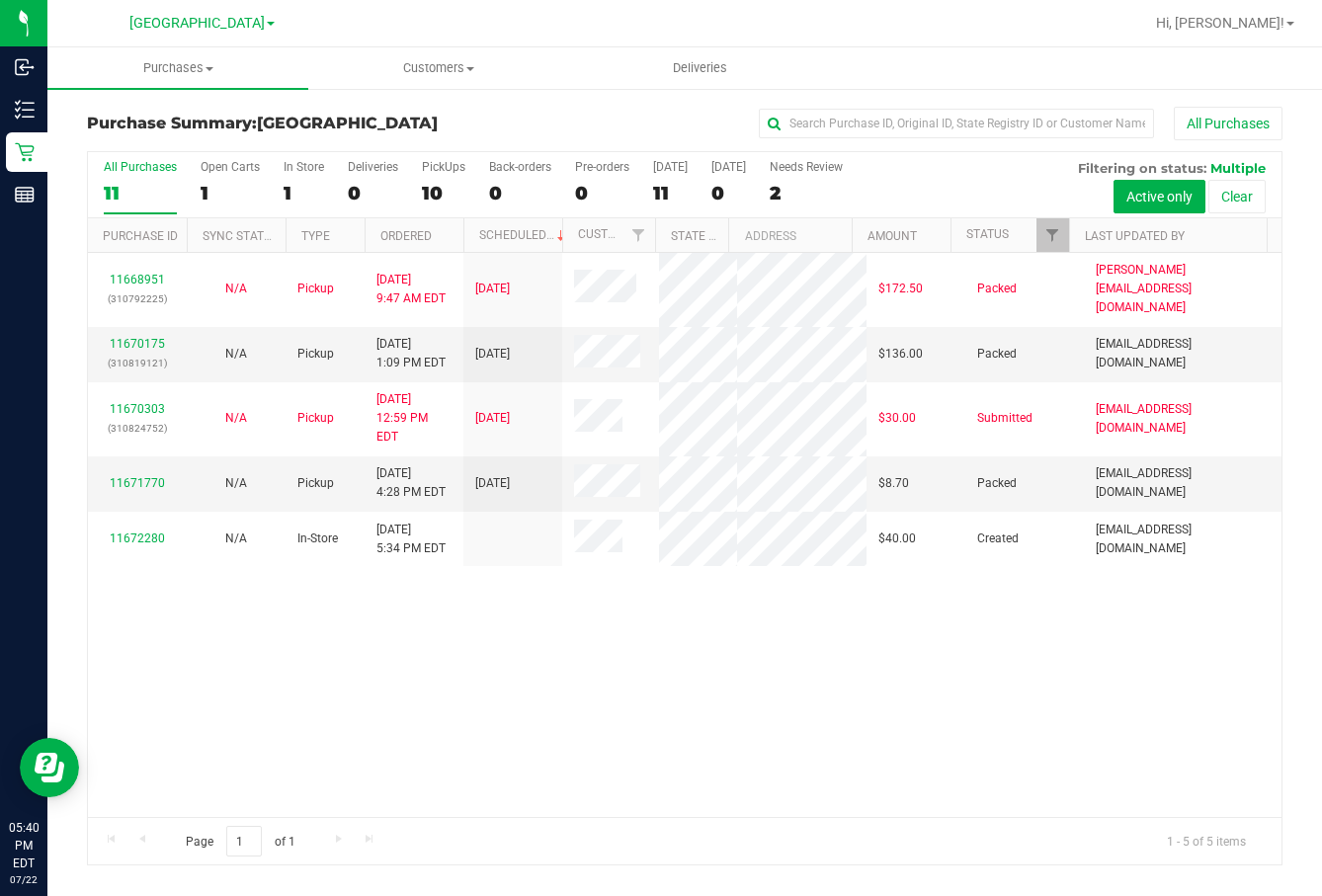 click on "11668951
(310792225)
N/A
Pickup [DATE] 9:47 AM EDT 7/22/2025
$172.50
Packed [PERSON_NAME][EMAIL_ADDRESS][DOMAIN_NAME]
11670175
(310819121)
N/A
Pickup [DATE] 1:09 PM EDT 7/22/2025
$136.00
Packed [EMAIL_ADDRESS][DOMAIN_NAME]
11670303
(310824752)
N/A
Pickup [DATE] 12:59 PM EDT 7/22/2025
$30.00
Submitted [EMAIL_ADDRESS][DOMAIN_NAME]" at bounding box center [685, 534] 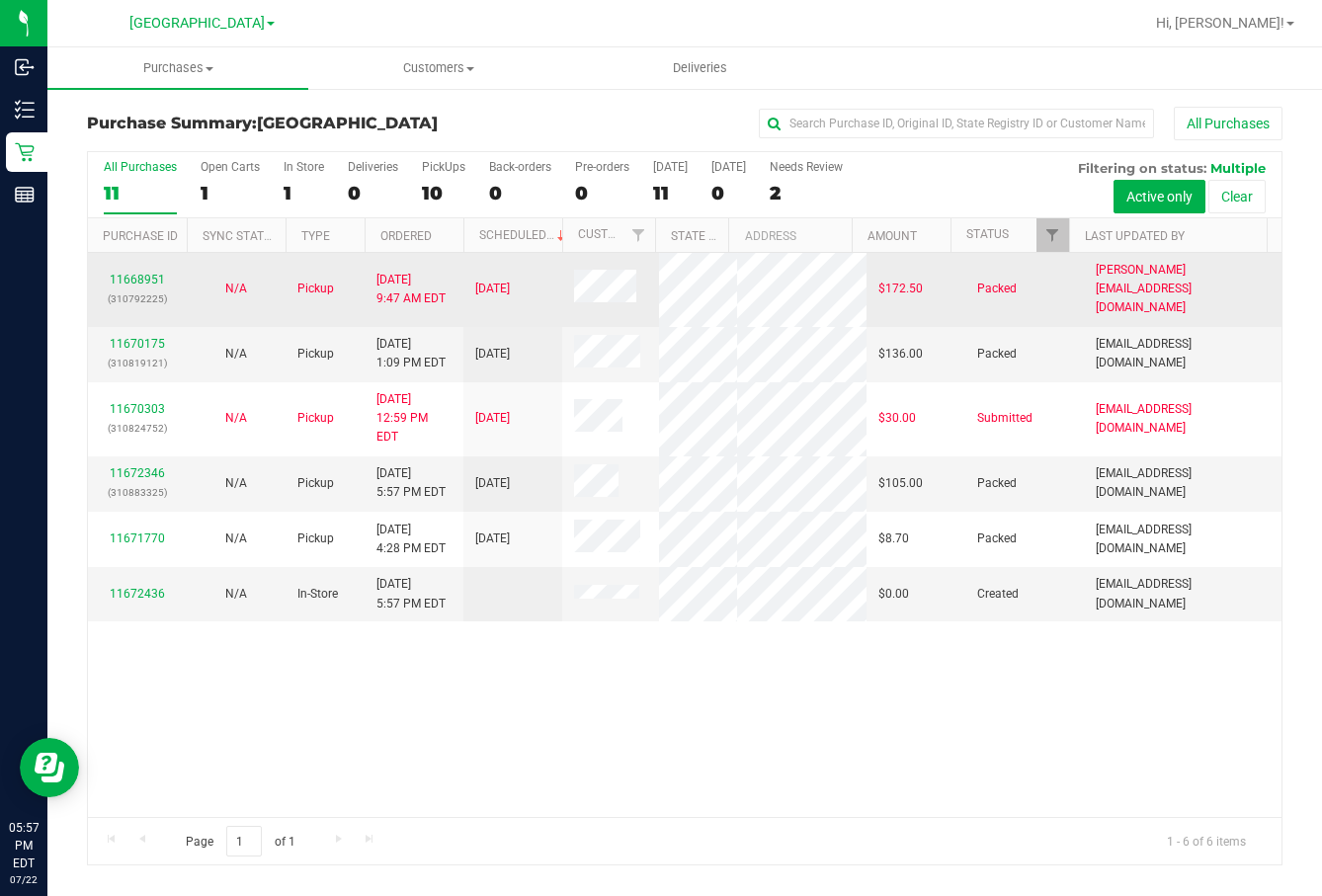 click on "11668951
(310792225)" at bounding box center (137, 289) 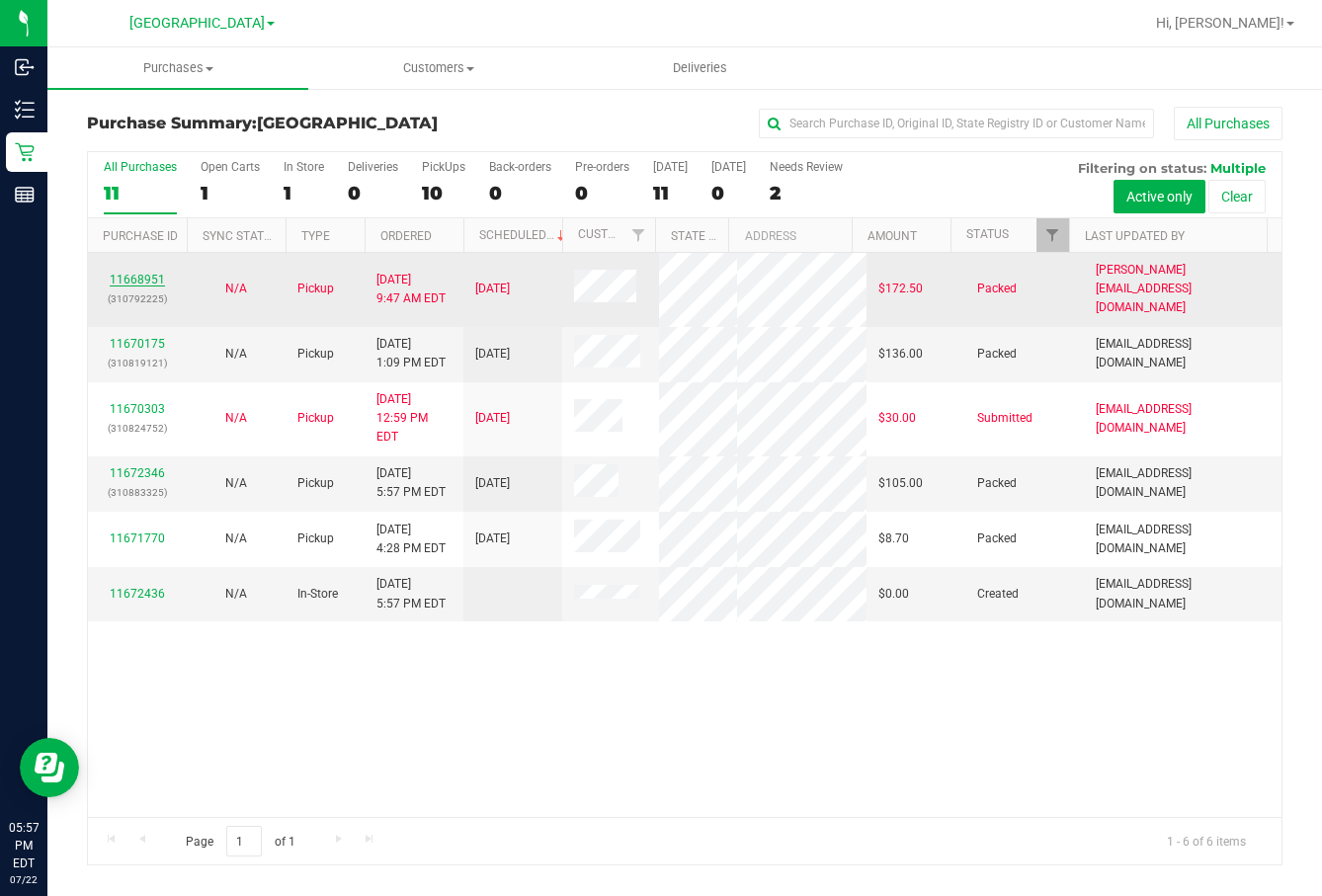 click on "11668951" at bounding box center [137, 280] 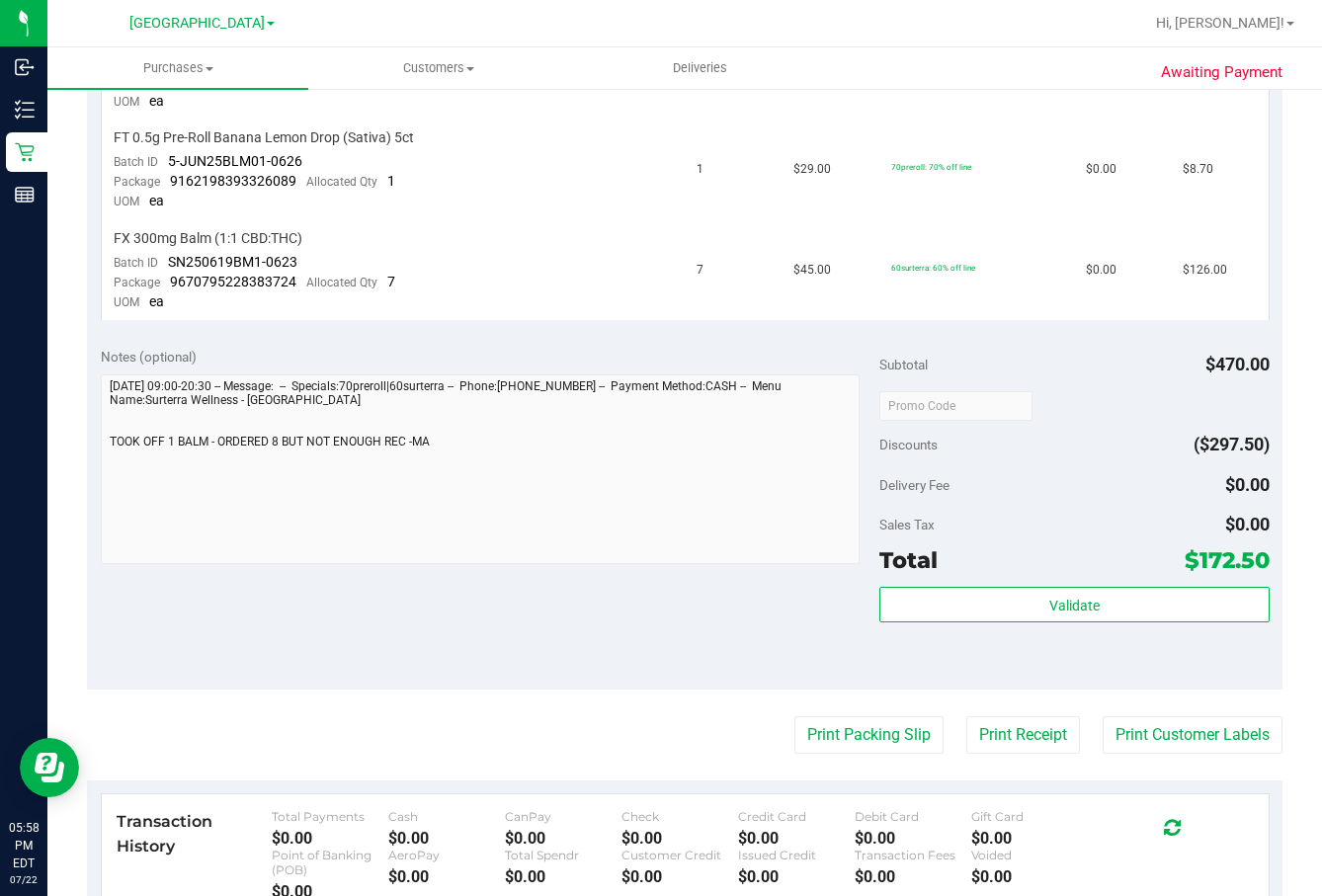 scroll, scrollTop: 728, scrollLeft: 0, axis: vertical 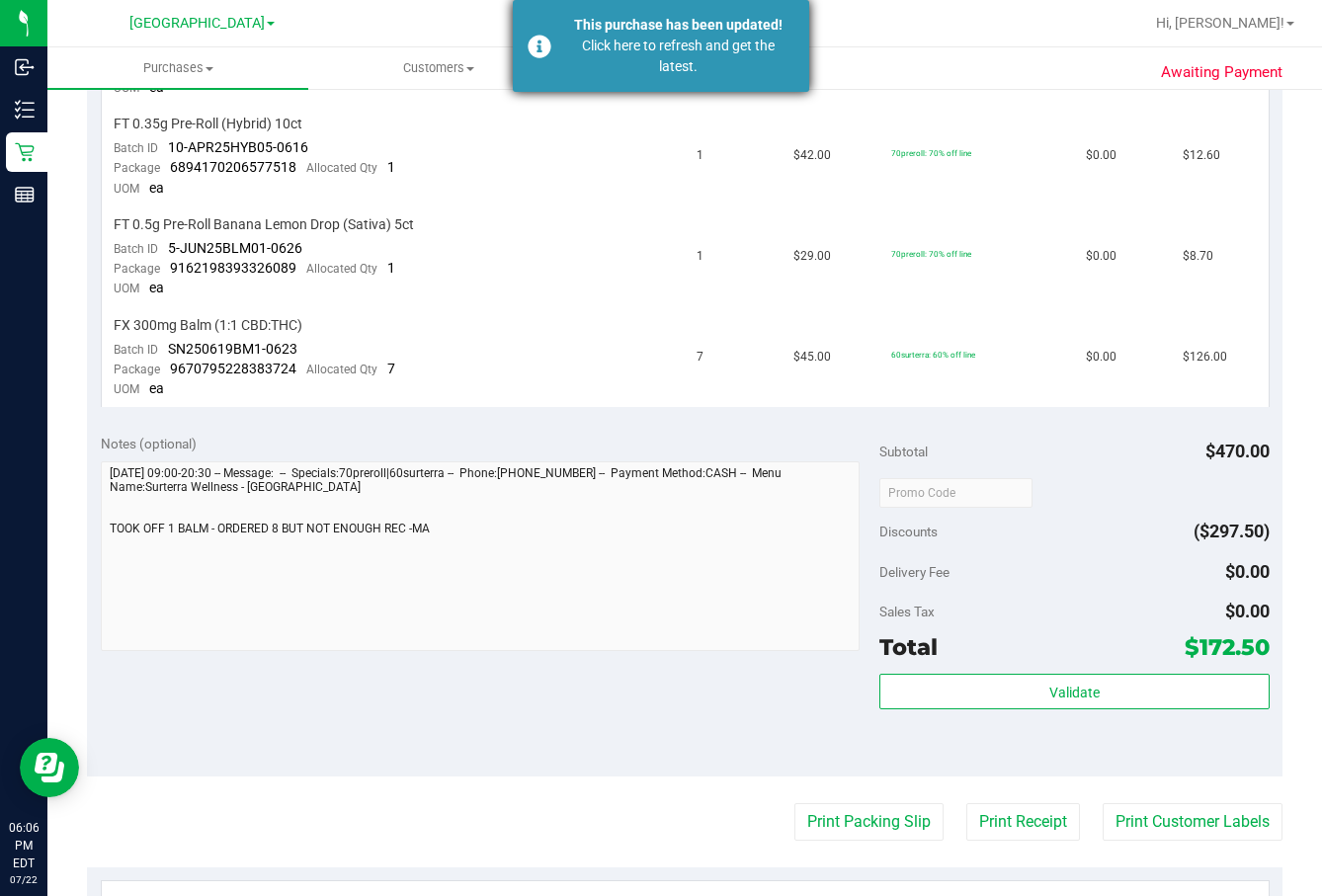 click on "Click here to refresh and get the latest." at bounding box center [678, 56] 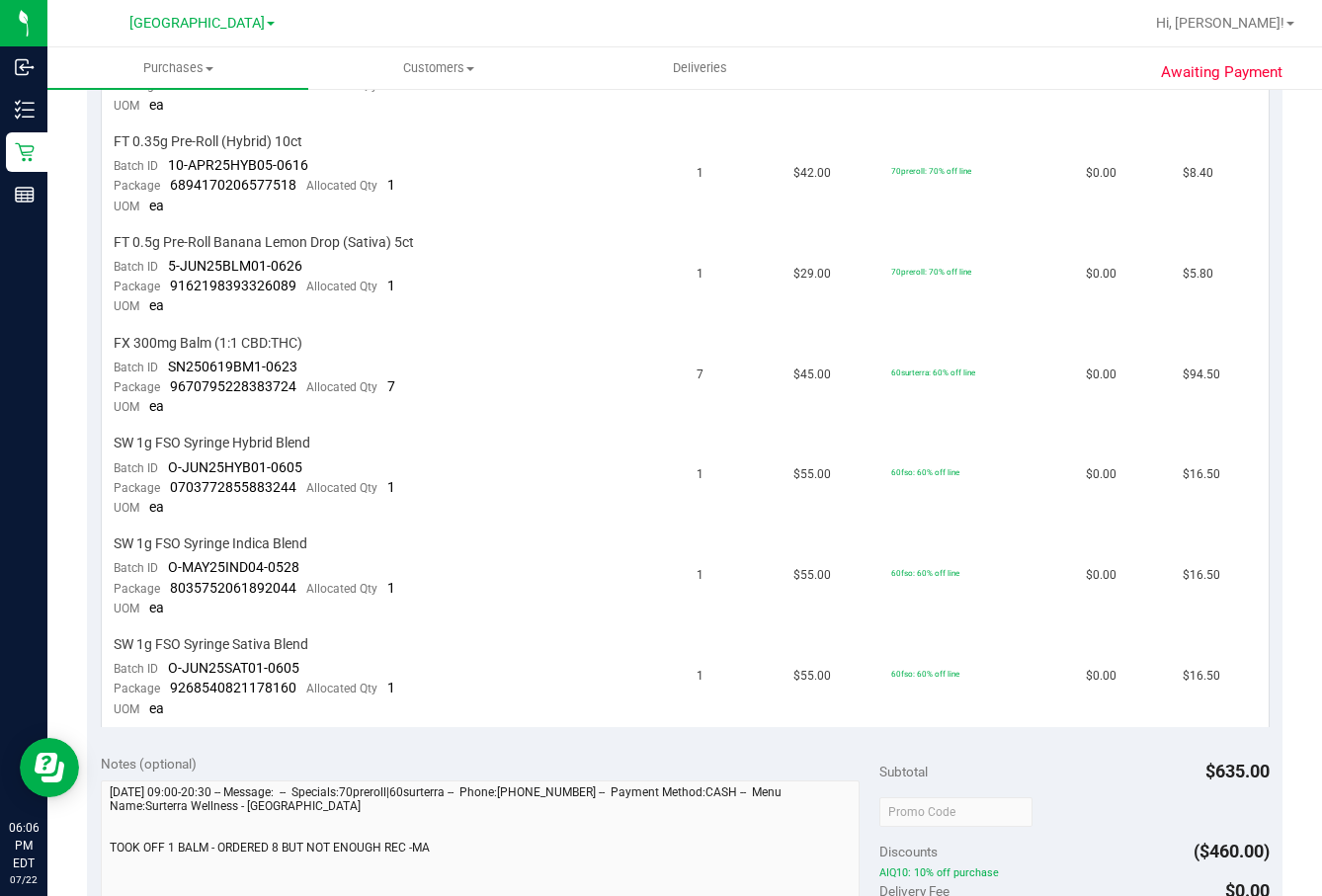 scroll, scrollTop: 713, scrollLeft: 0, axis: vertical 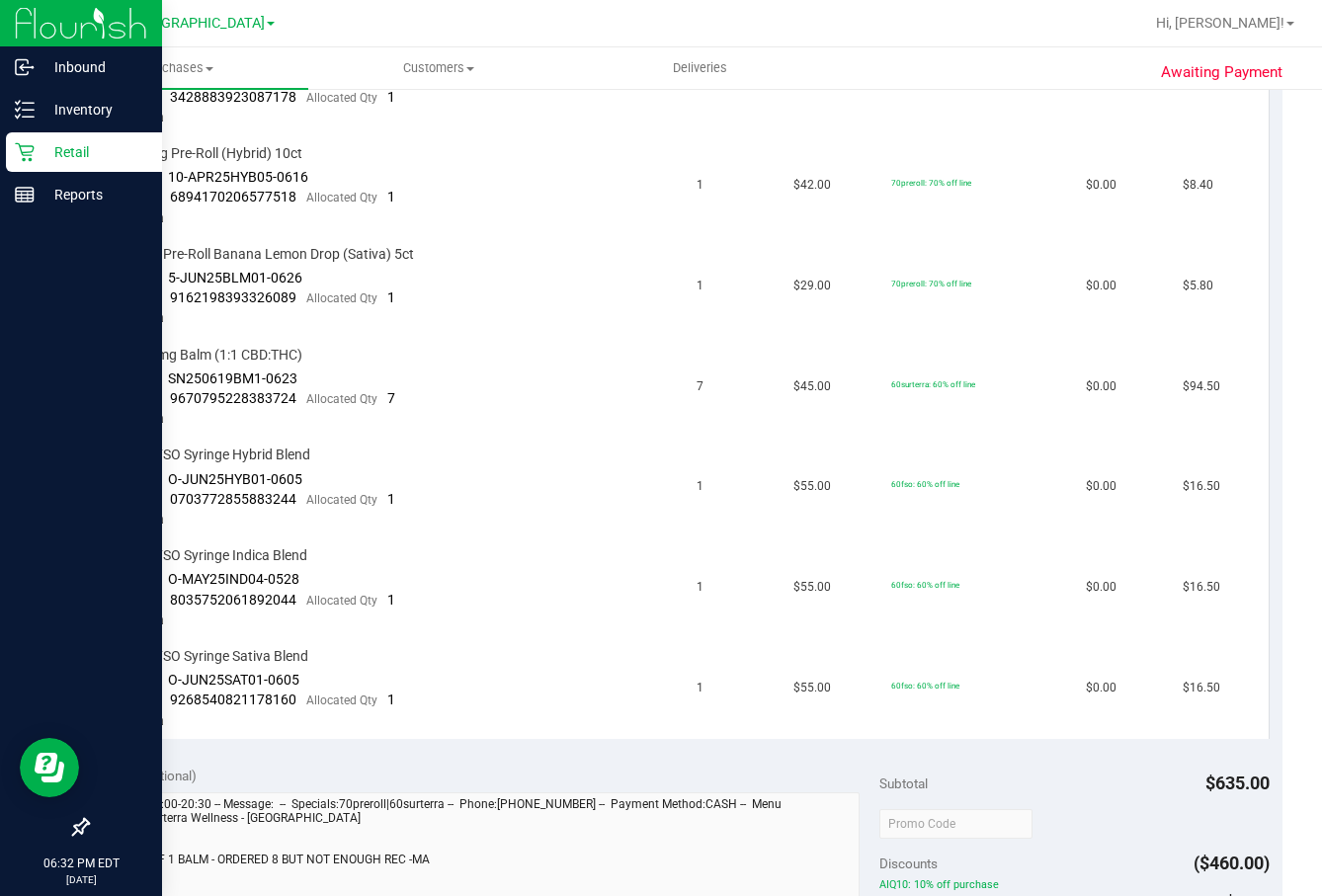 click on "Retail" at bounding box center [94, 152] 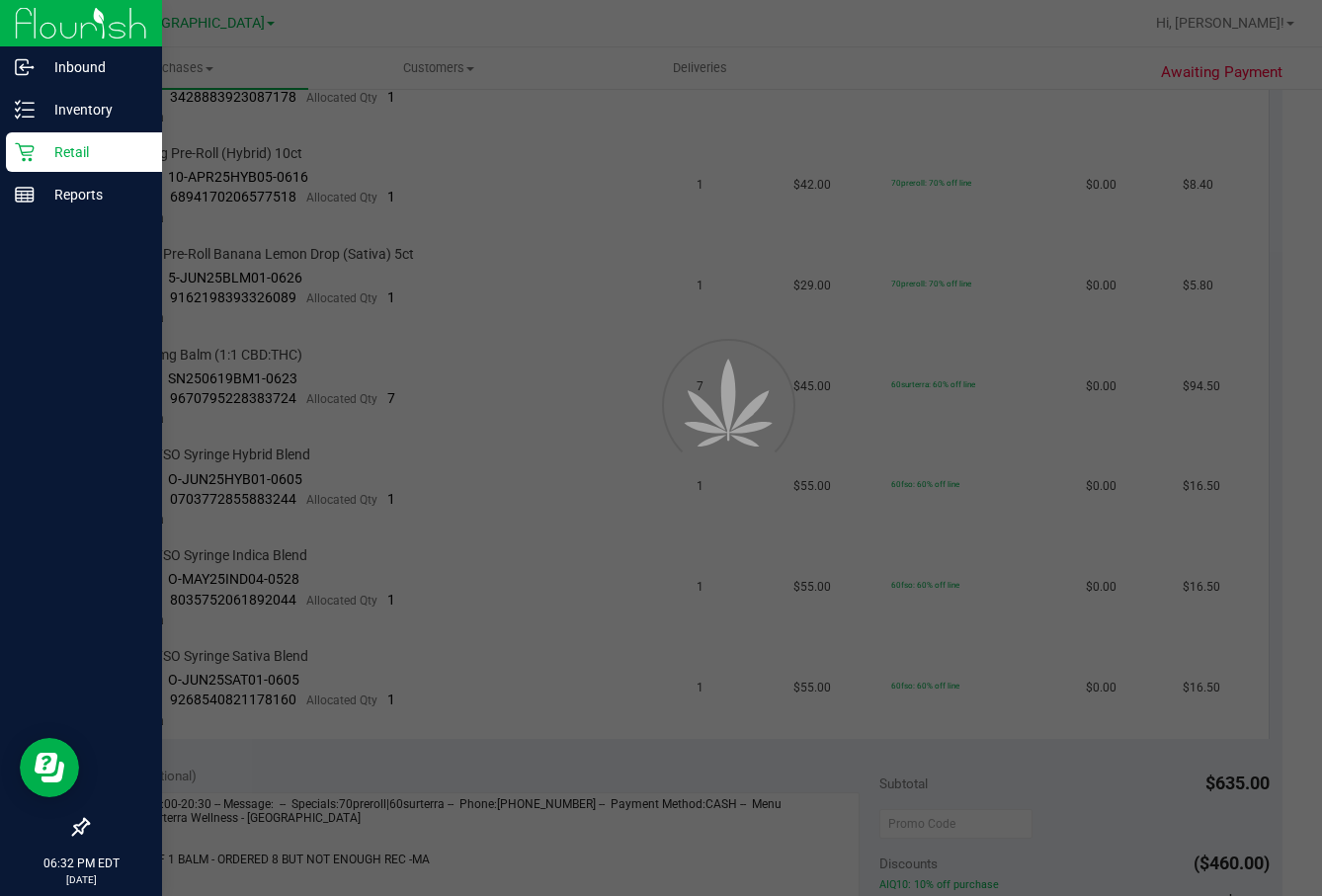 scroll, scrollTop: 0, scrollLeft: 0, axis: both 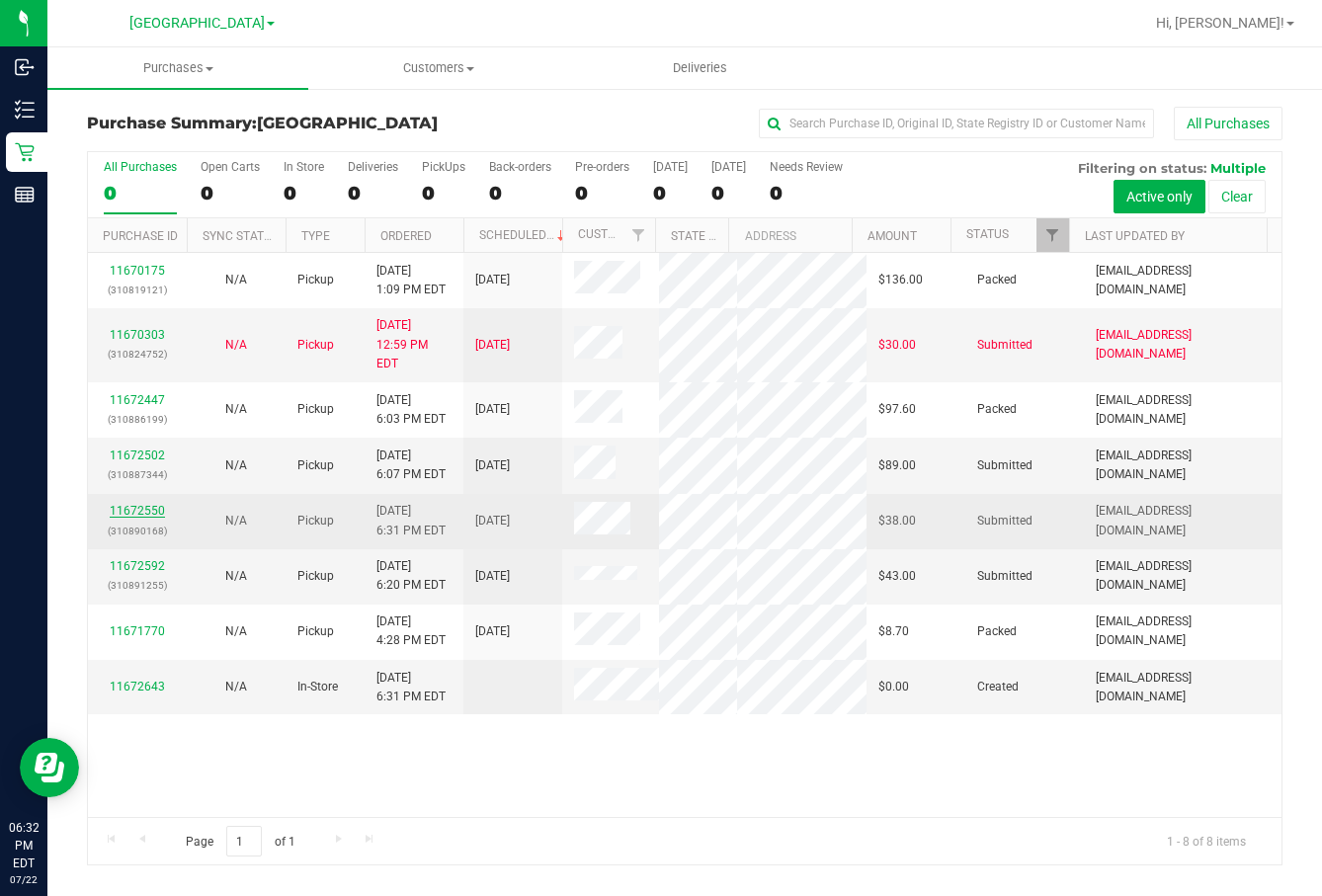 click on "11672550" at bounding box center (137, 511) 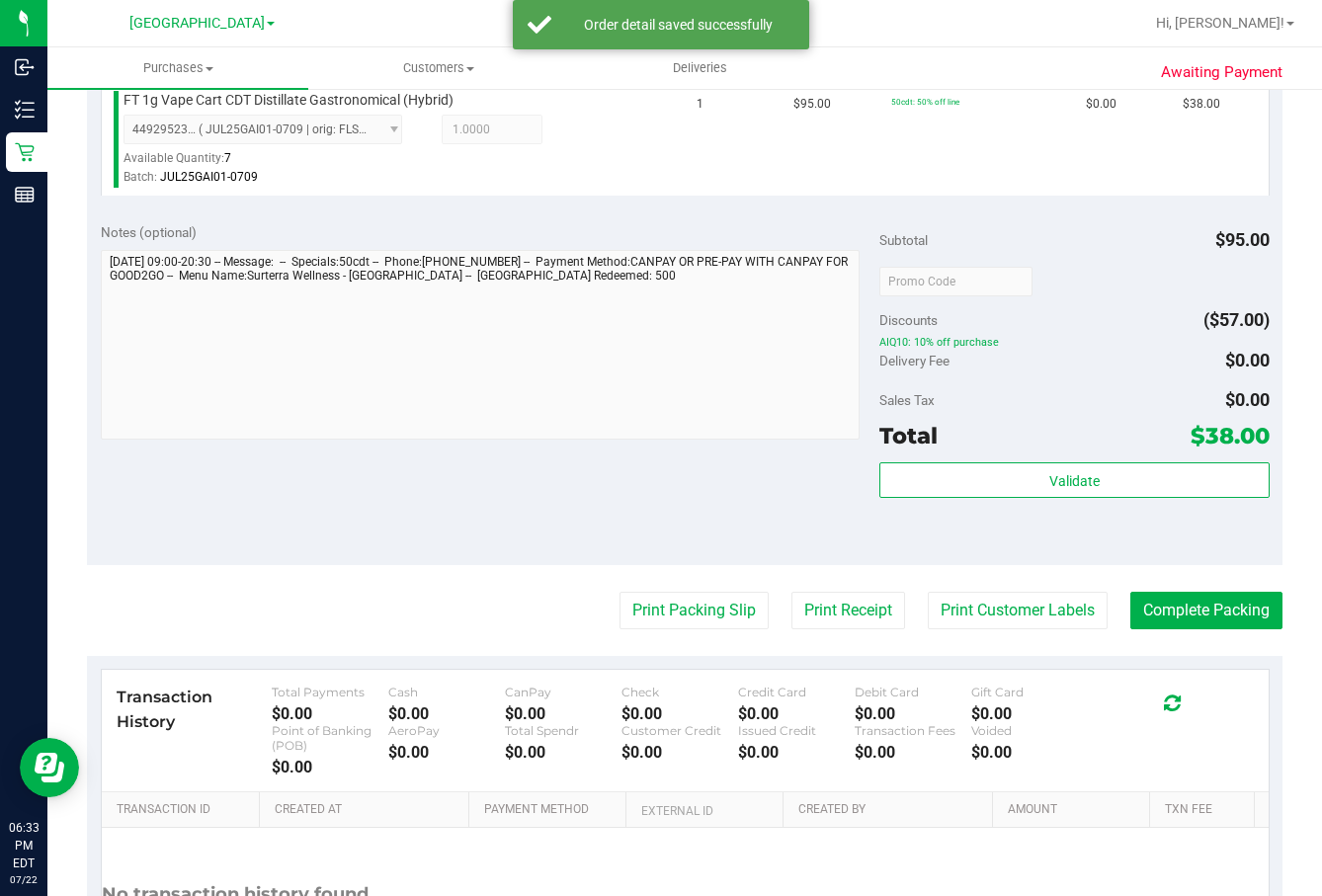 scroll, scrollTop: 593, scrollLeft: 0, axis: vertical 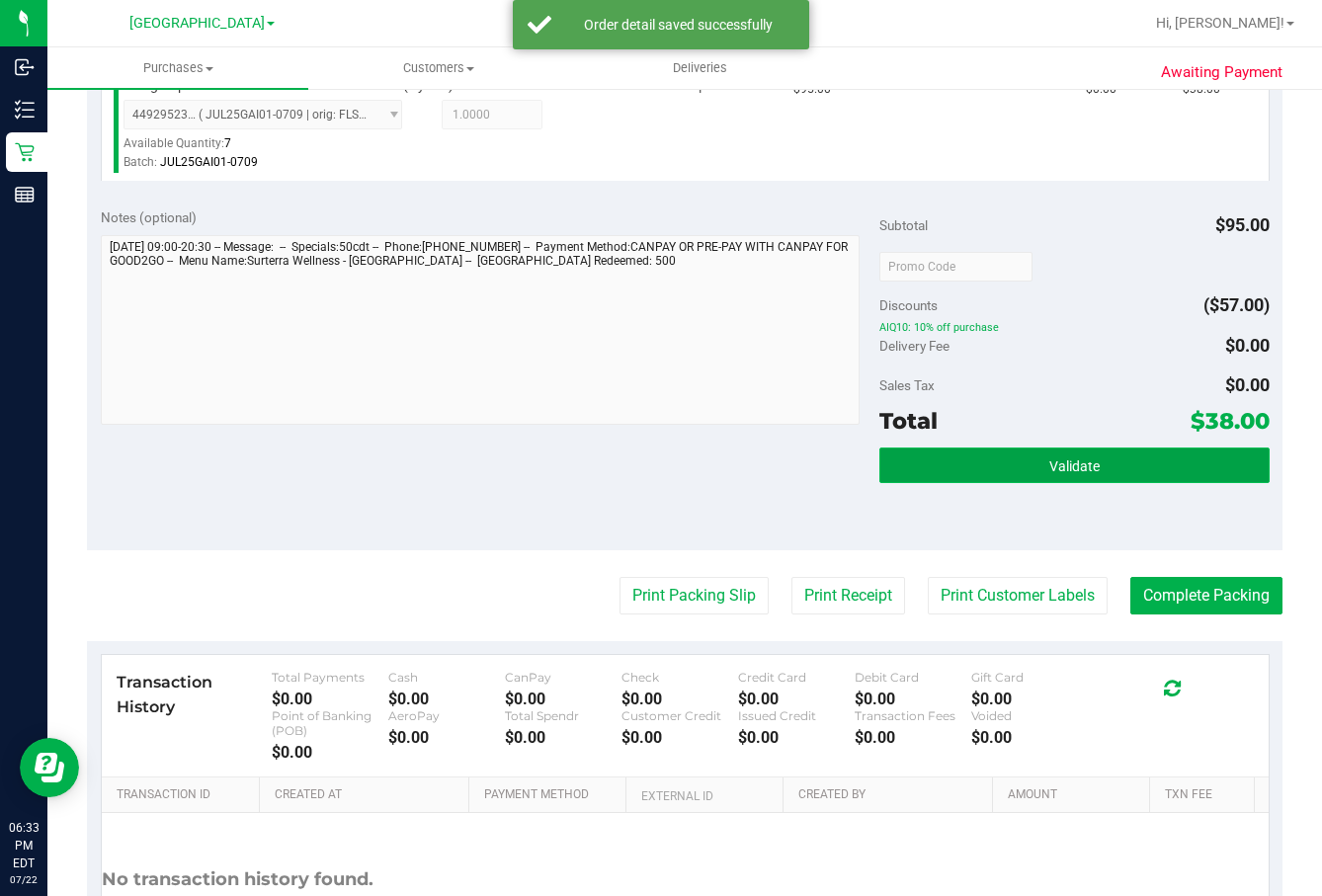 click on "Validate" at bounding box center [1074, 465] 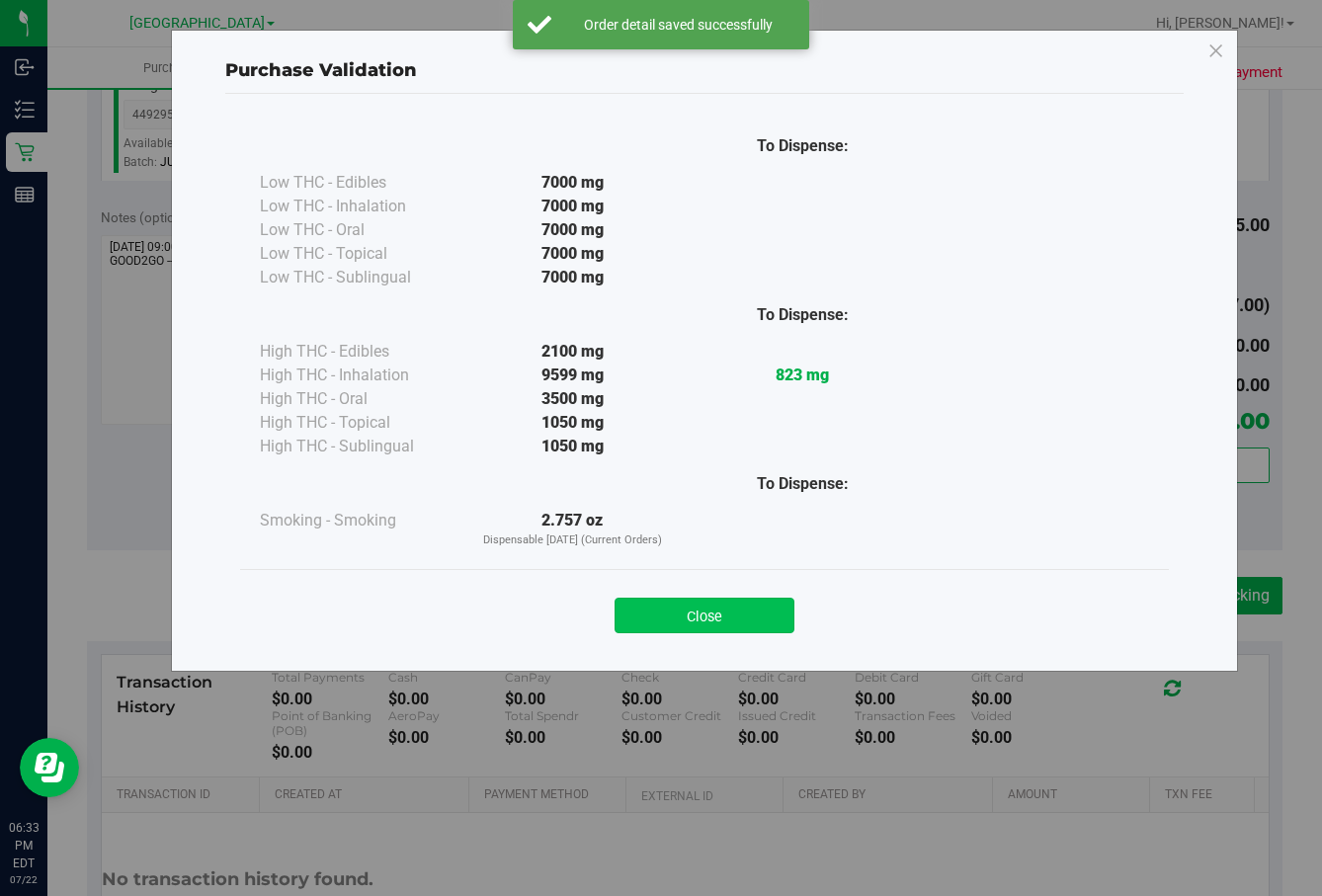 click on "Close" at bounding box center [704, 615] 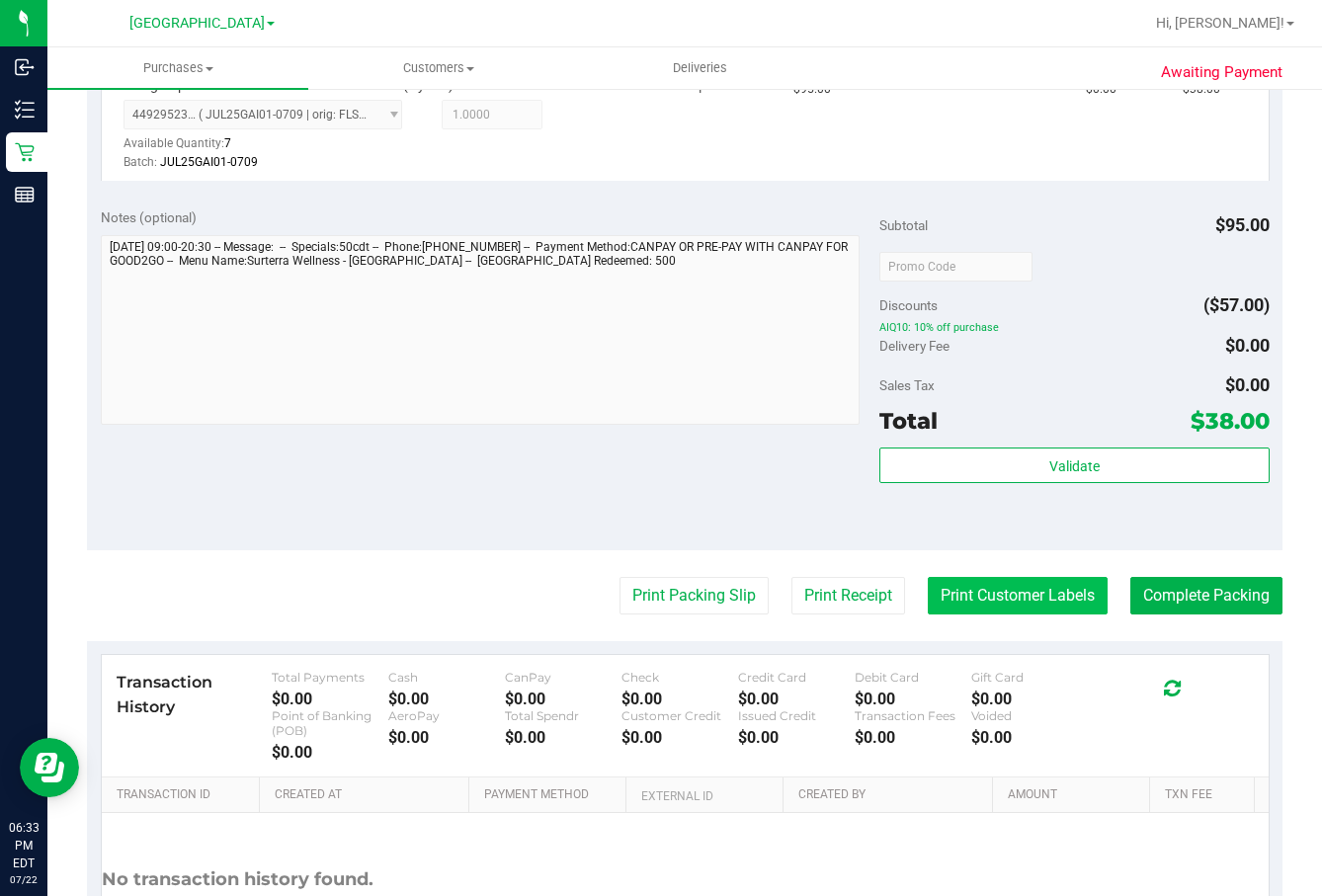 click on "Print Customer Labels" at bounding box center (1018, 596) 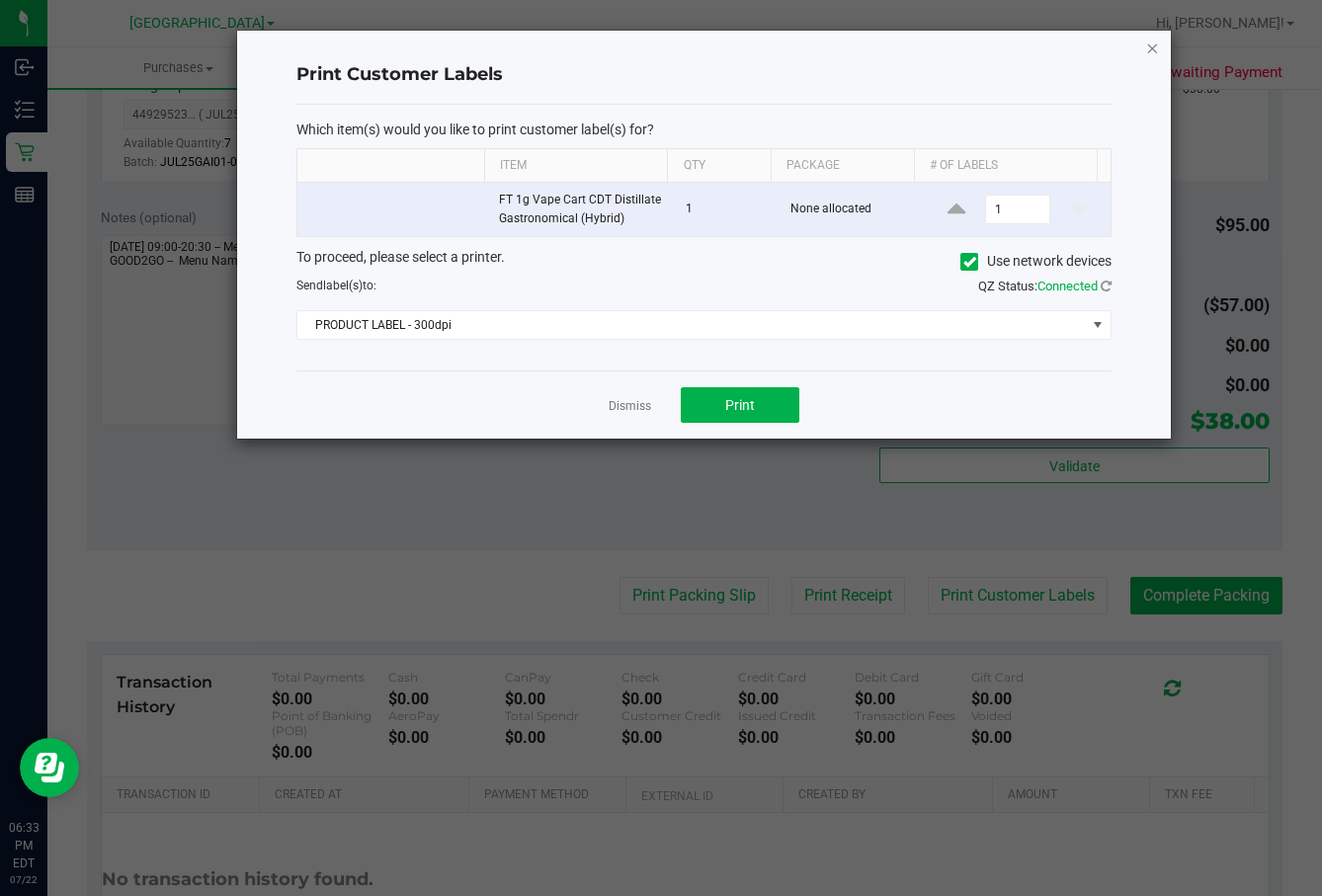 click 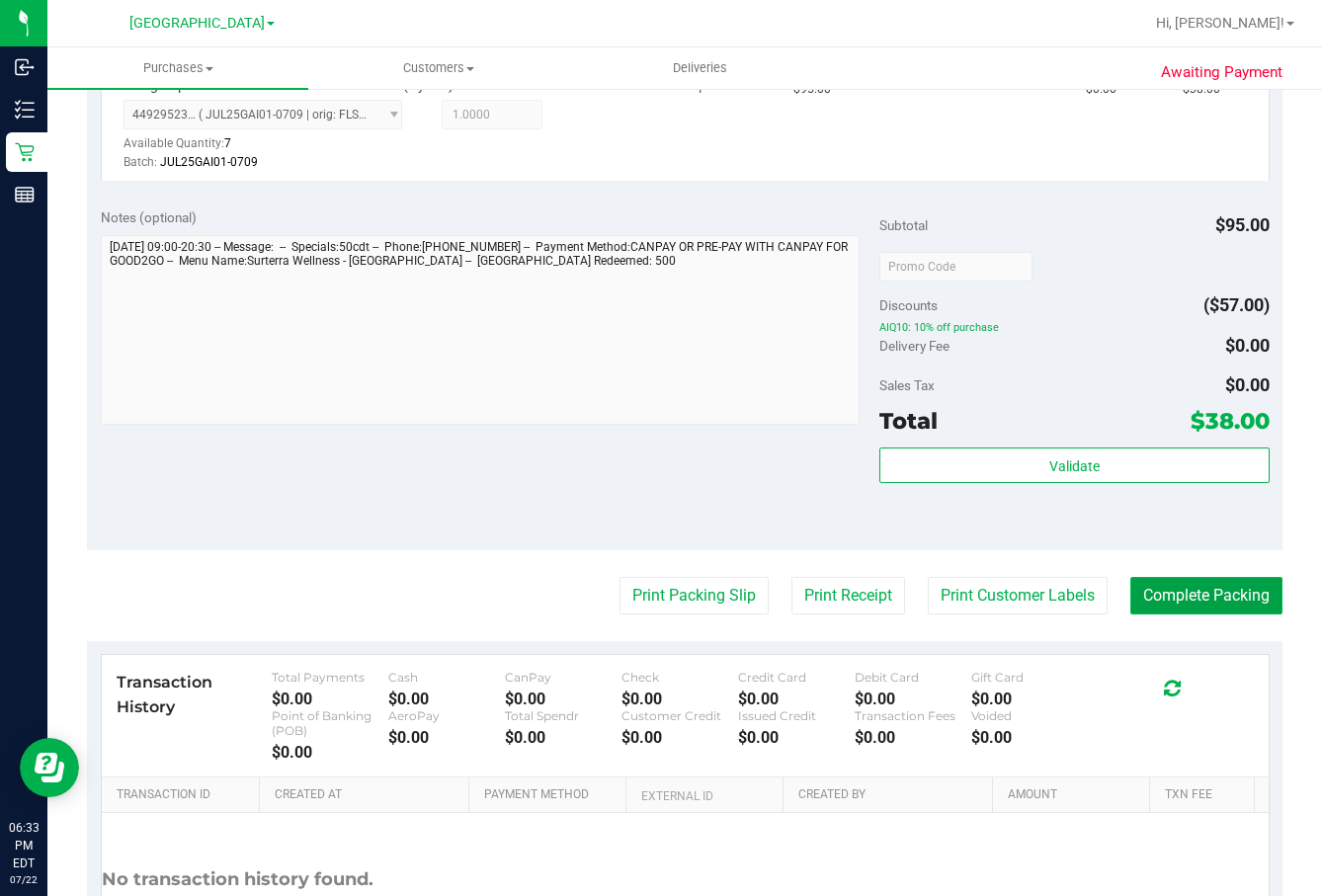 click on "Complete Packing" at bounding box center [1206, 596] 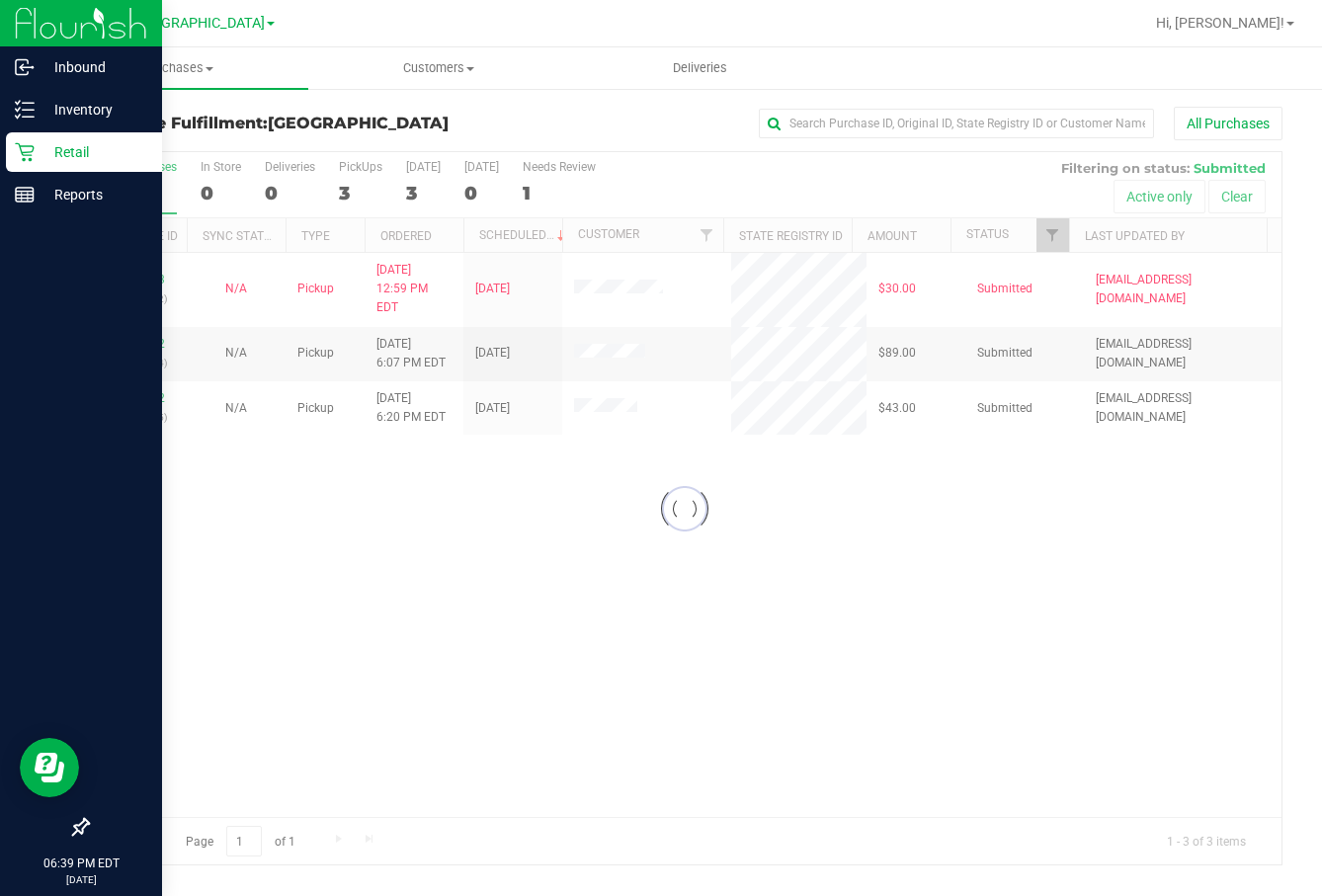 scroll, scrollTop: 0, scrollLeft: 0, axis: both 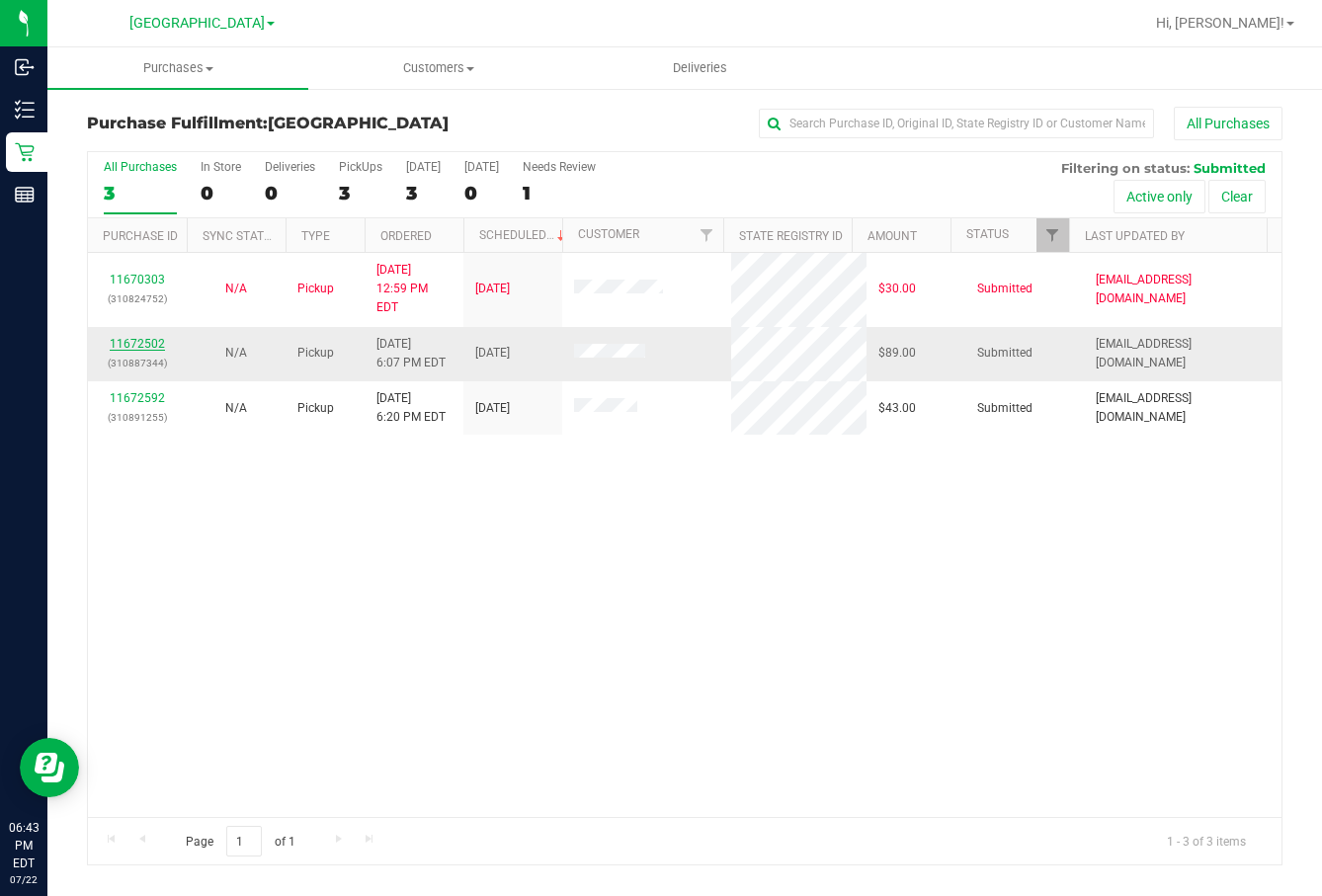 click on "11672502" at bounding box center [137, 344] 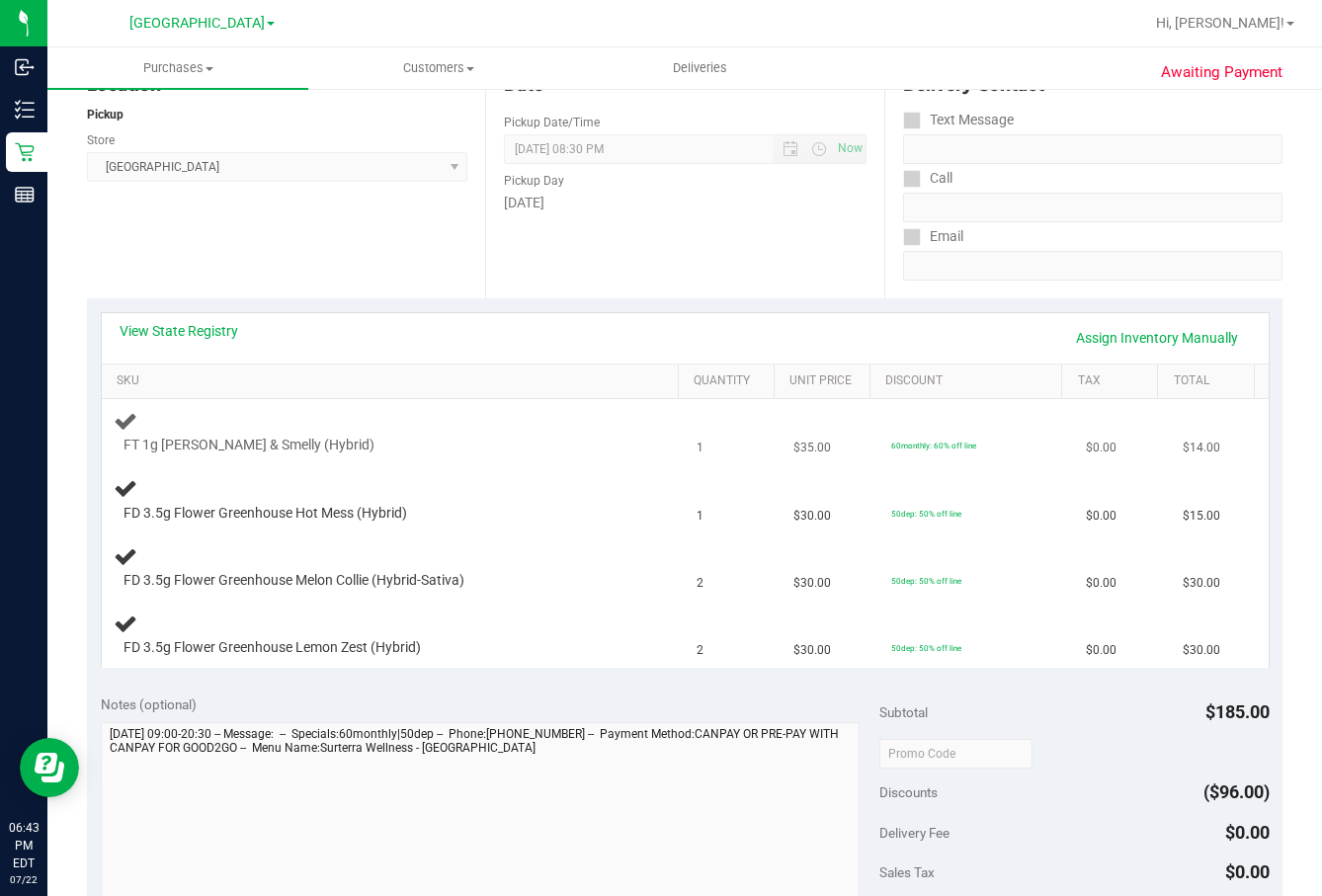 scroll, scrollTop: 296, scrollLeft: 0, axis: vertical 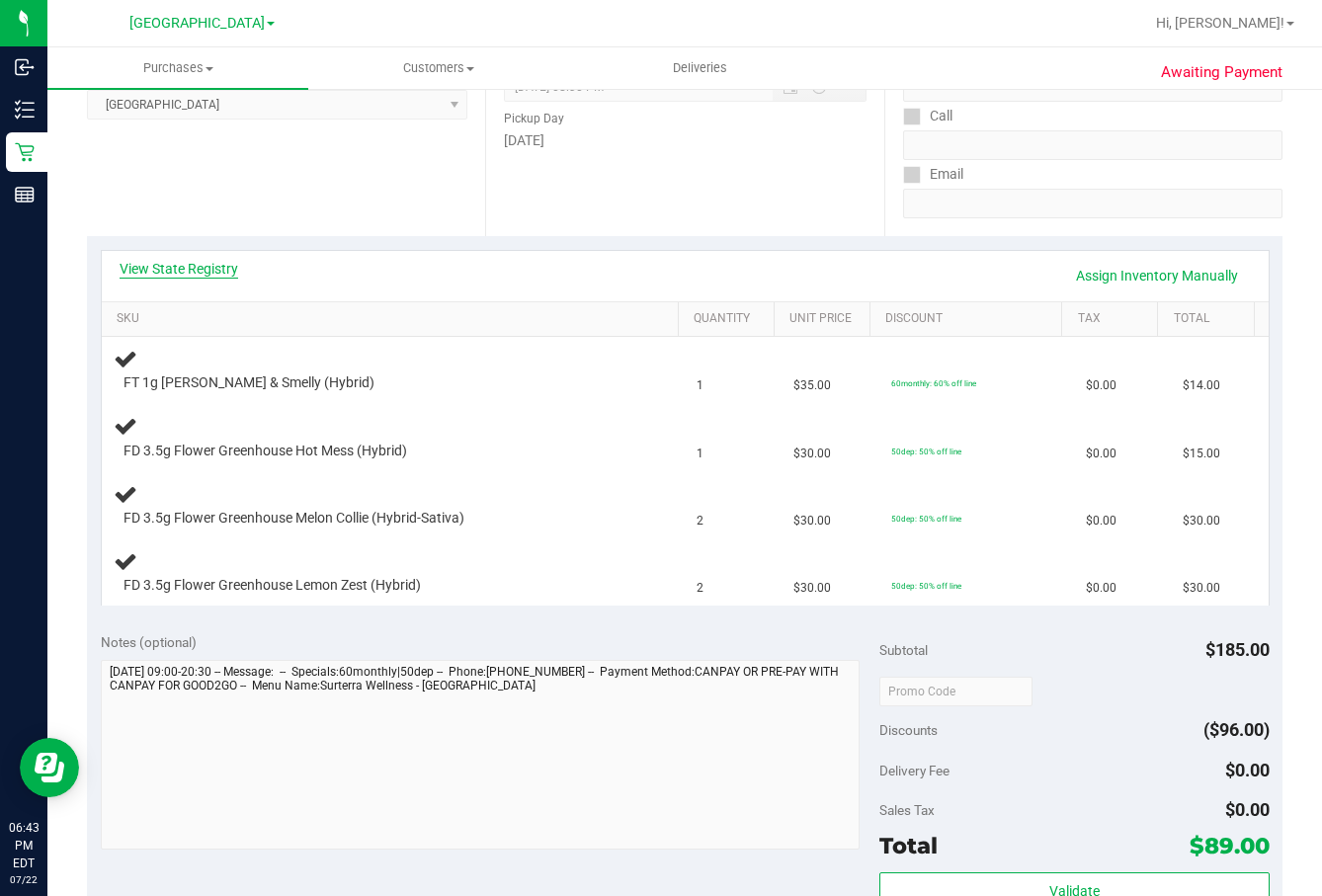 click on "View State Registry" at bounding box center [179, 269] 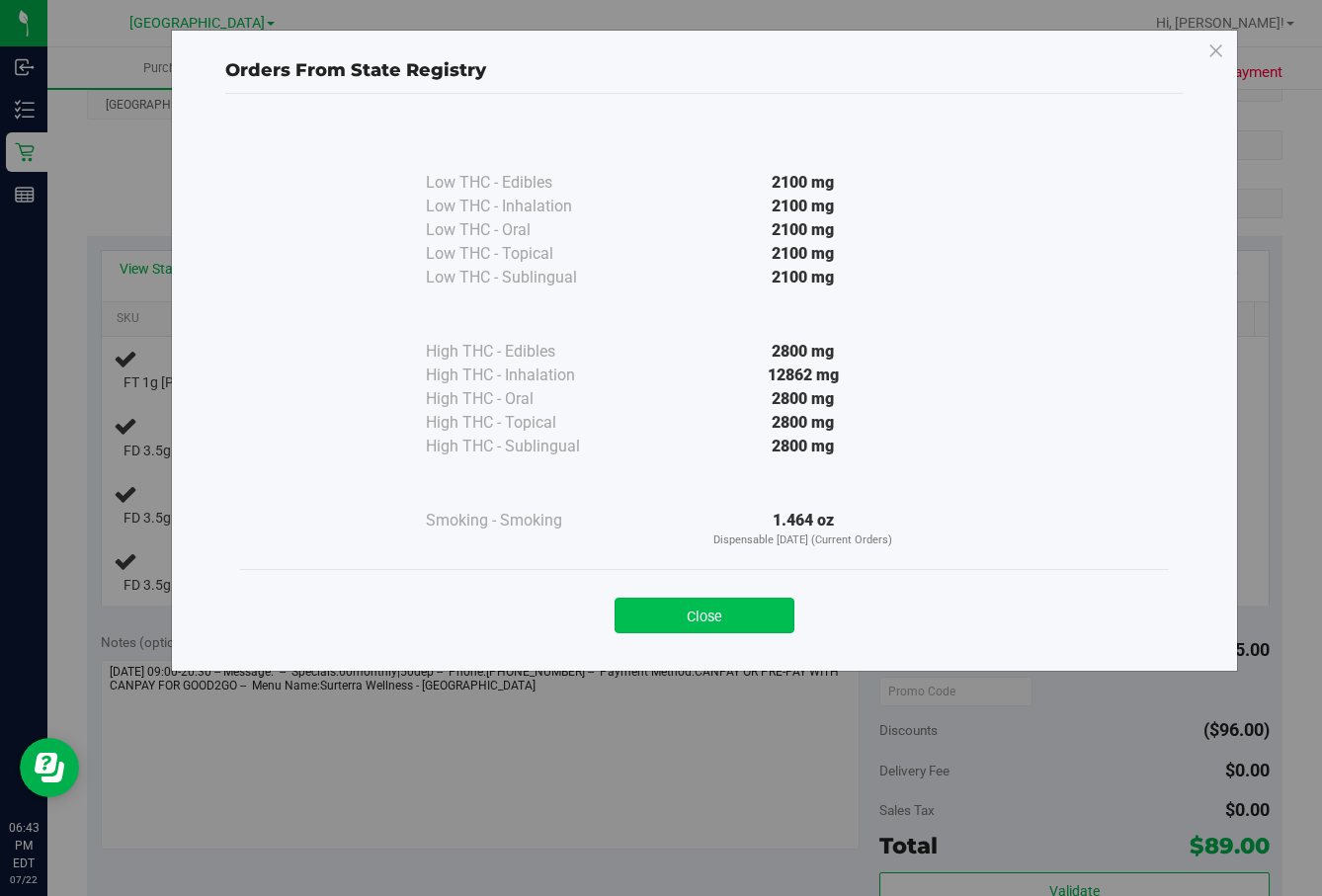 click on "Close" at bounding box center (704, 615) 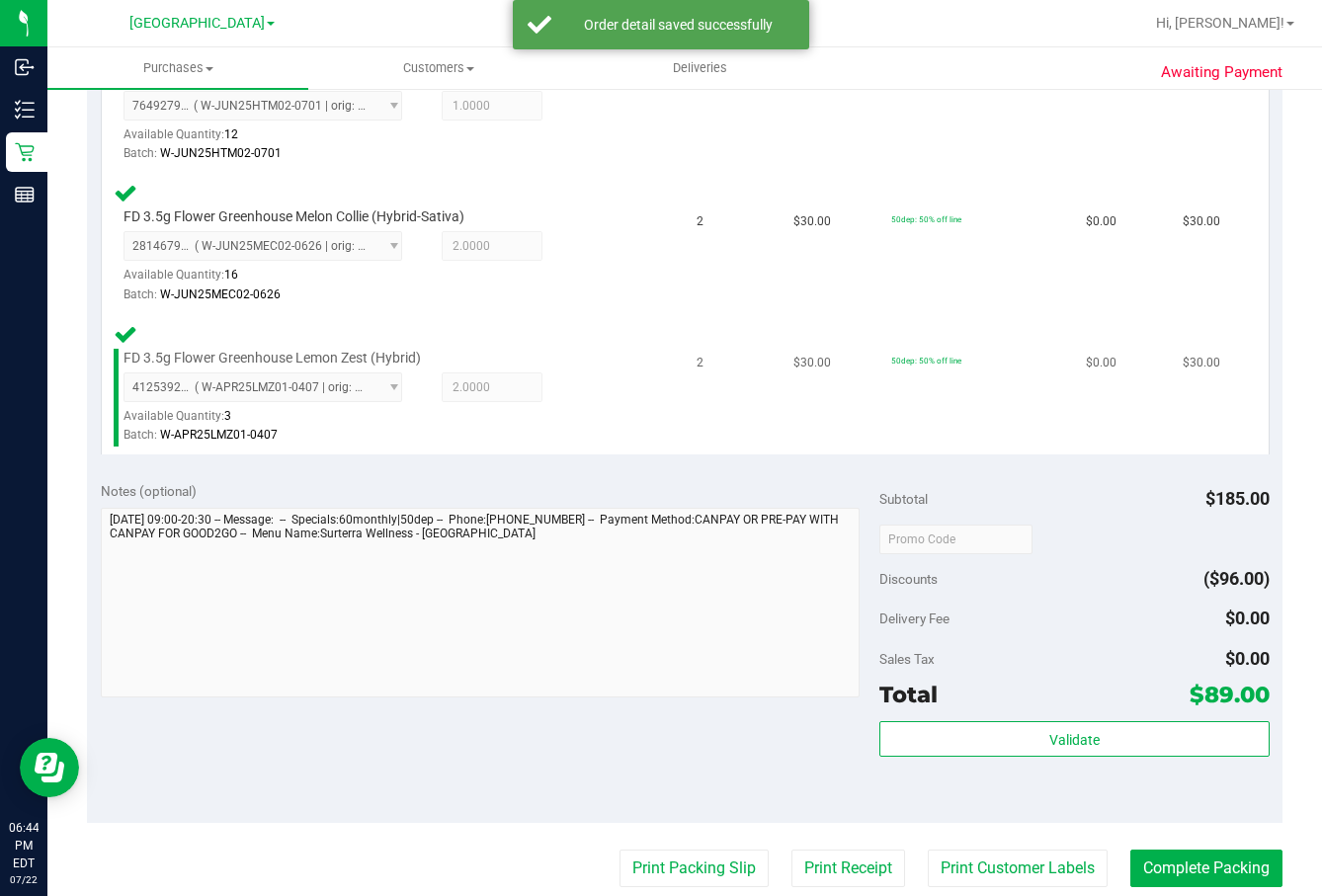 scroll, scrollTop: 790, scrollLeft: 0, axis: vertical 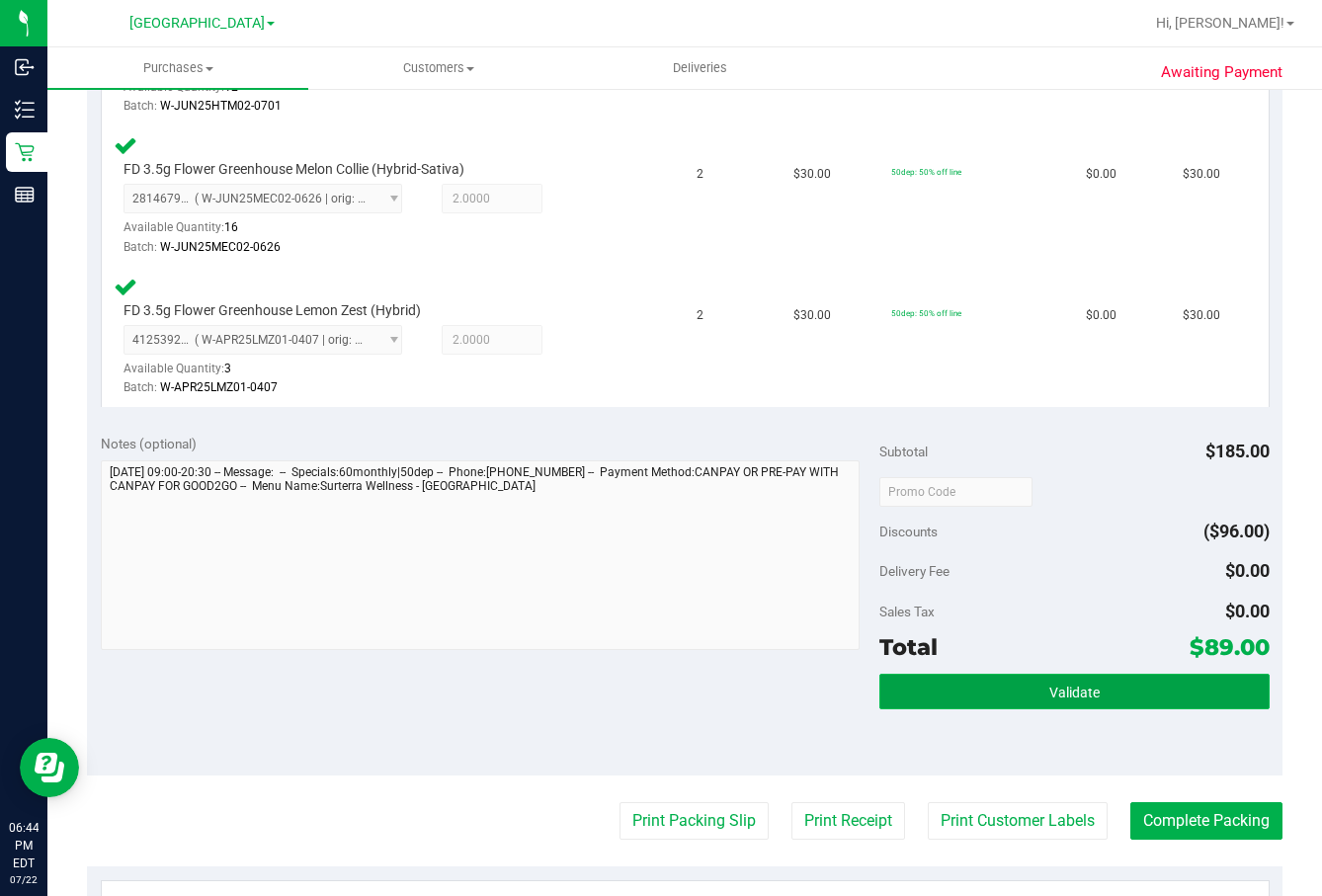 click on "Validate" at bounding box center (1074, 692) 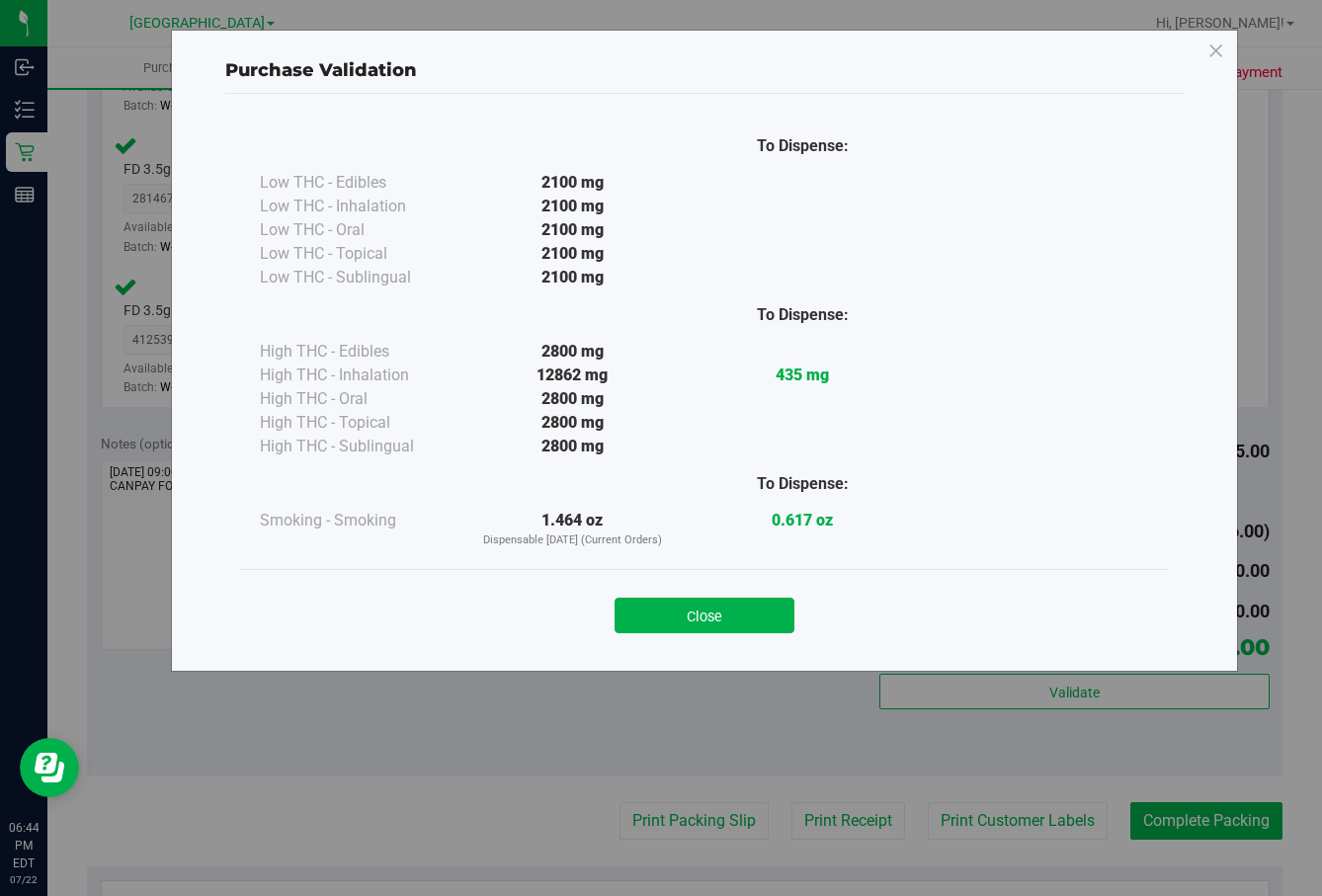 drag, startPoint x: 686, startPoint y: 613, endPoint x: 702, endPoint y: 681, distance: 69.857 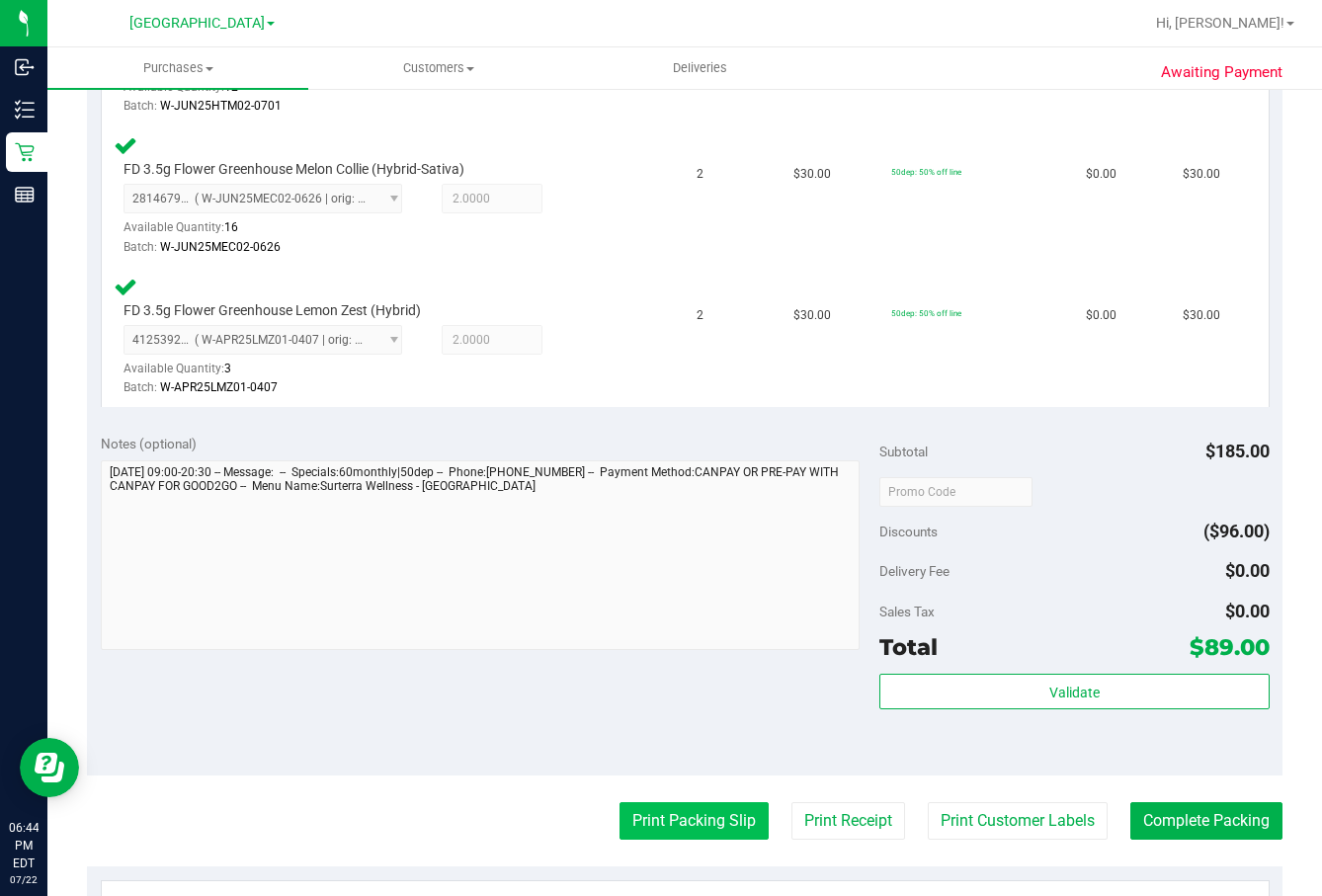 click on "Print Packing Slip" at bounding box center [694, 821] 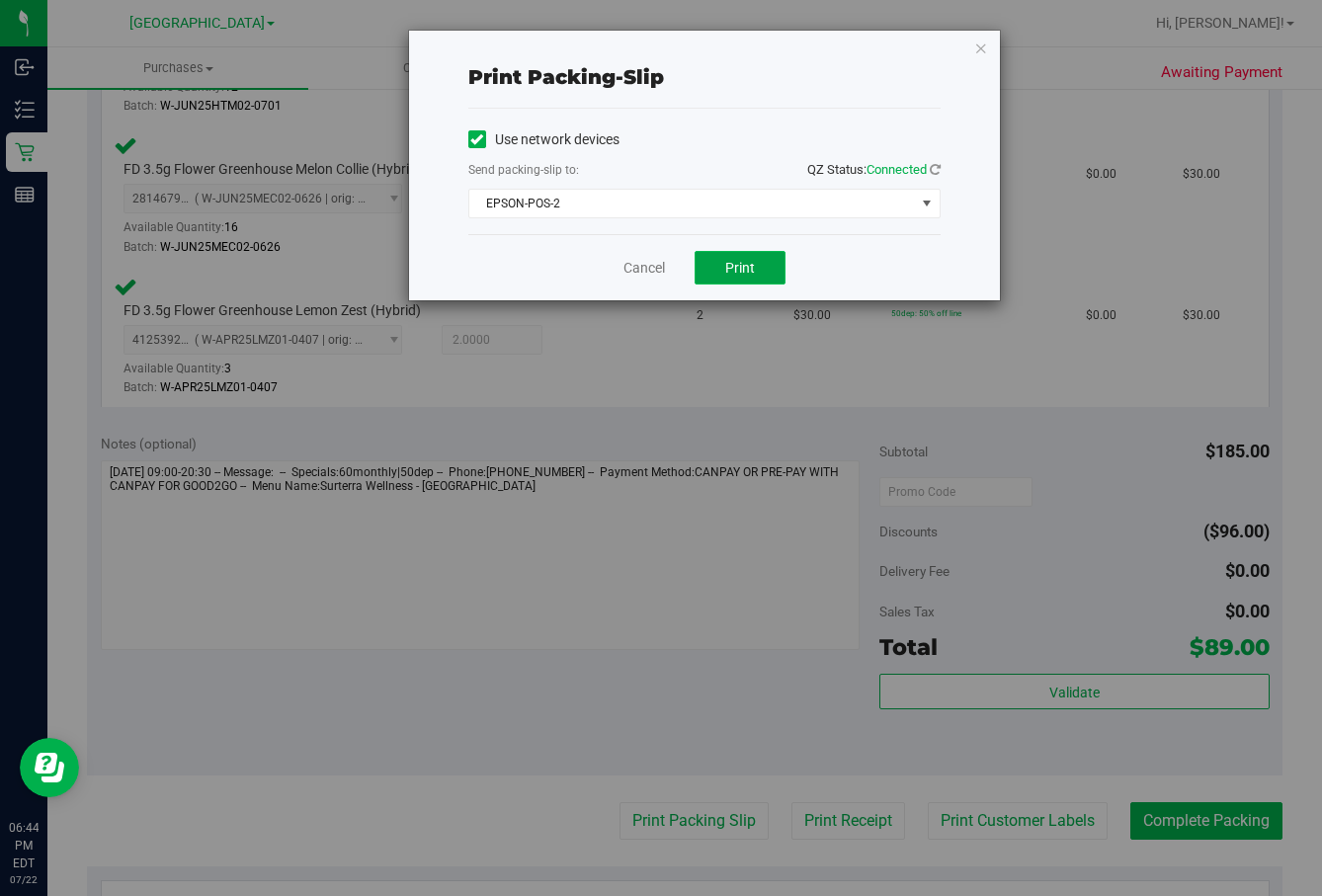 click on "Print" at bounding box center (740, 268) 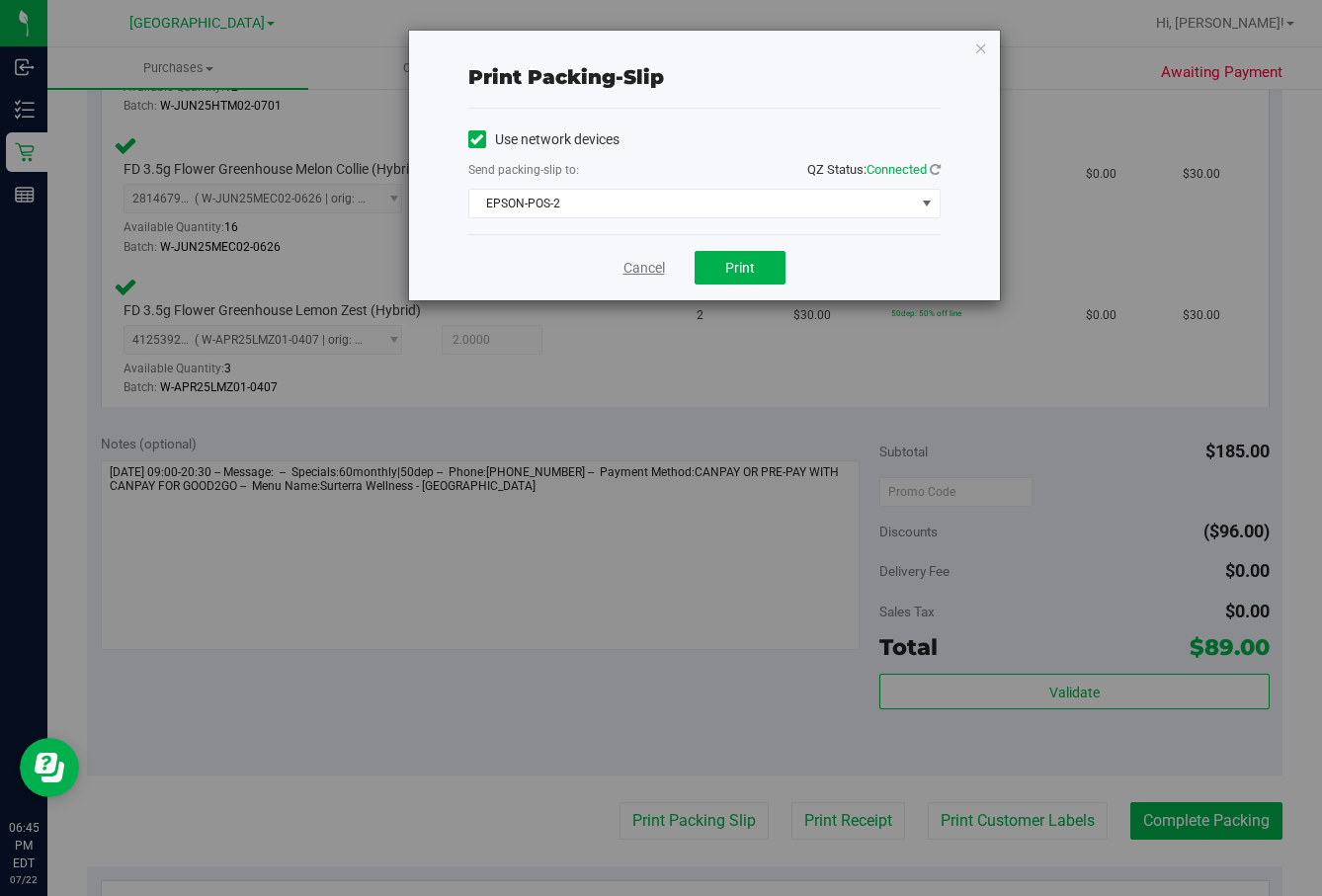 click on "Cancel" at bounding box center (644, 268) 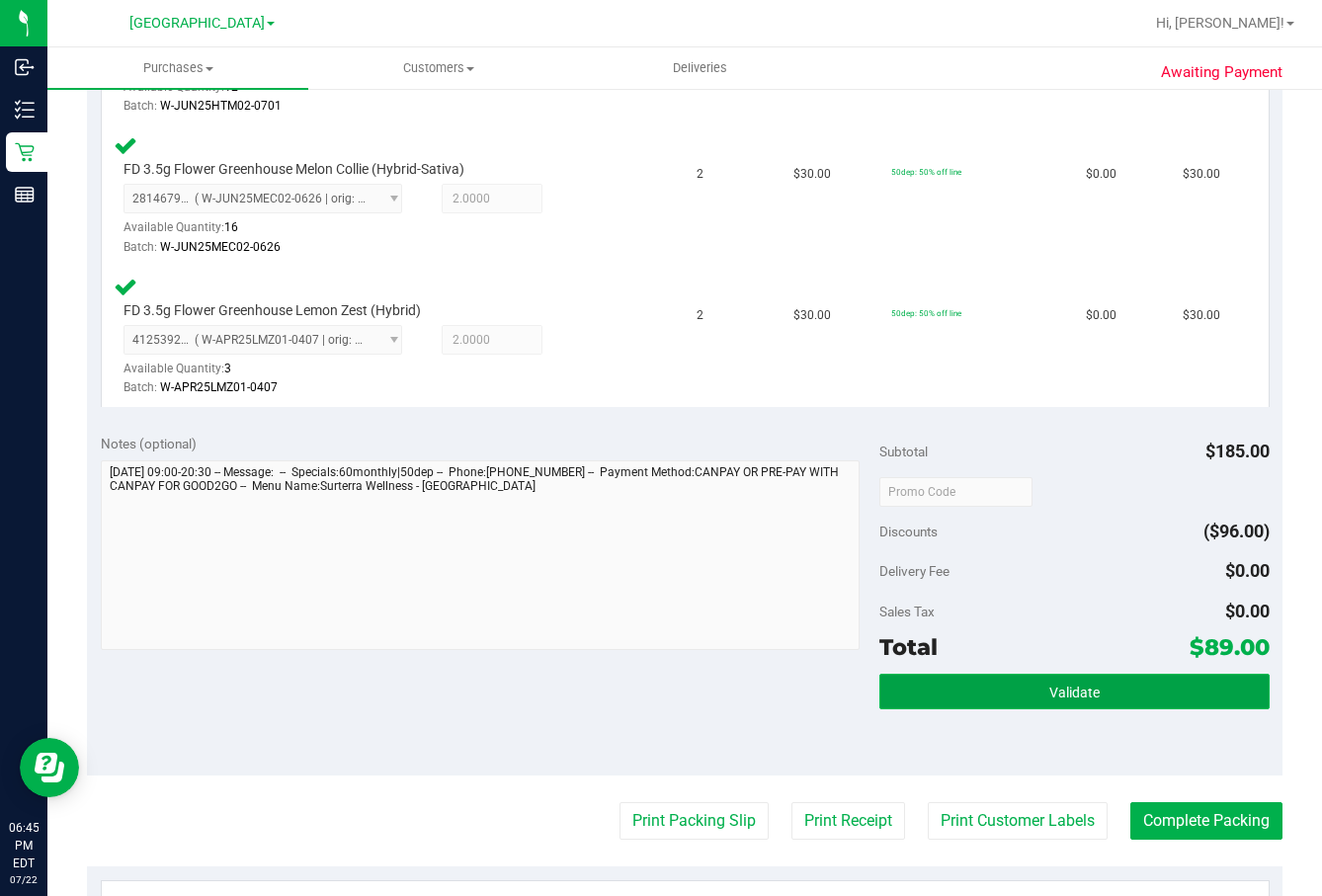 click on "Validate" at bounding box center (1074, 692) 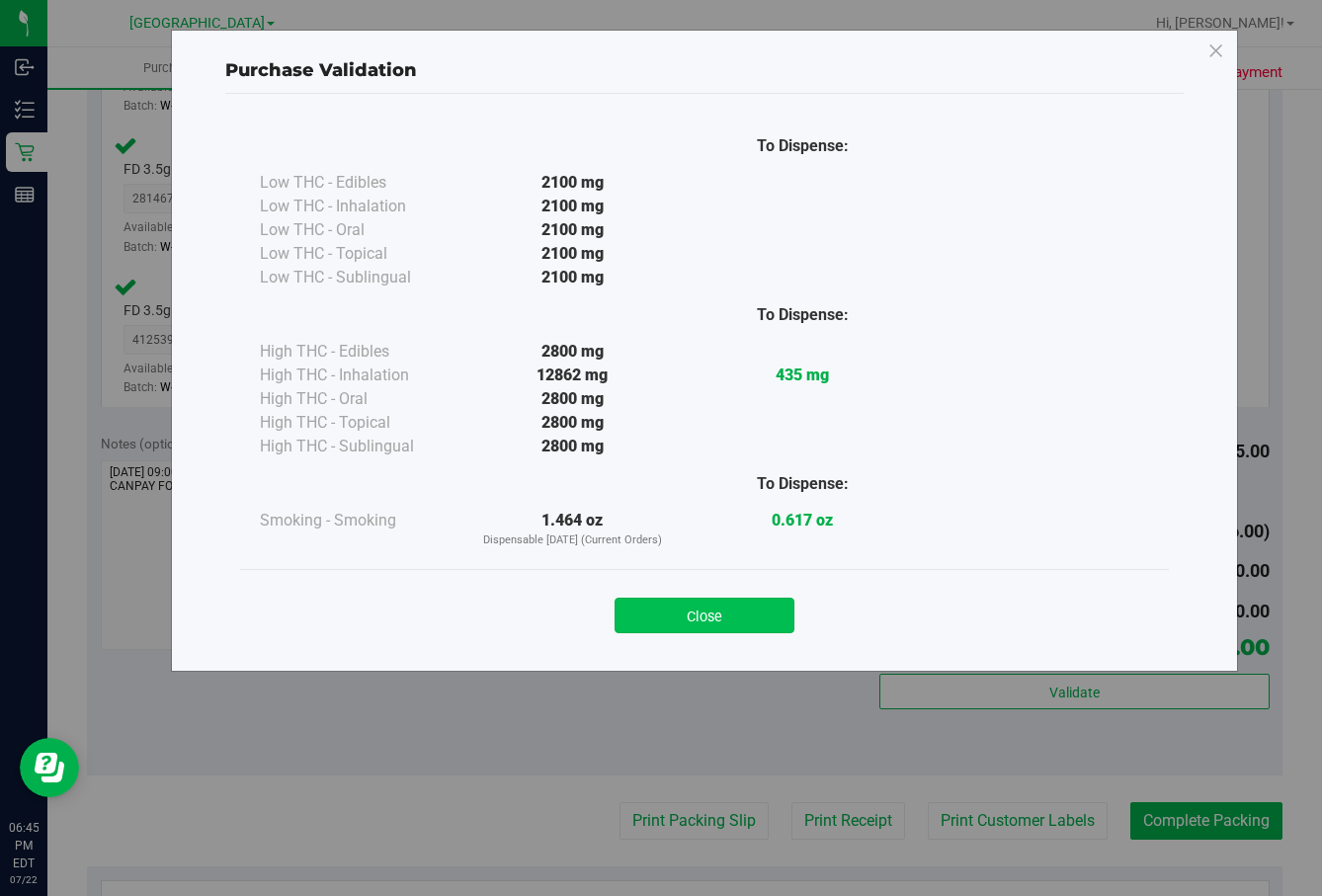 click on "Close" at bounding box center [704, 615] 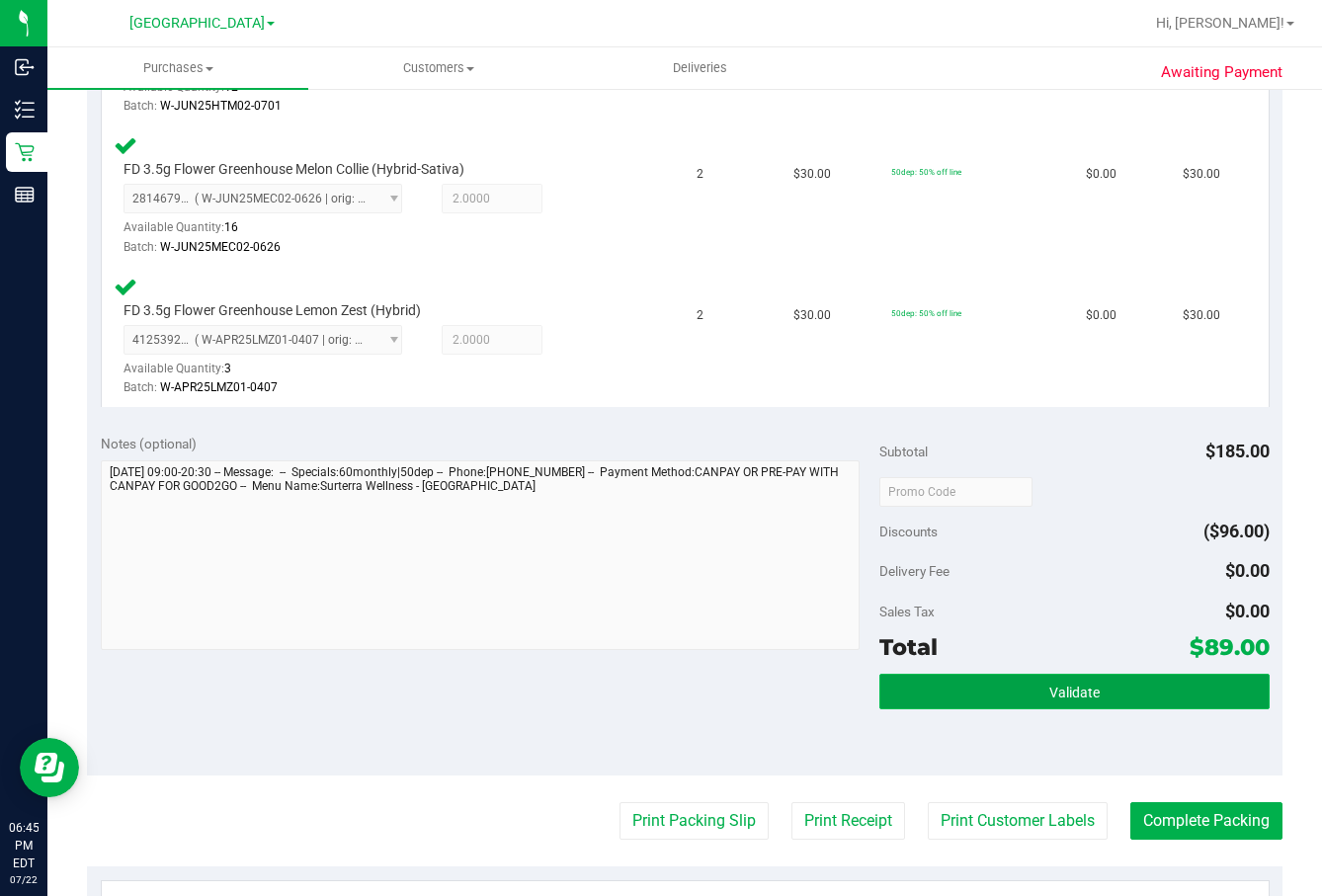 click on "Validate" at bounding box center (1074, 692) 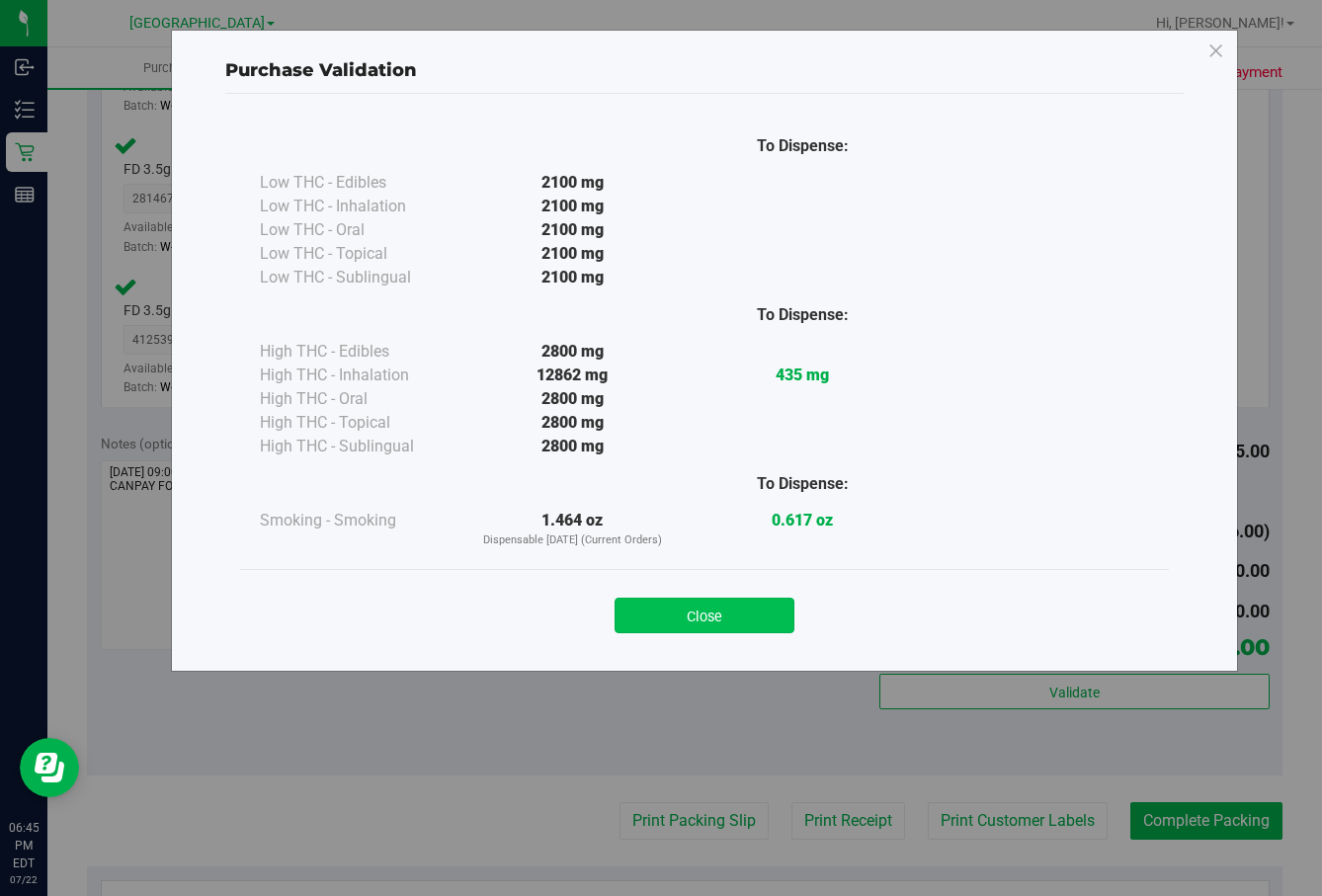 click on "Close" at bounding box center (704, 615) 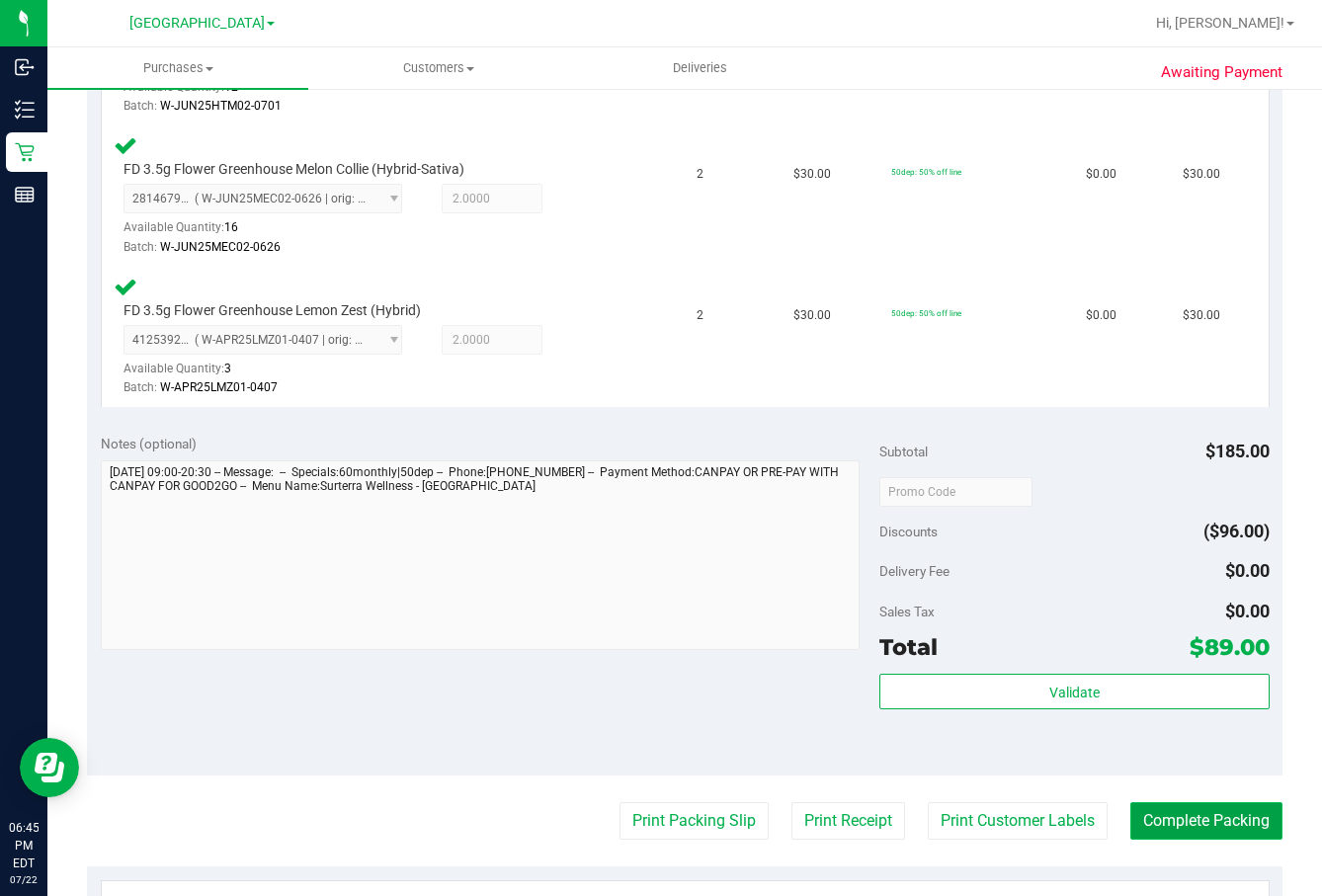 click on "Complete Packing" at bounding box center [1206, 821] 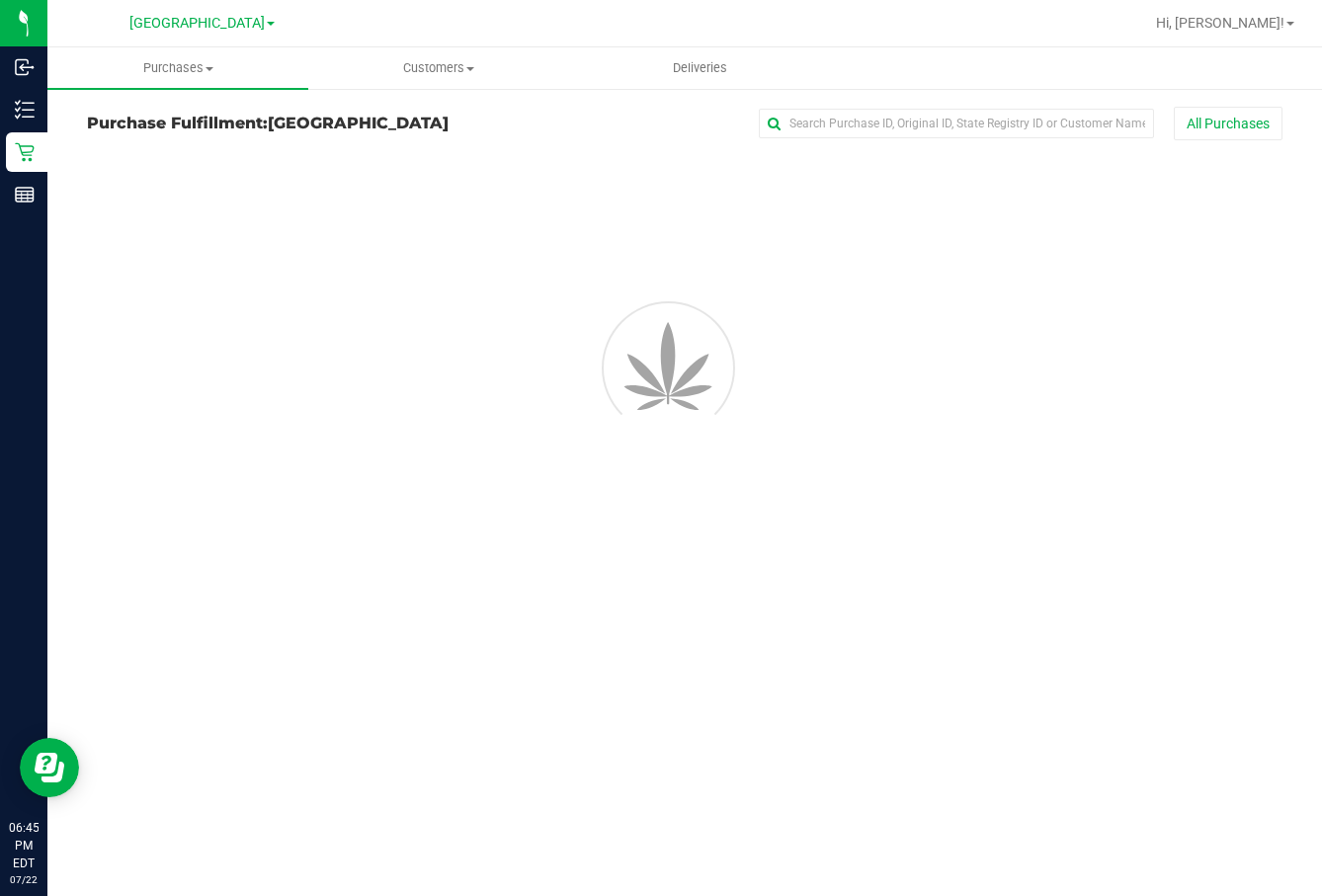 scroll, scrollTop: 0, scrollLeft: 0, axis: both 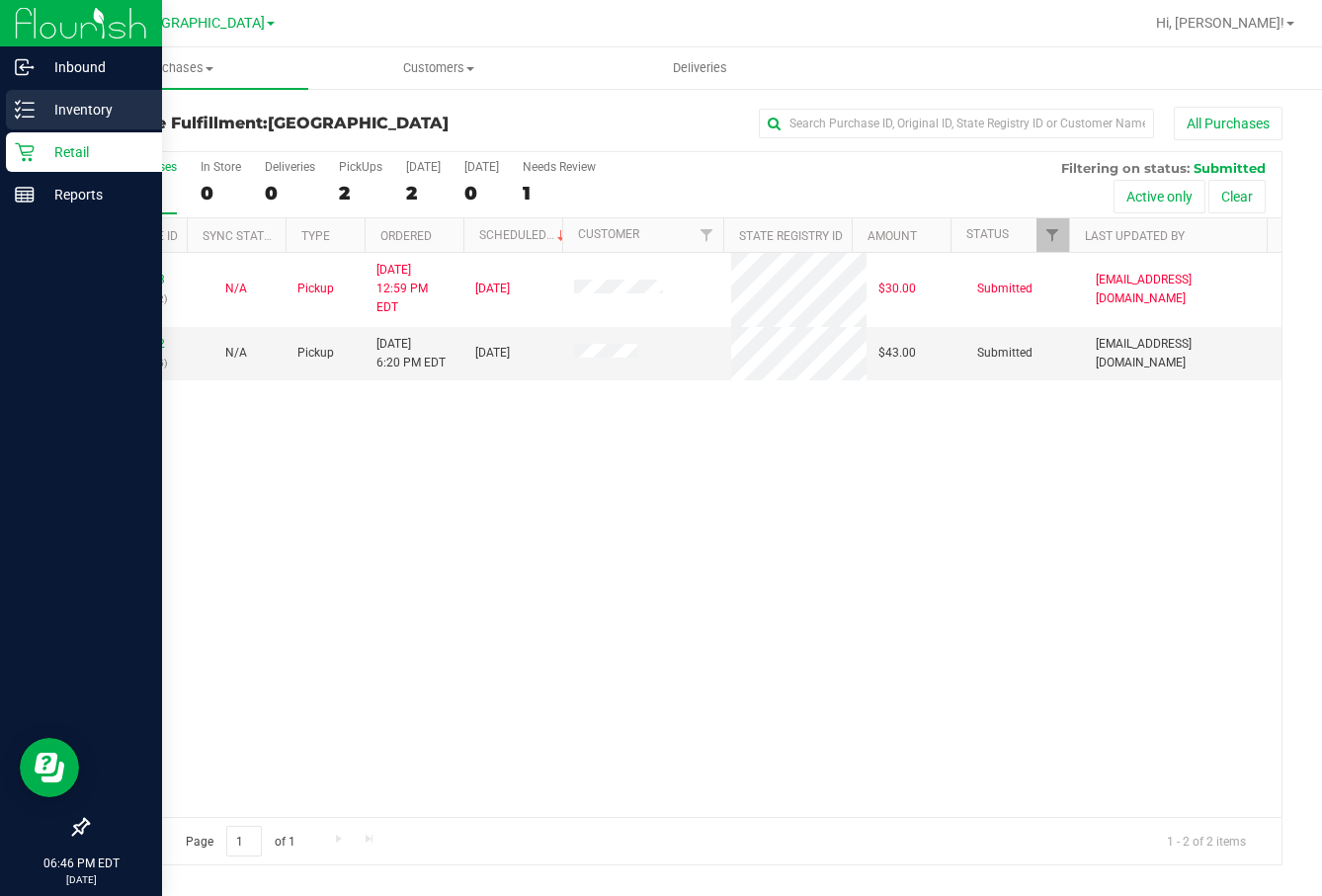 drag, startPoint x: 555, startPoint y: 544, endPoint x: 9, endPoint y: 116, distance: 693.7579 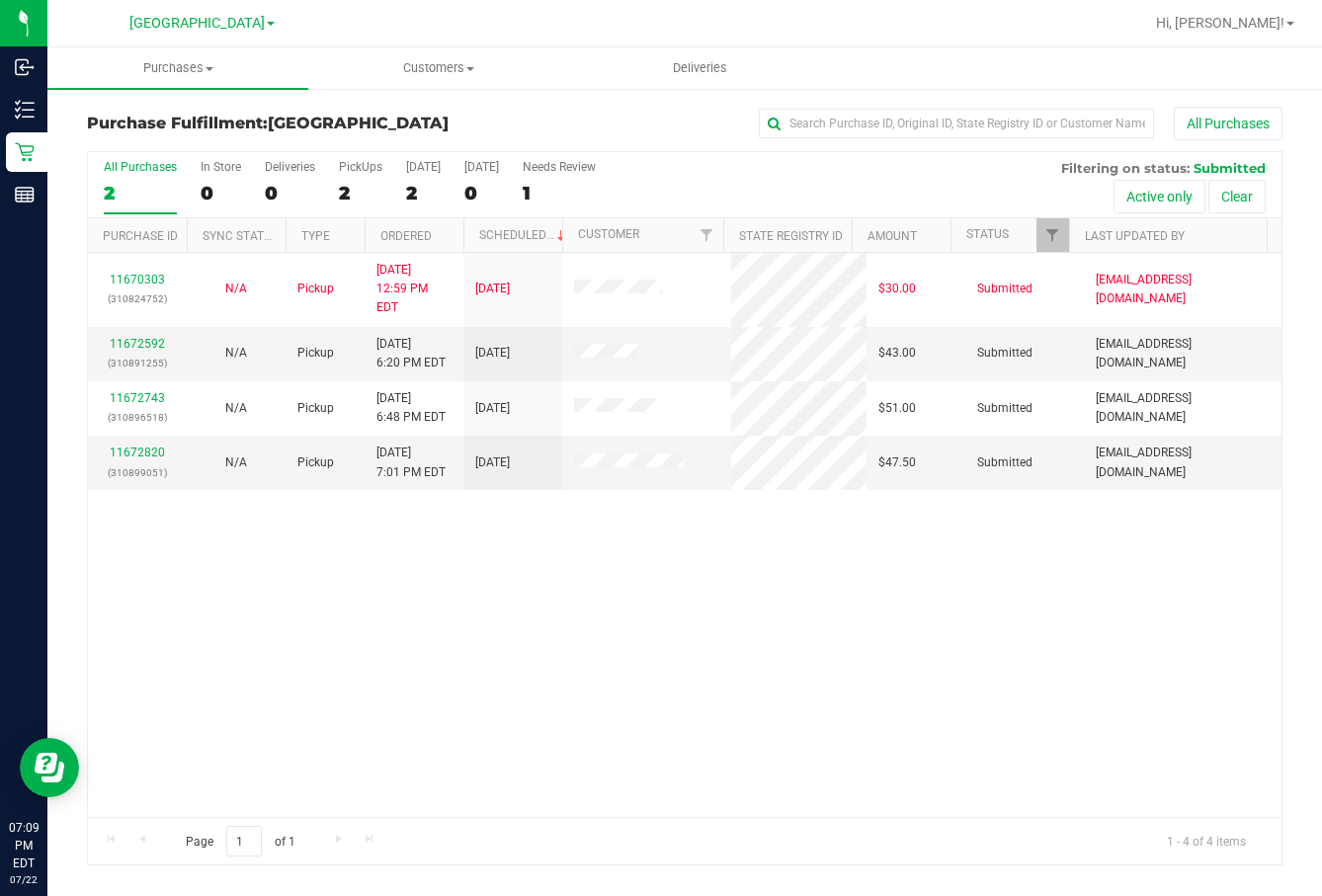 click on "11670303
(310824752)
N/A
Pickup [DATE] 12:59 PM EDT 7/22/2025
$30.00
Submitted [EMAIL_ADDRESS][DOMAIN_NAME]
11672592
(310891255)
N/A
Pickup [DATE] 6:20 PM EDT 7/22/2025
$43.00
Submitted [EMAIL_ADDRESS][DOMAIN_NAME]
11672743
(310896518)
N/A
Pickup [DATE] 6:48 PM EDT 7/22/2025
$51.00
Submitted [EMAIL_ADDRESS][DOMAIN_NAME]
11672820" at bounding box center (685, 534) 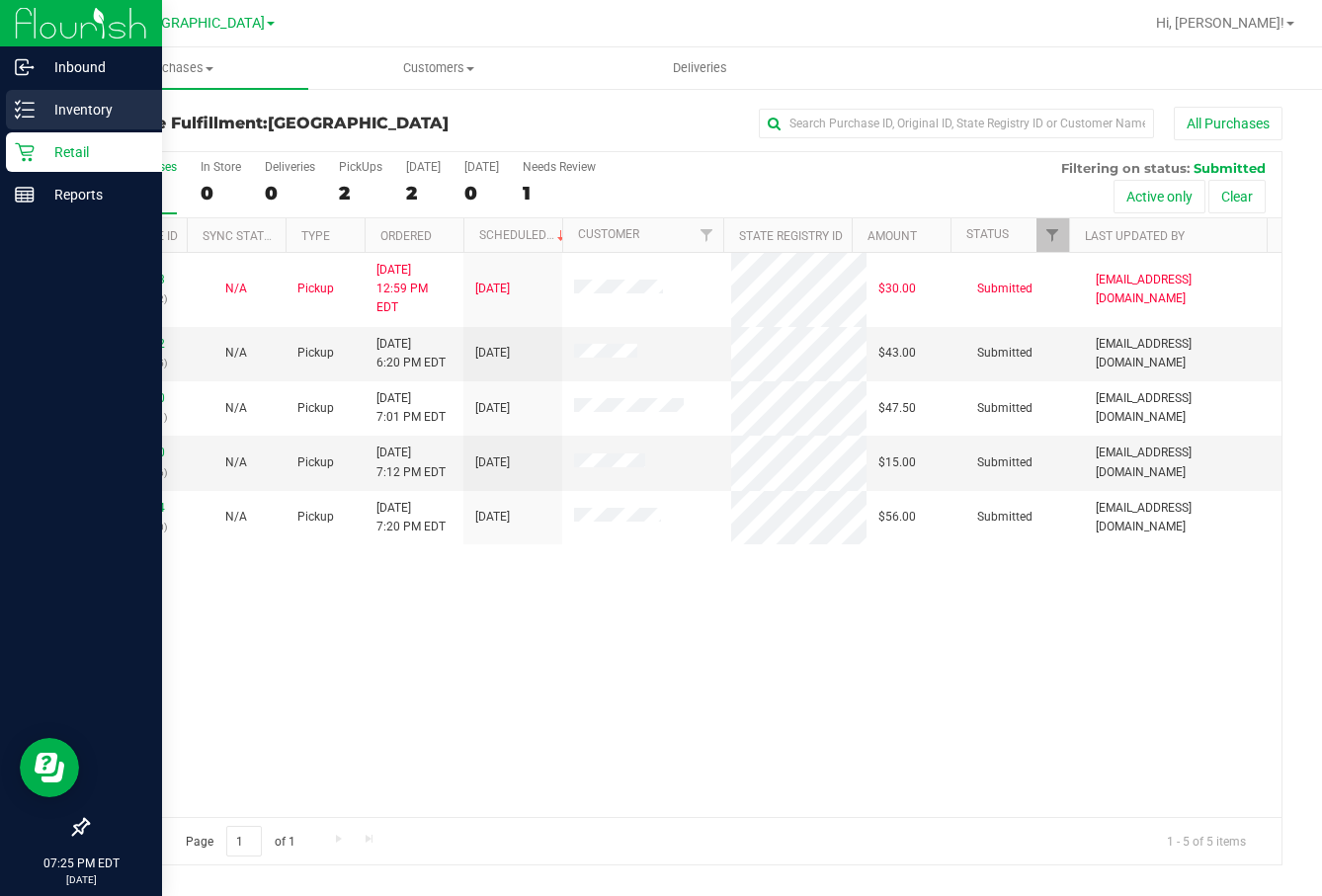 click on "Inventory" at bounding box center [94, 110] 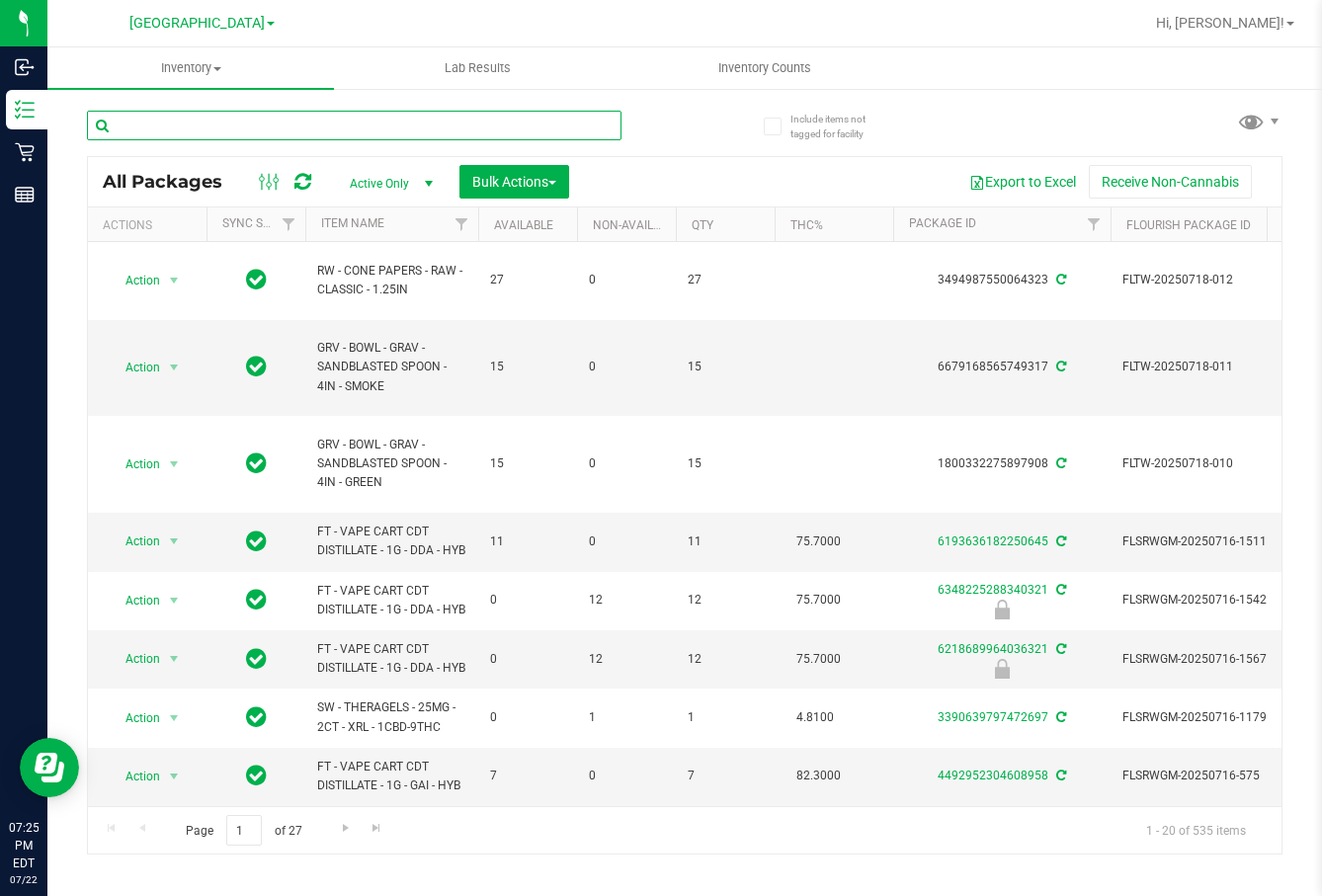 click at bounding box center [354, 125] 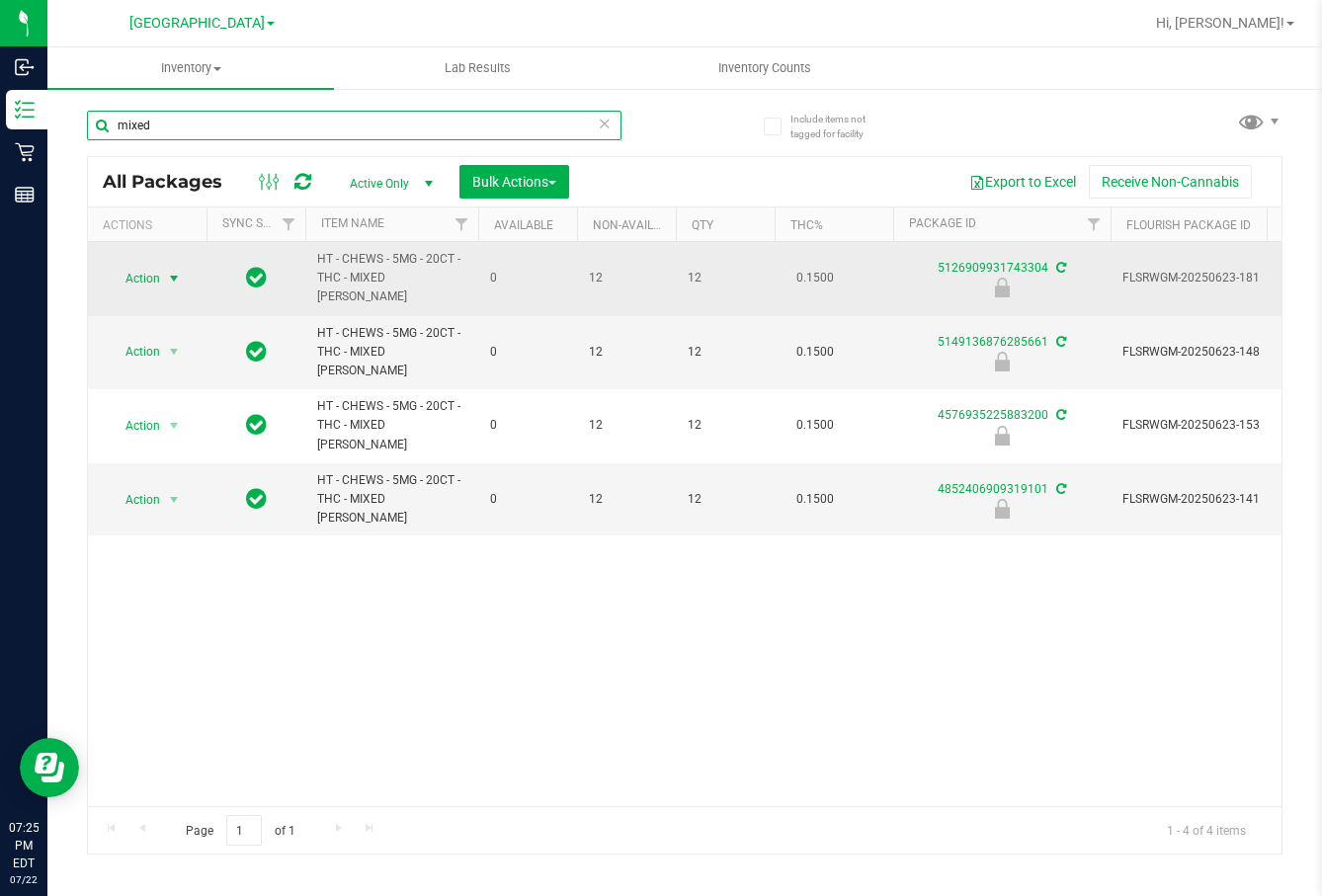 type on "mixed" 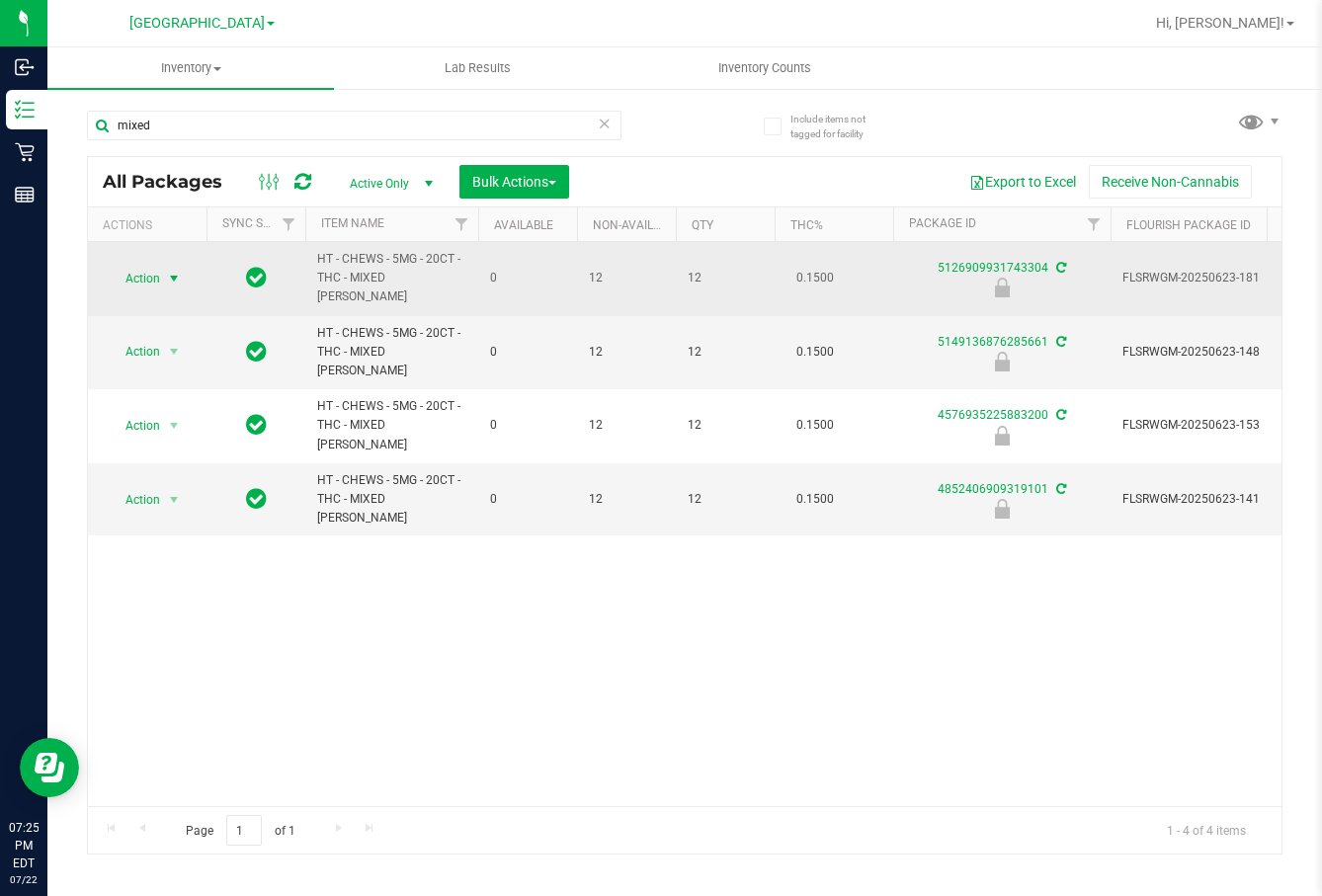 click on "Action" at bounding box center [134, 279] 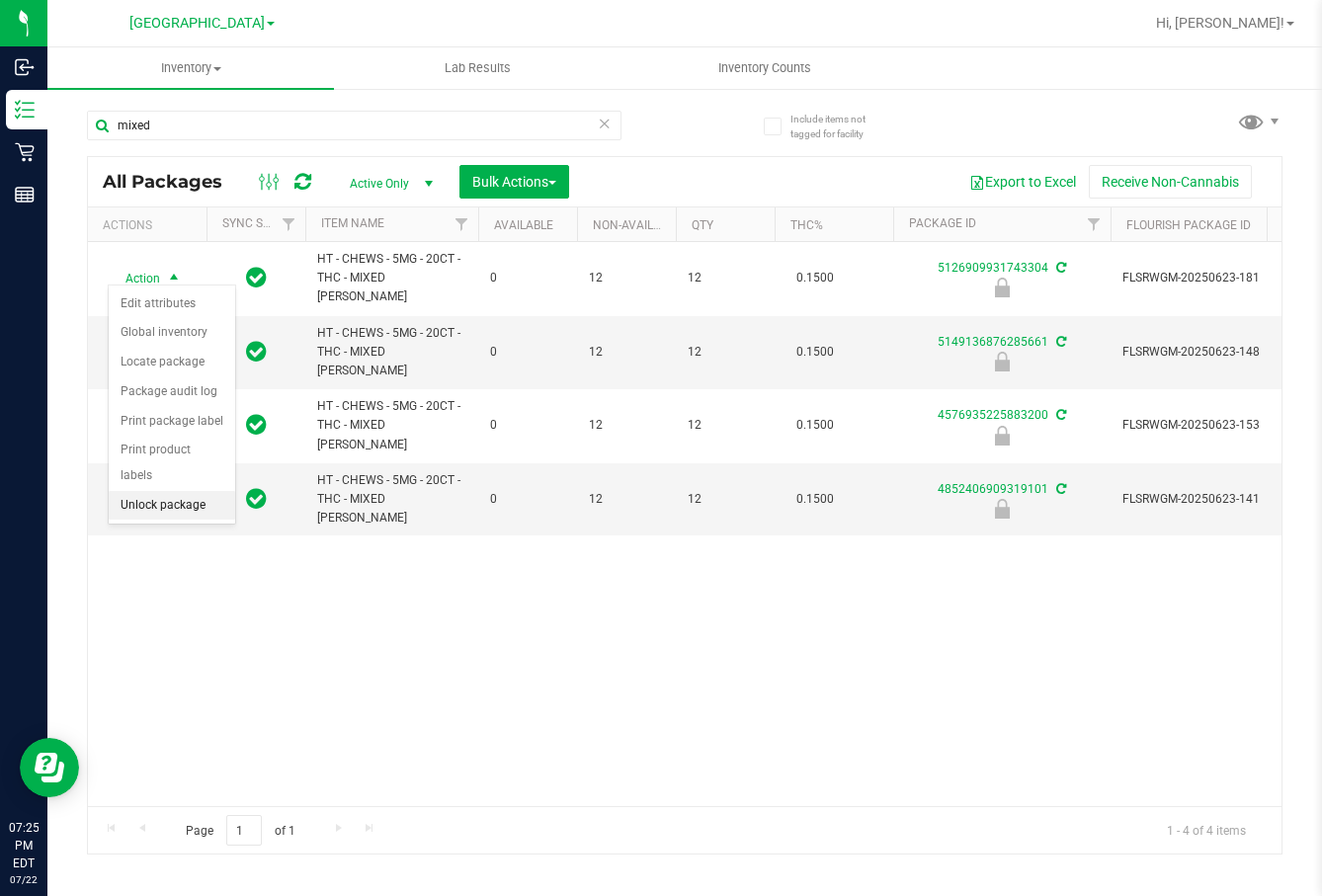 click on "Unlock package" at bounding box center (172, 506) 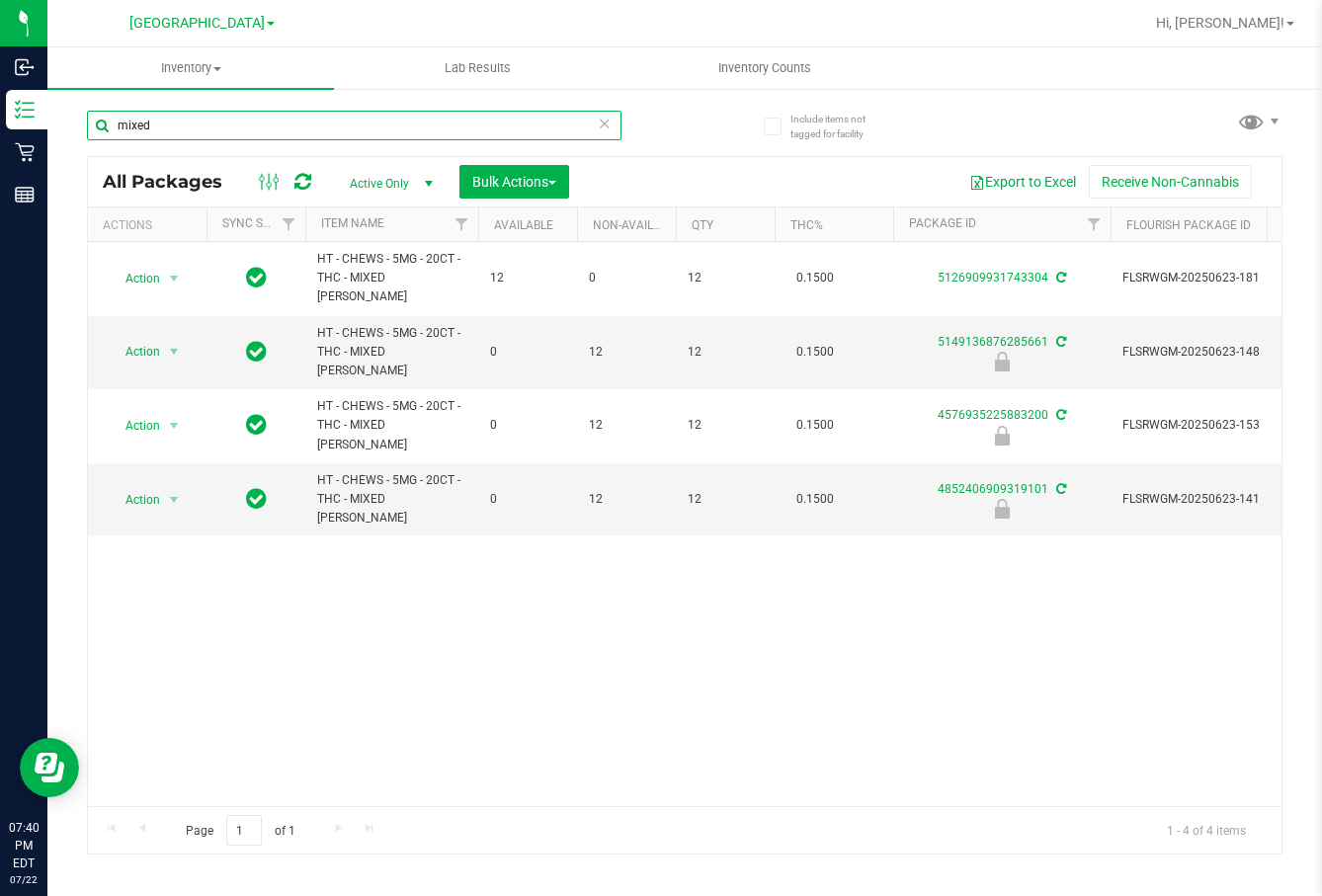 drag, startPoint x: 213, startPoint y: 128, endPoint x: -6, endPoint y: 124, distance: 219.03653 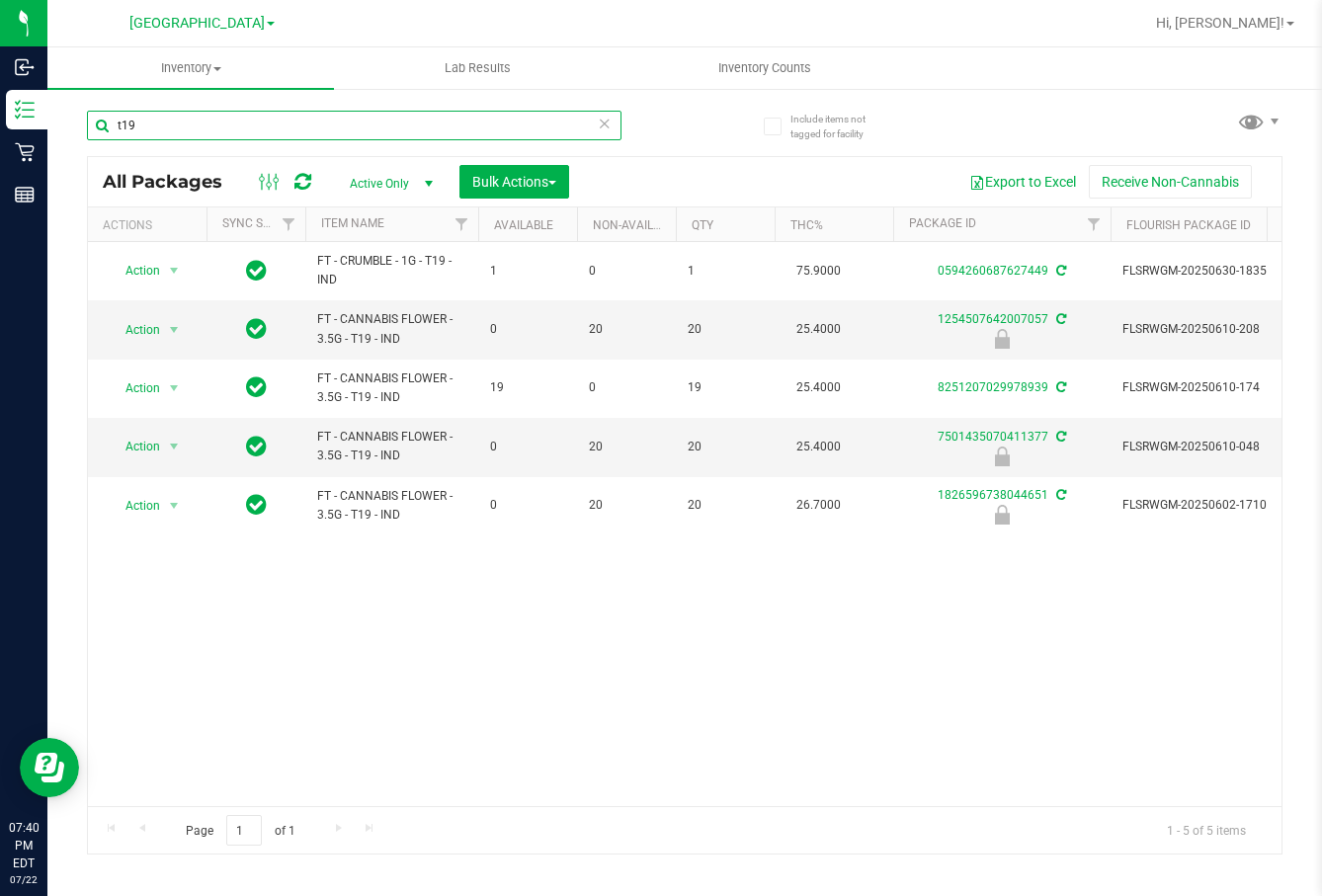 type on "t19" 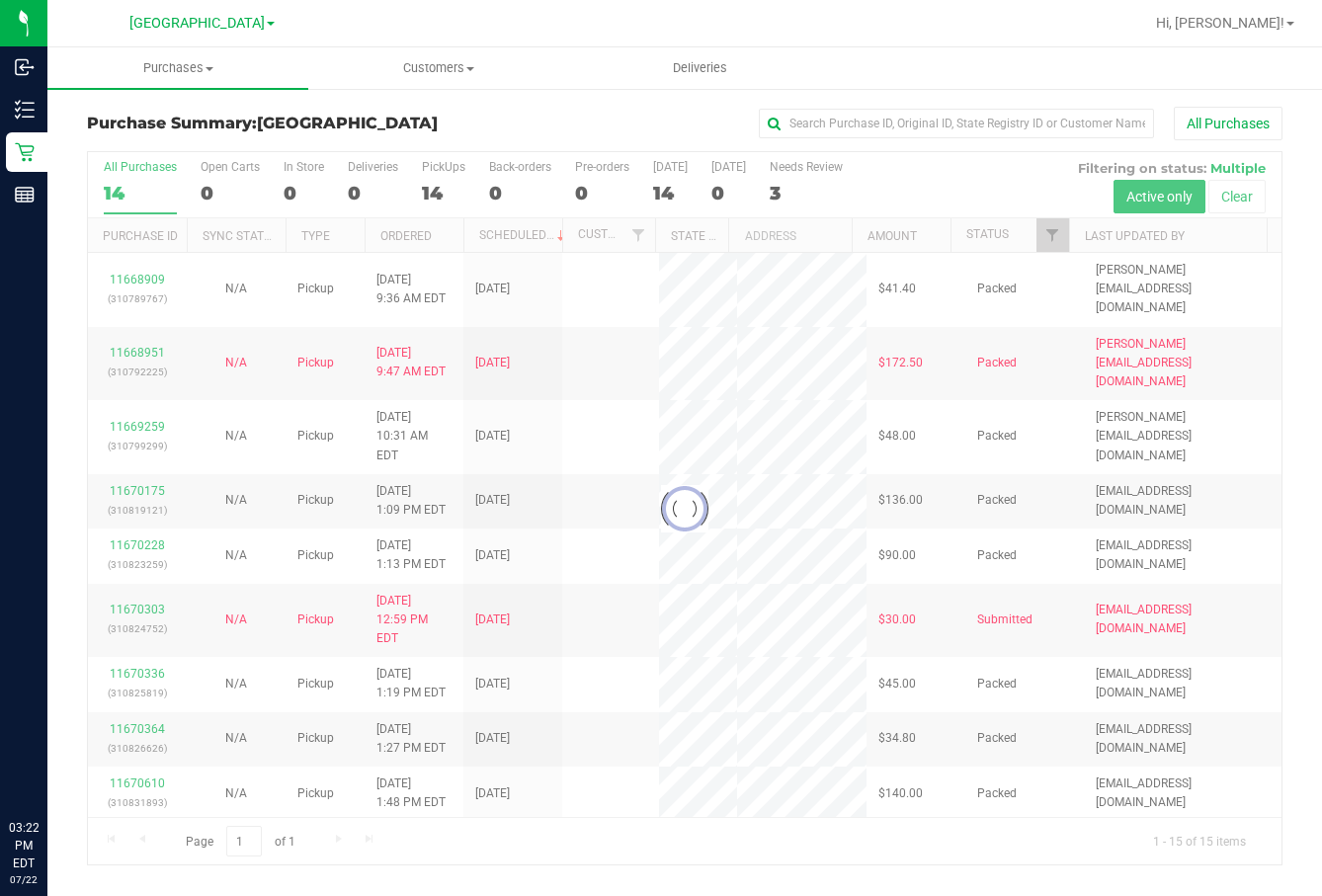 scroll, scrollTop: 0, scrollLeft: 0, axis: both 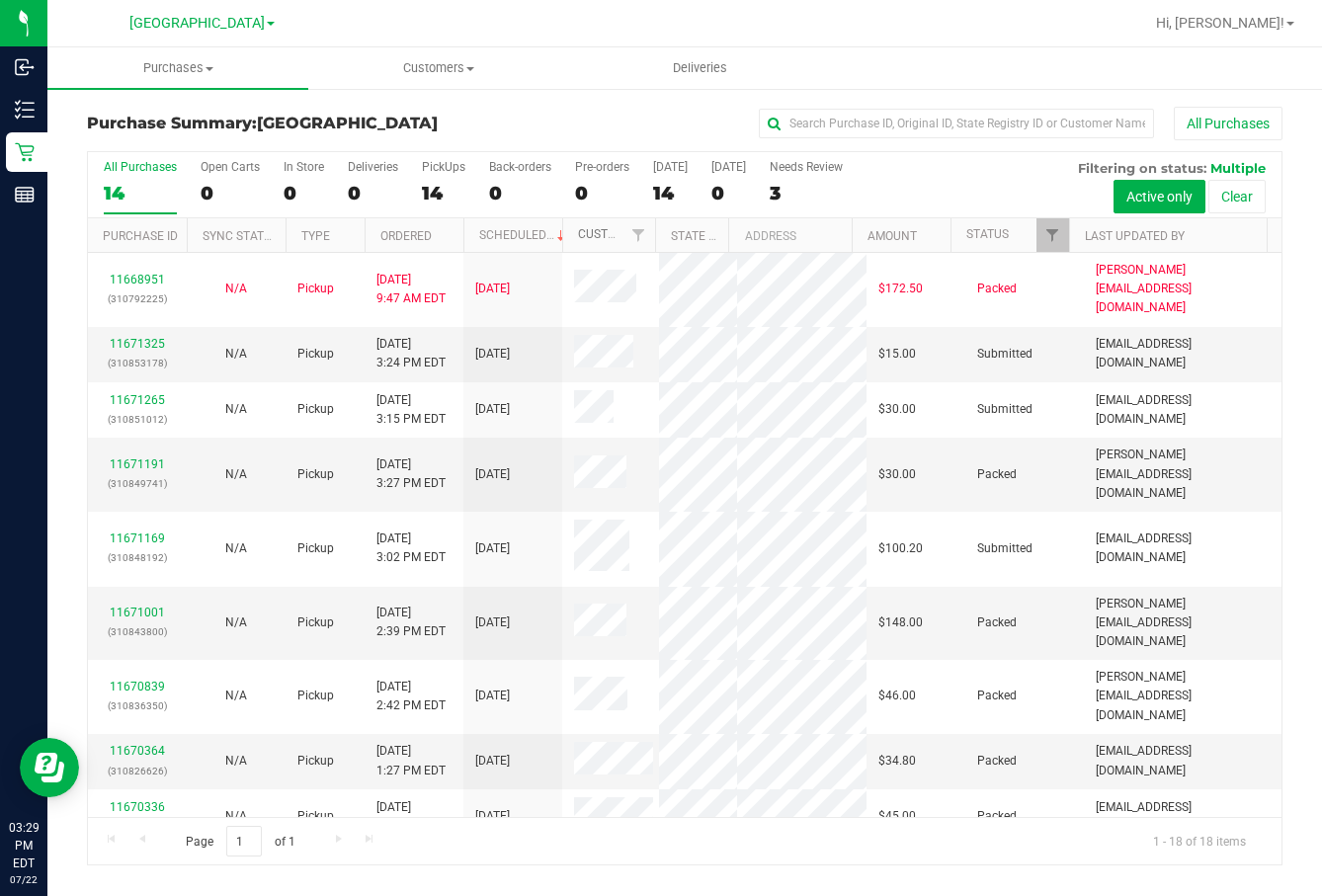 click on "Customer" at bounding box center [609, 234] 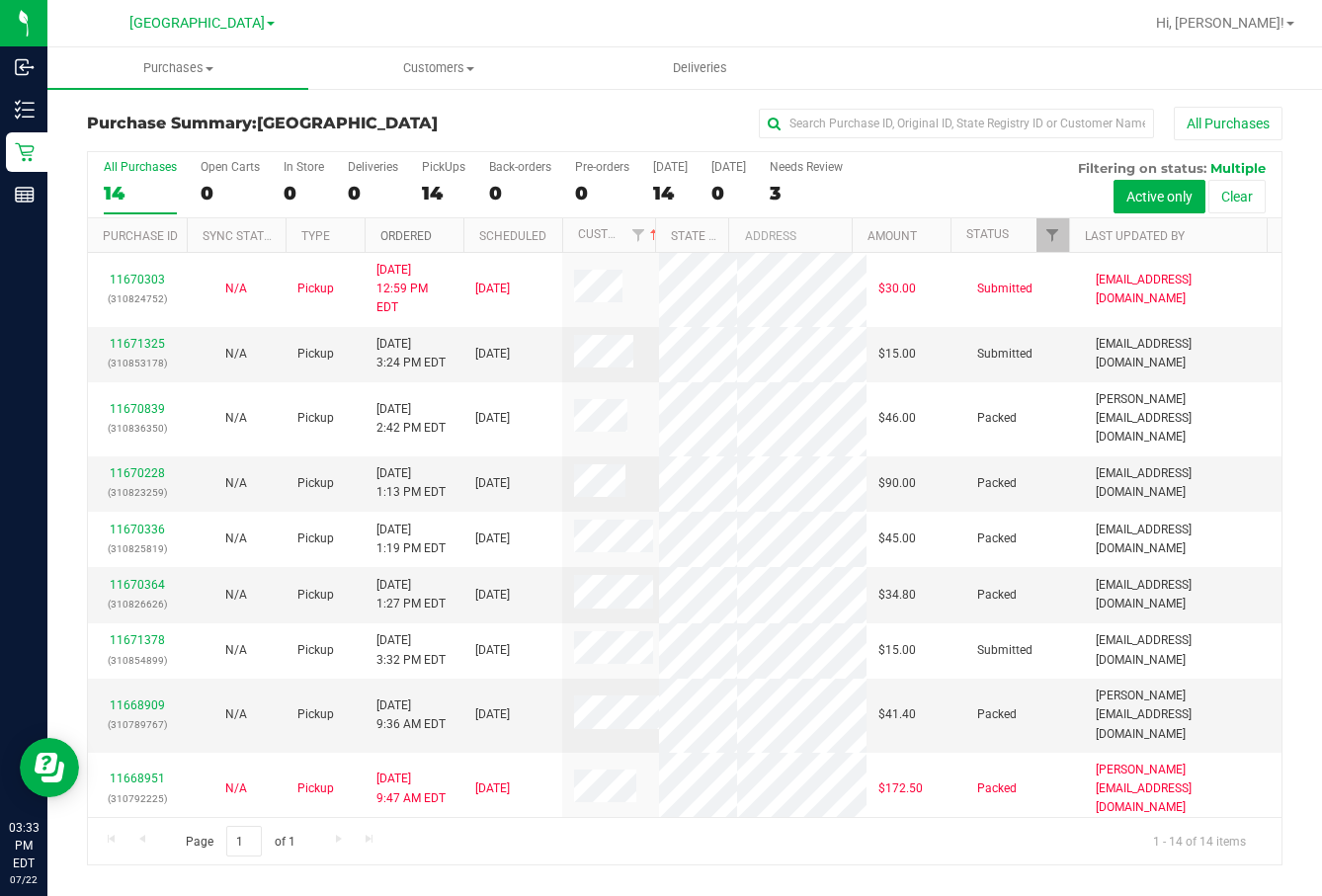 click on "Ordered" at bounding box center (406, 236) 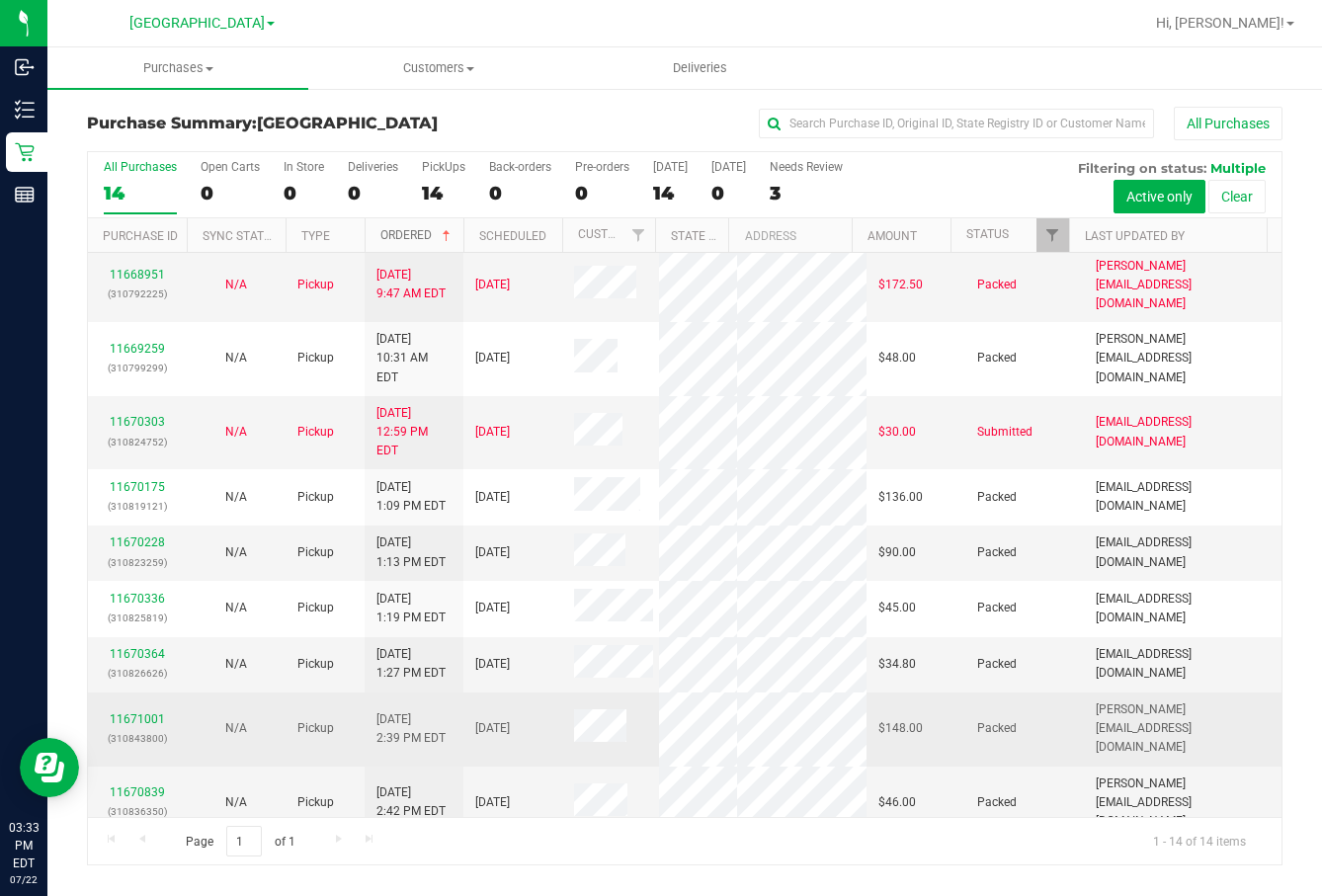 scroll, scrollTop: 296, scrollLeft: 0, axis: vertical 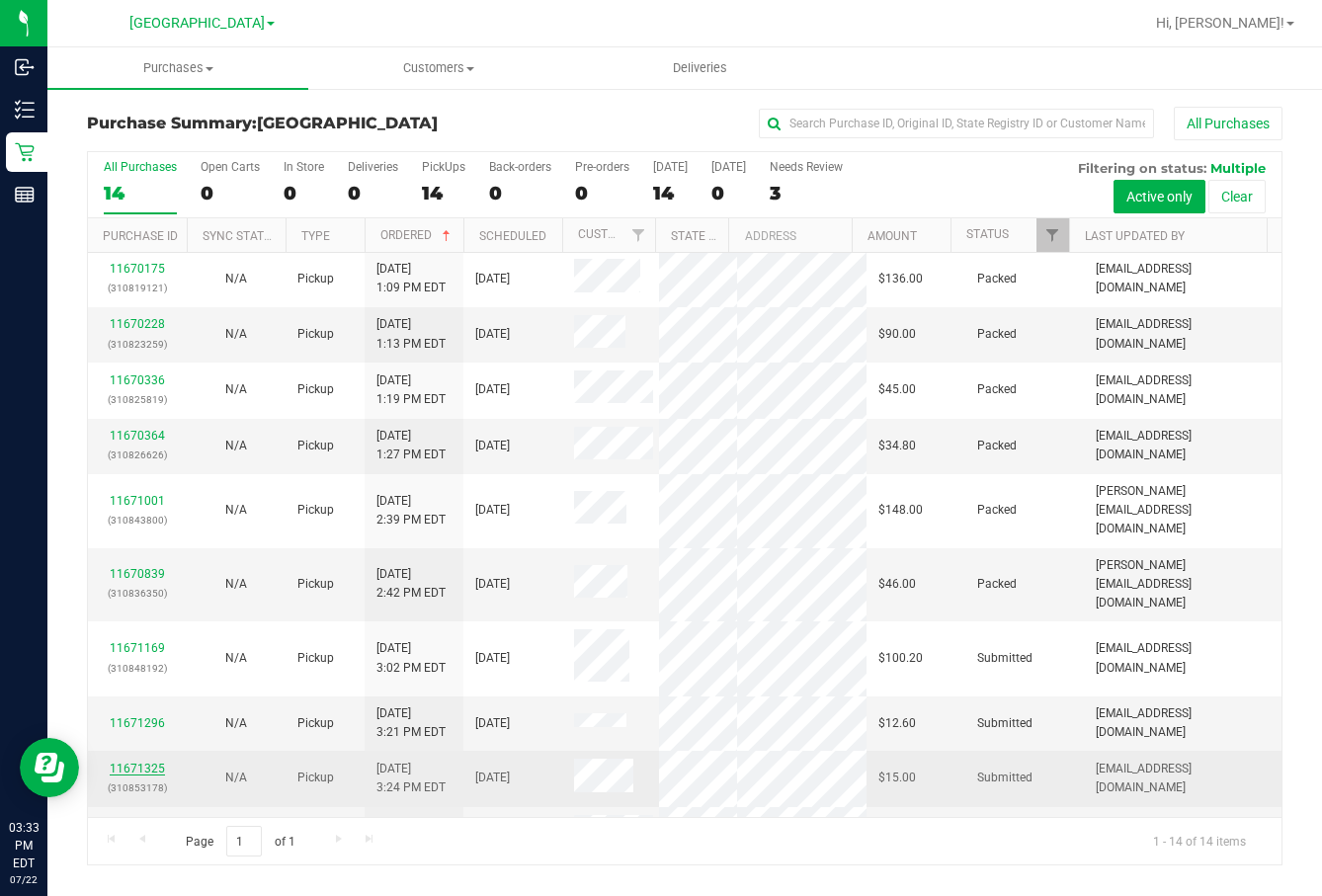 click on "11671325" at bounding box center (137, 769) 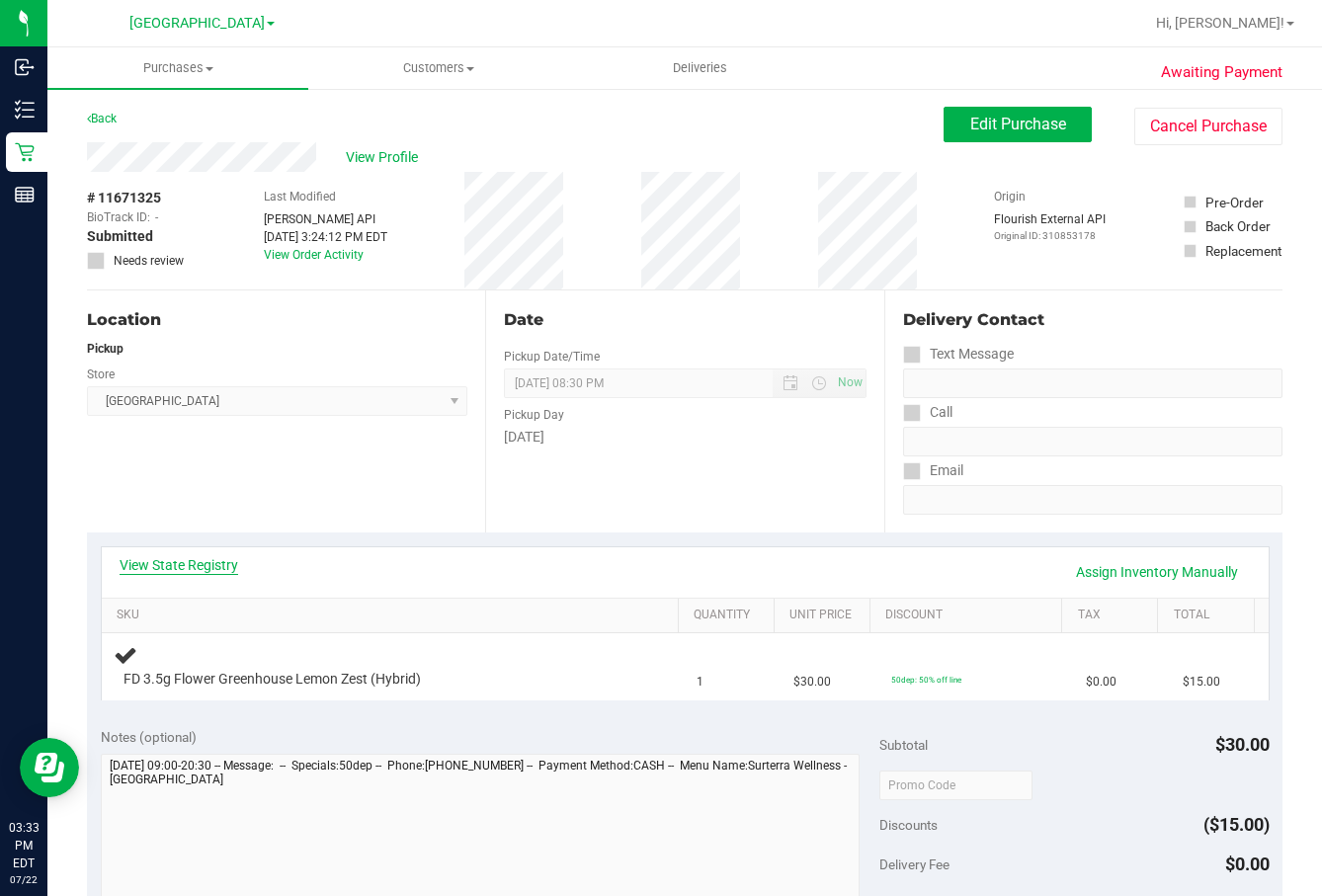 click on "View State Registry" at bounding box center [179, 565] 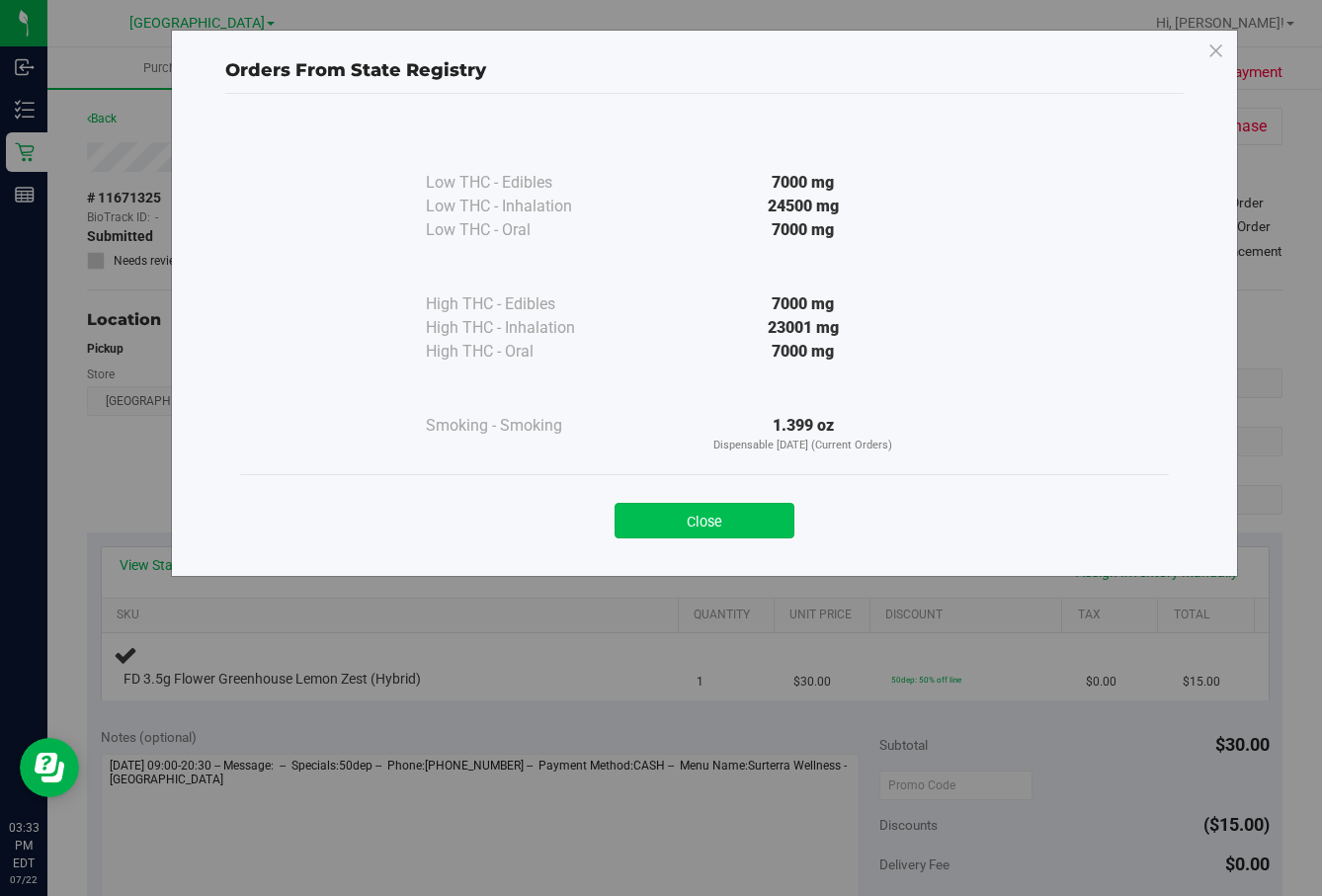 click on "Close" at bounding box center (704, 521) 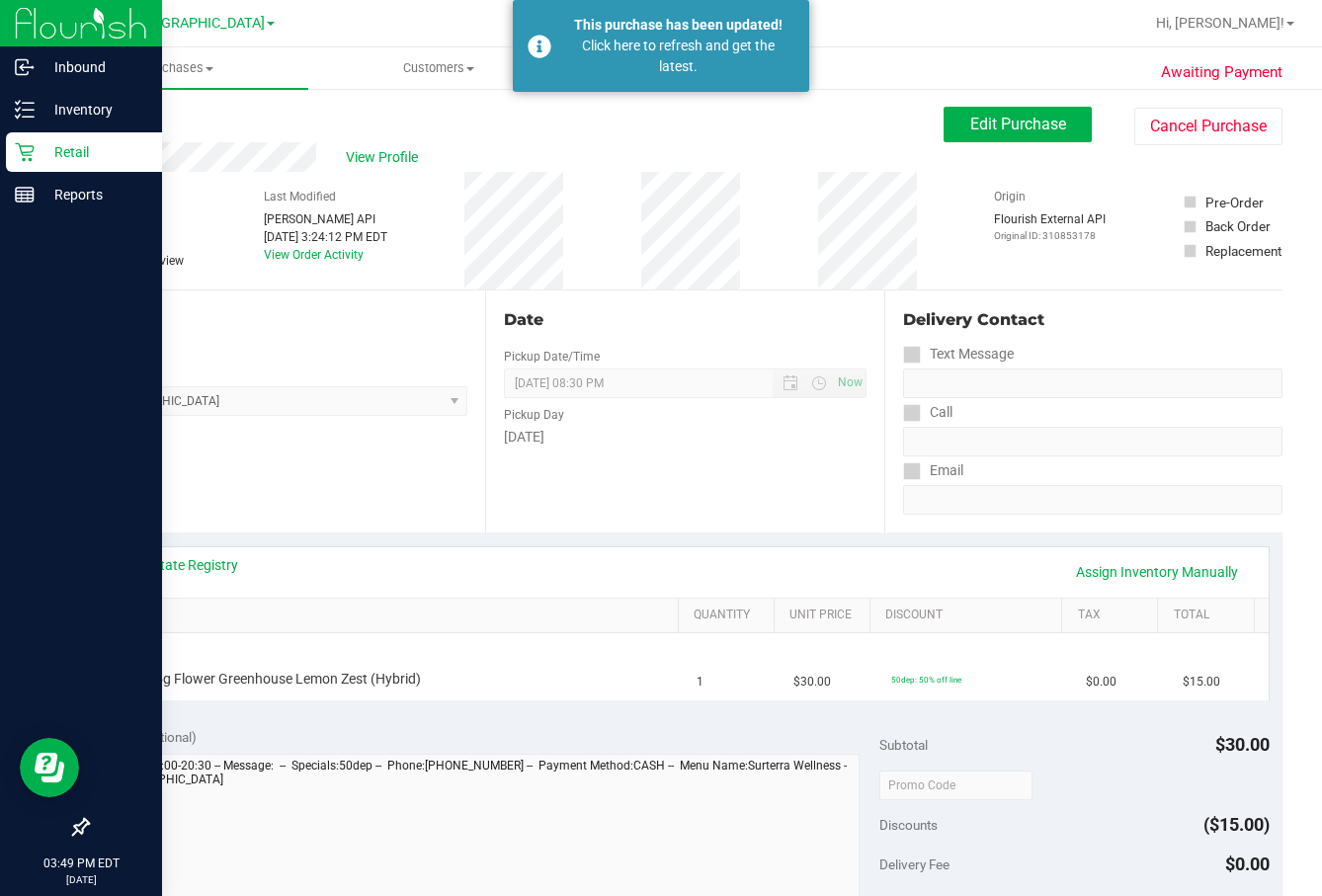 click on "Retail" at bounding box center (94, 152) 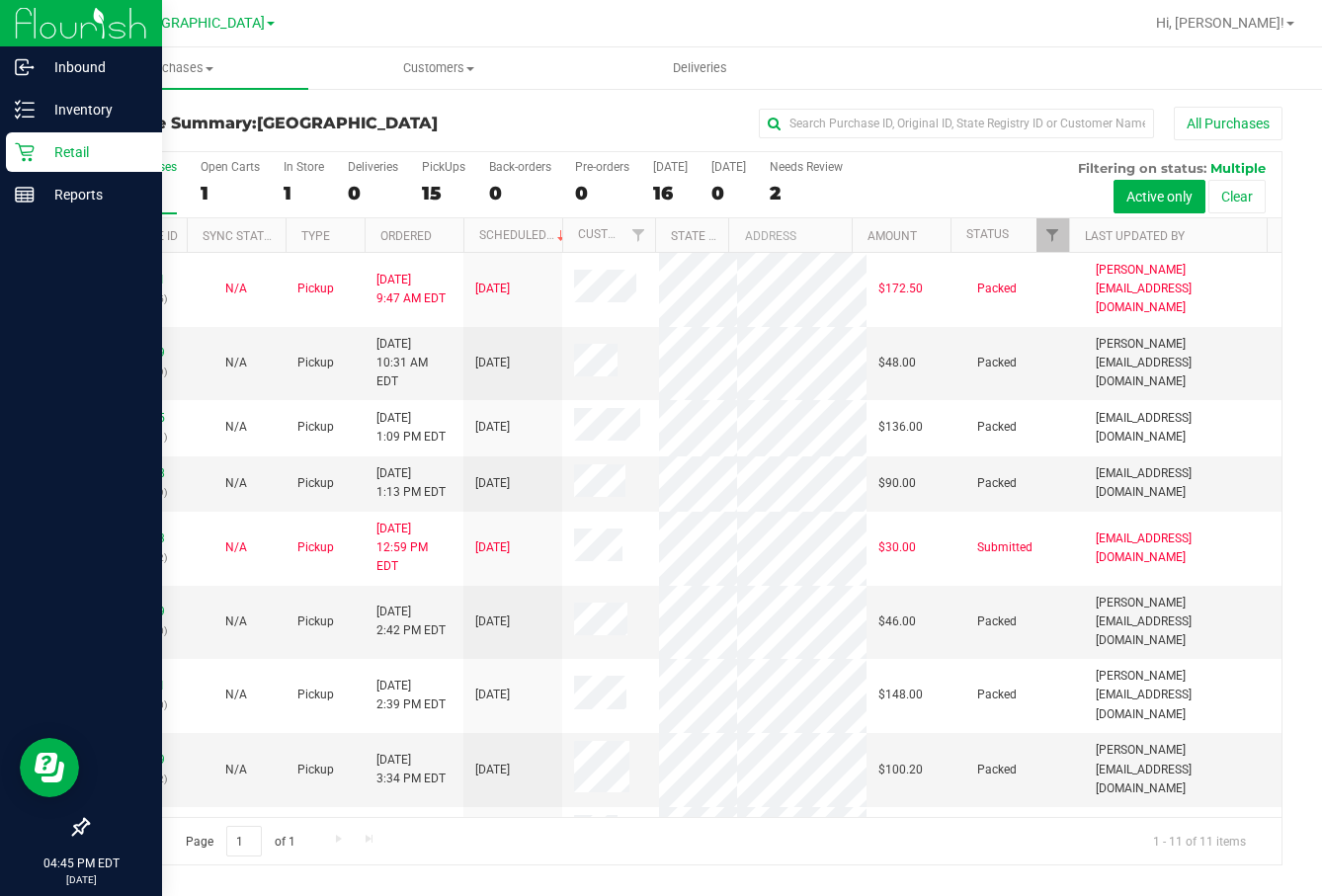 click on "Retail" at bounding box center [94, 152] 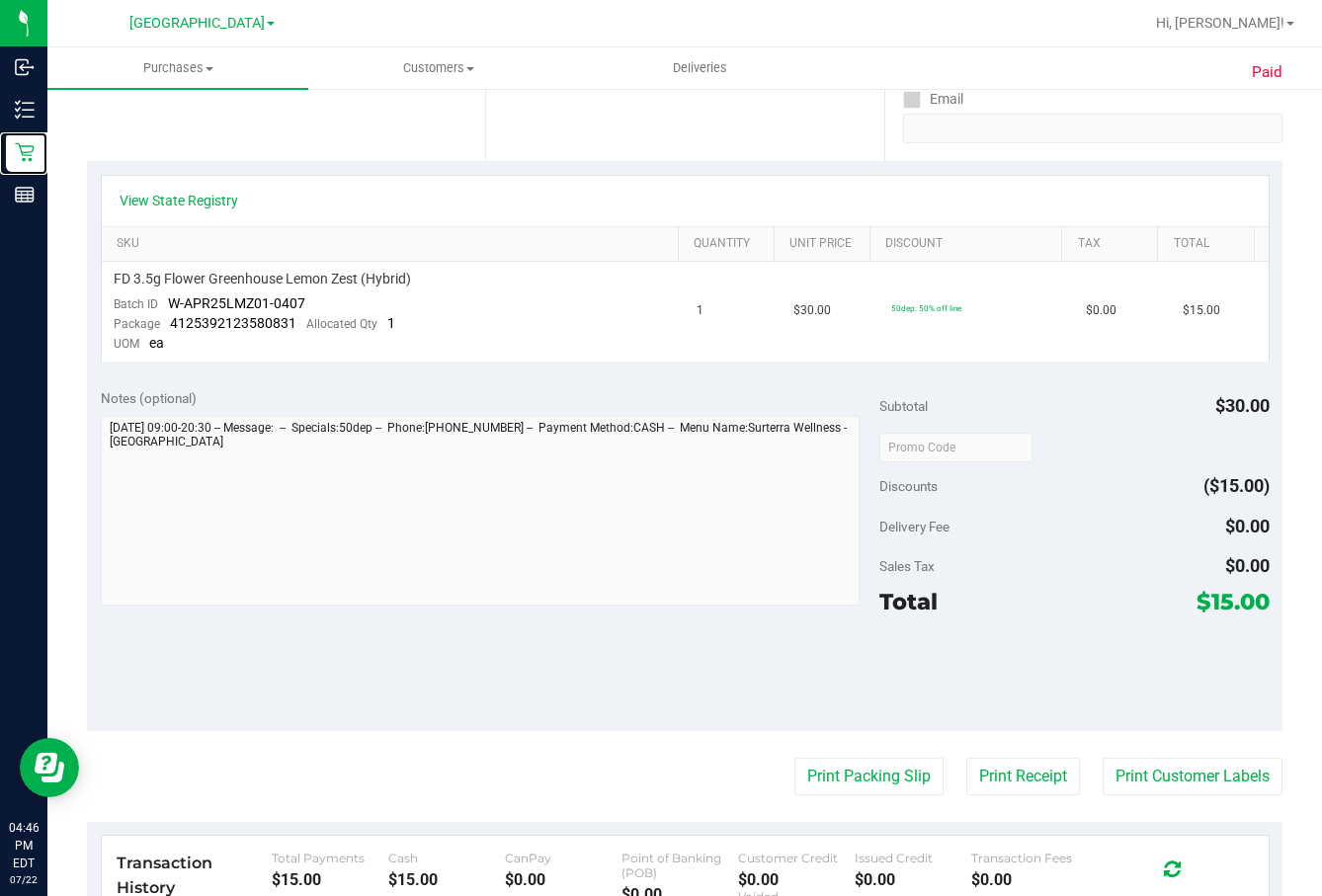scroll, scrollTop: 0, scrollLeft: 0, axis: both 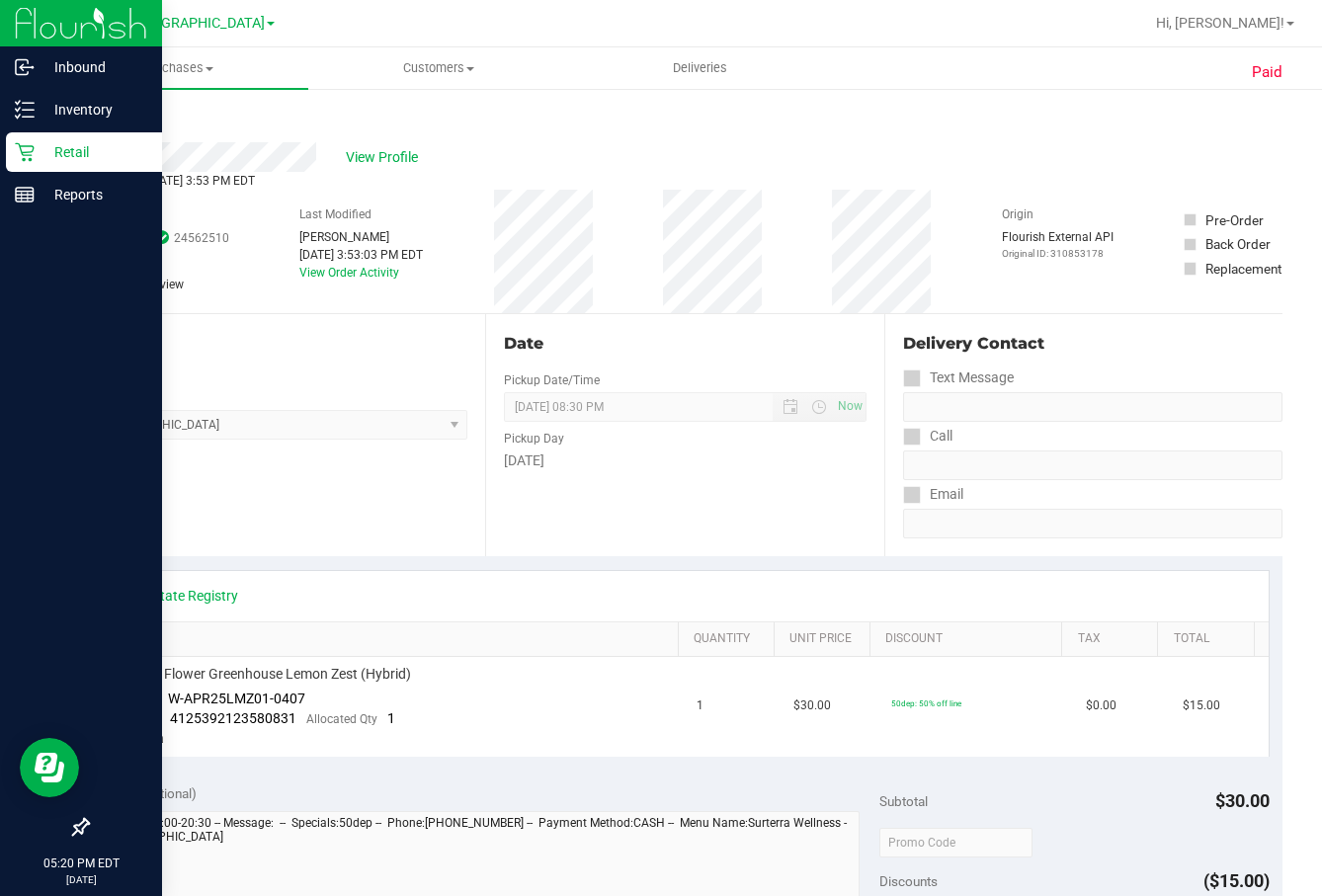 drag, startPoint x: 40, startPoint y: 149, endPoint x: 82, endPoint y: 159, distance: 43.17407 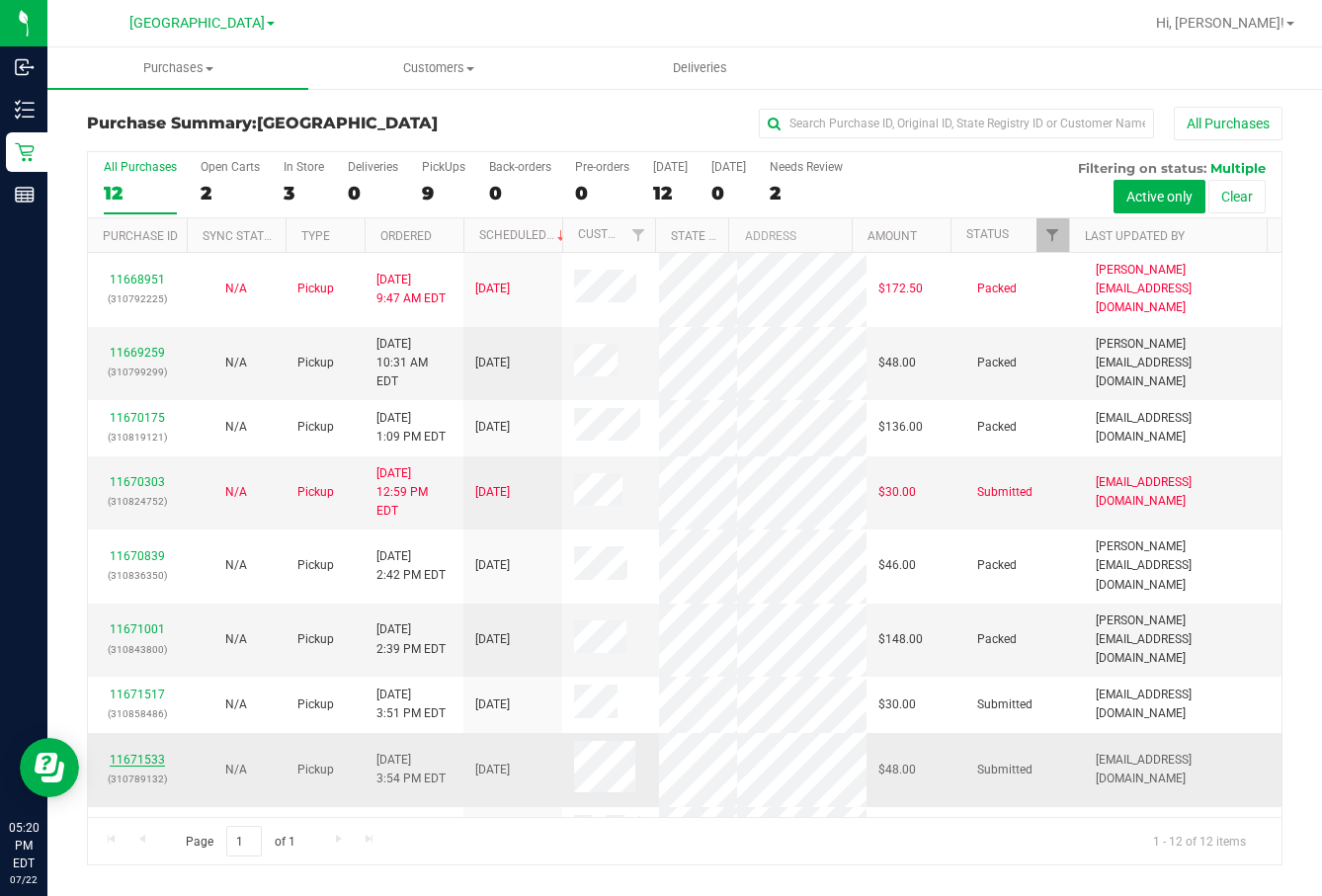click on "11671533" at bounding box center (137, 760) 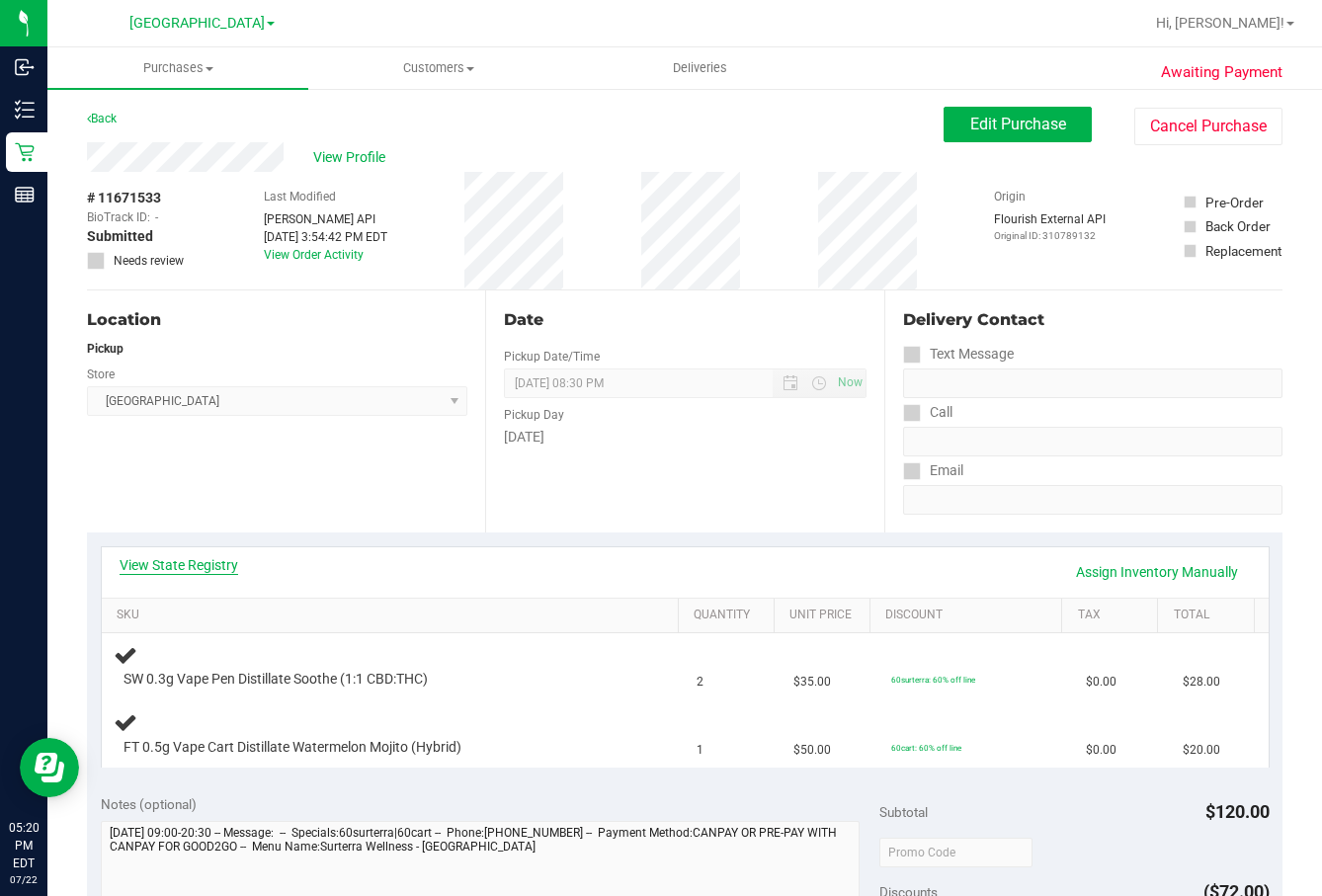 click on "View State Registry" at bounding box center (179, 565) 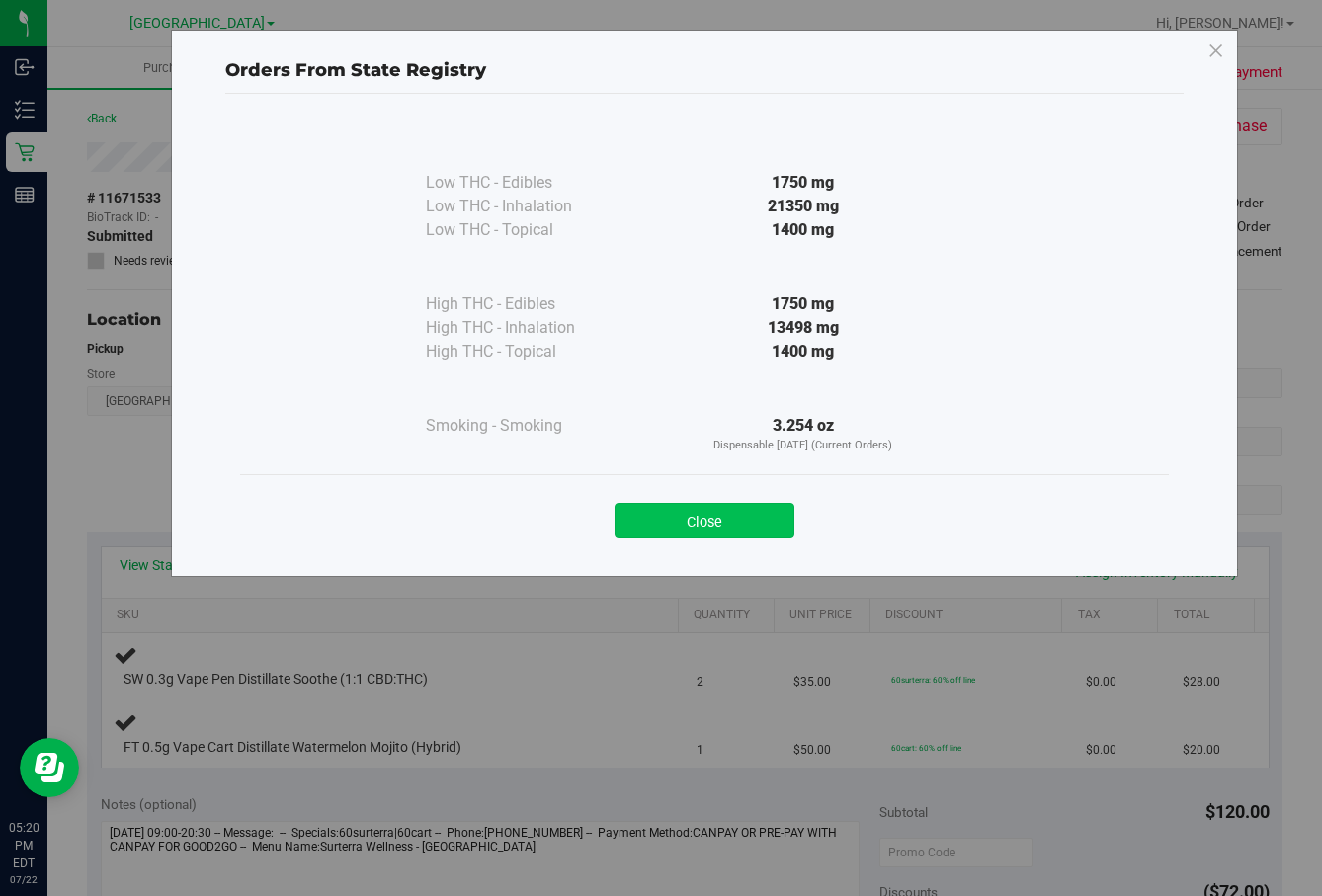 click on "Close" at bounding box center (704, 521) 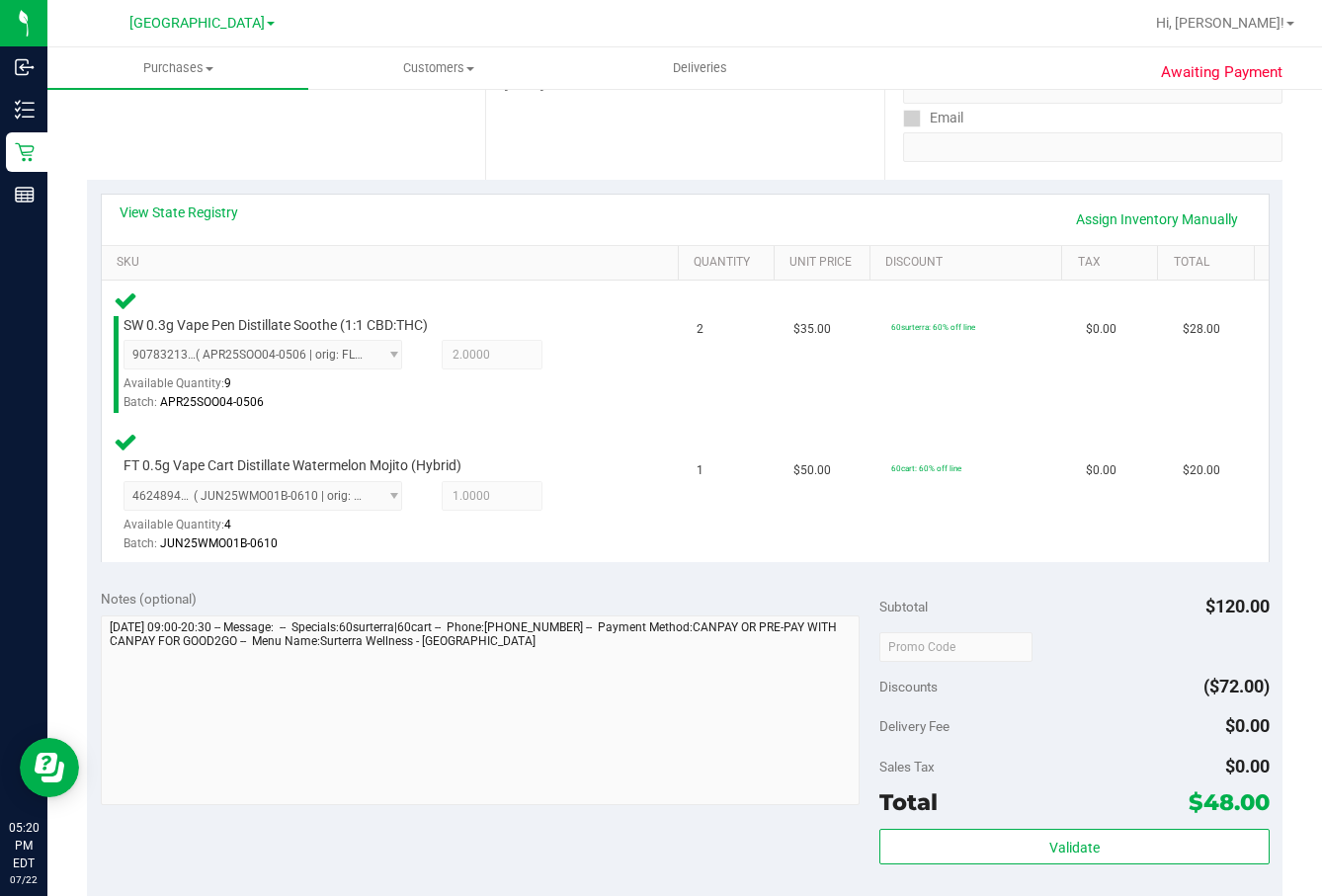 scroll, scrollTop: 395, scrollLeft: 0, axis: vertical 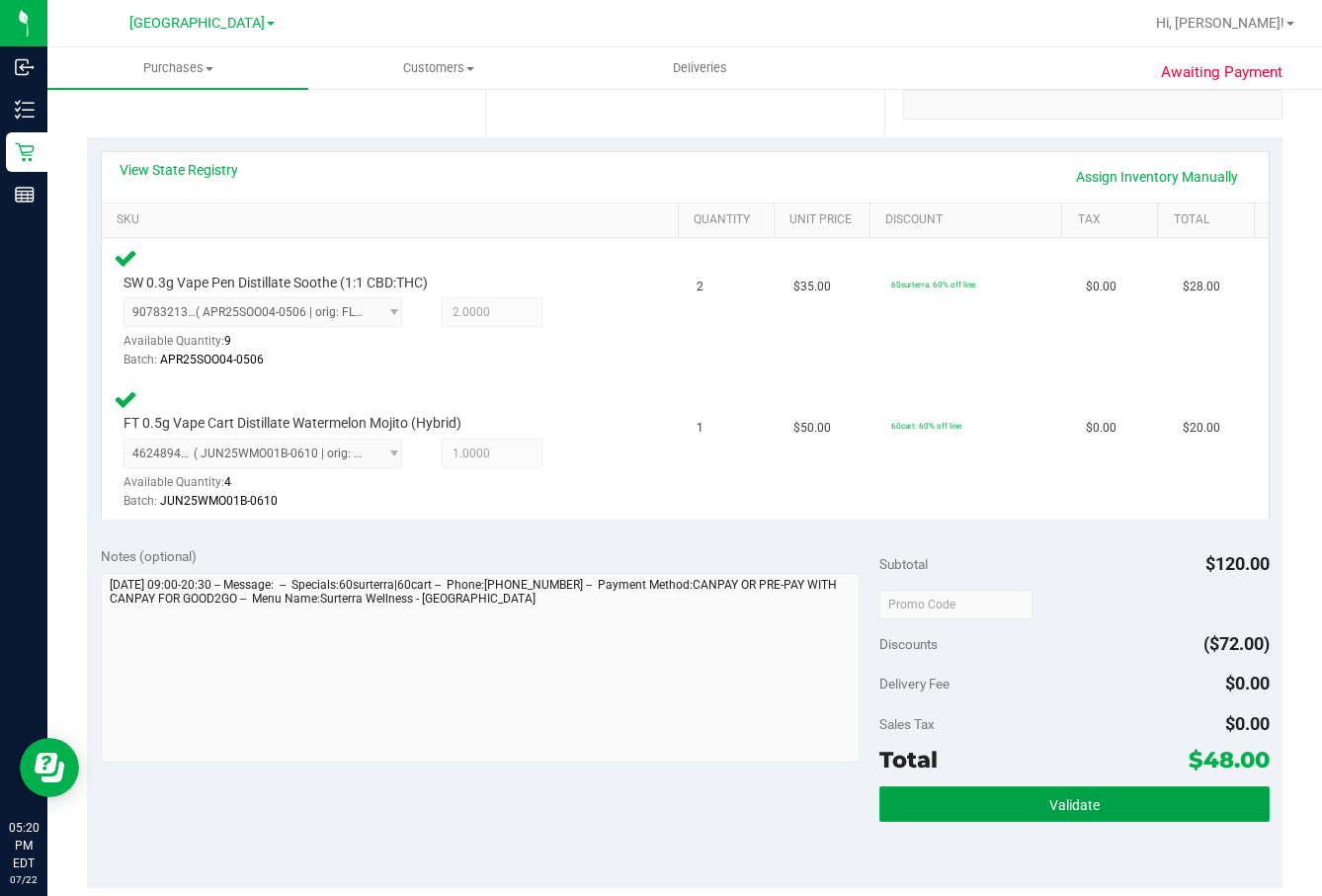 click on "Validate" at bounding box center [1074, 804] 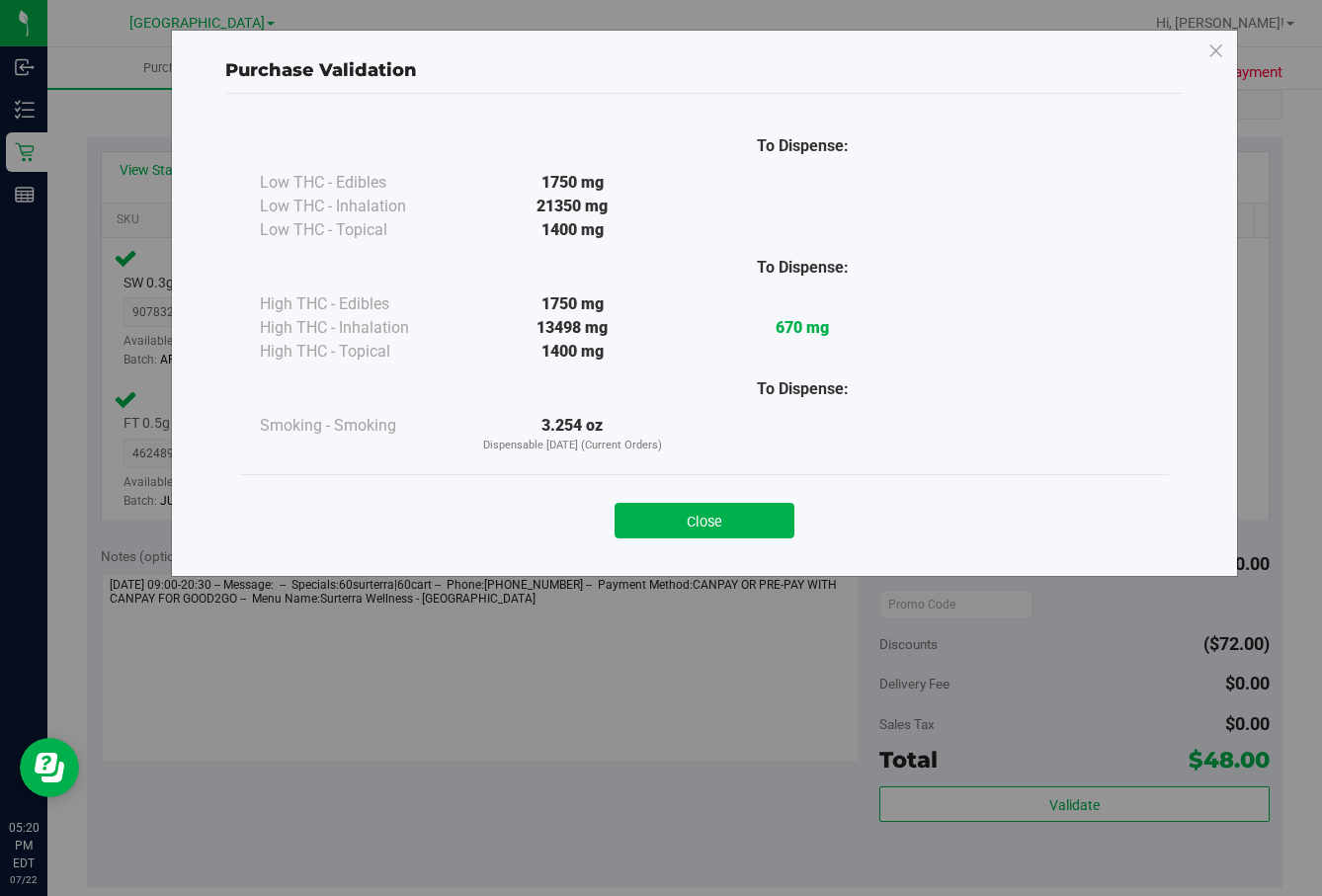 drag, startPoint x: 717, startPoint y: 531, endPoint x: 800, endPoint y: 509, distance: 85.8662 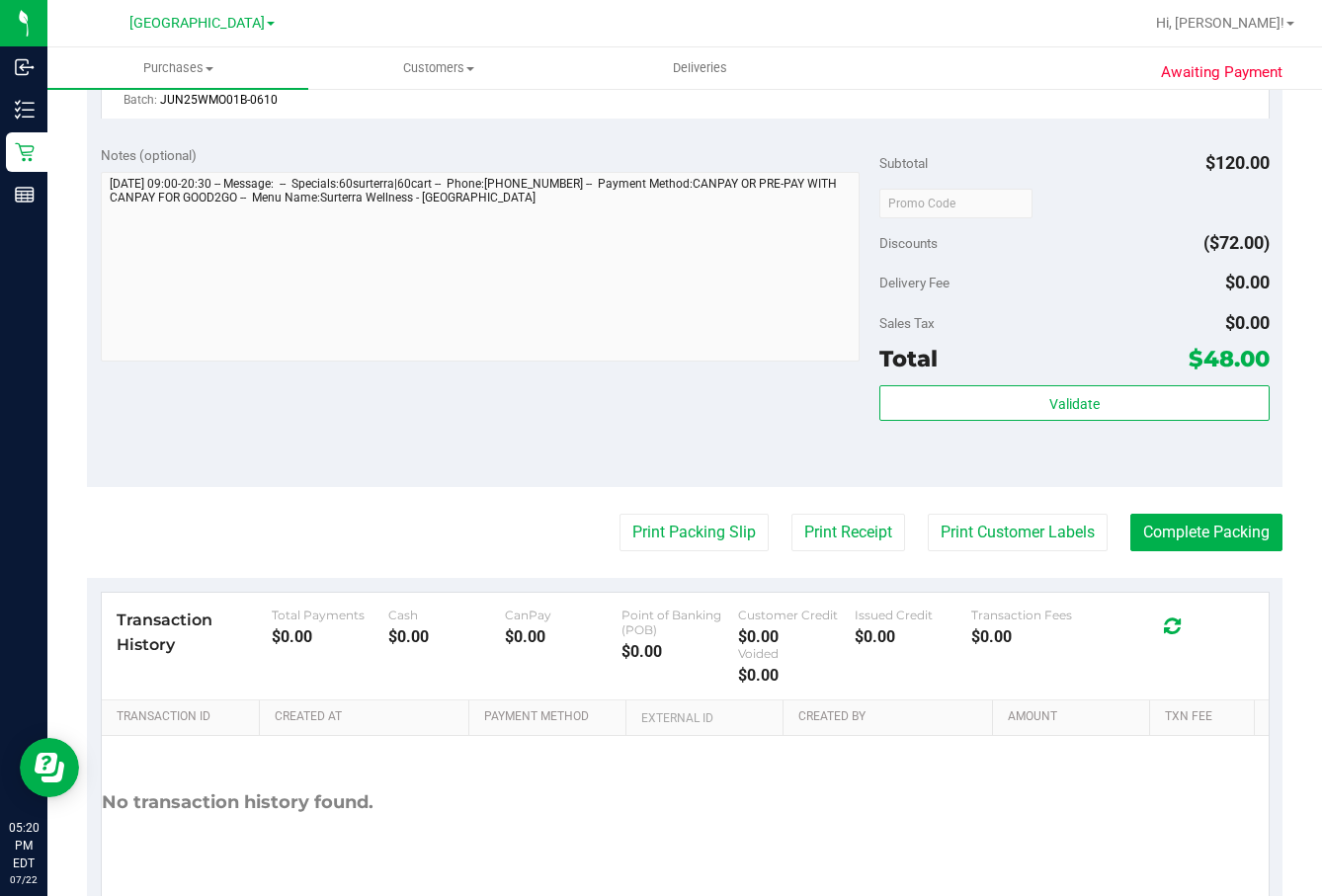 scroll, scrollTop: 887, scrollLeft: 0, axis: vertical 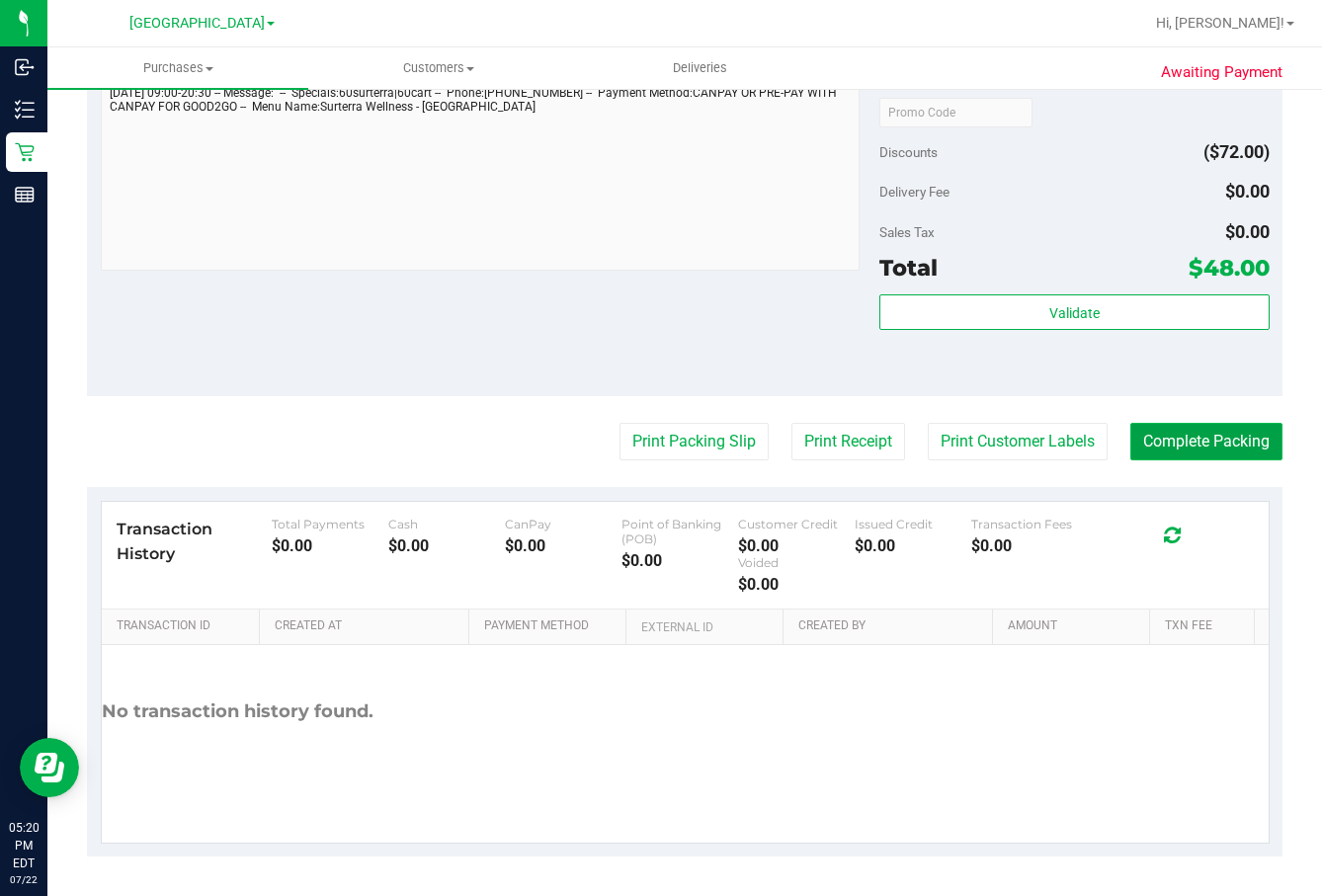 click on "Complete Packing" at bounding box center [1206, 442] 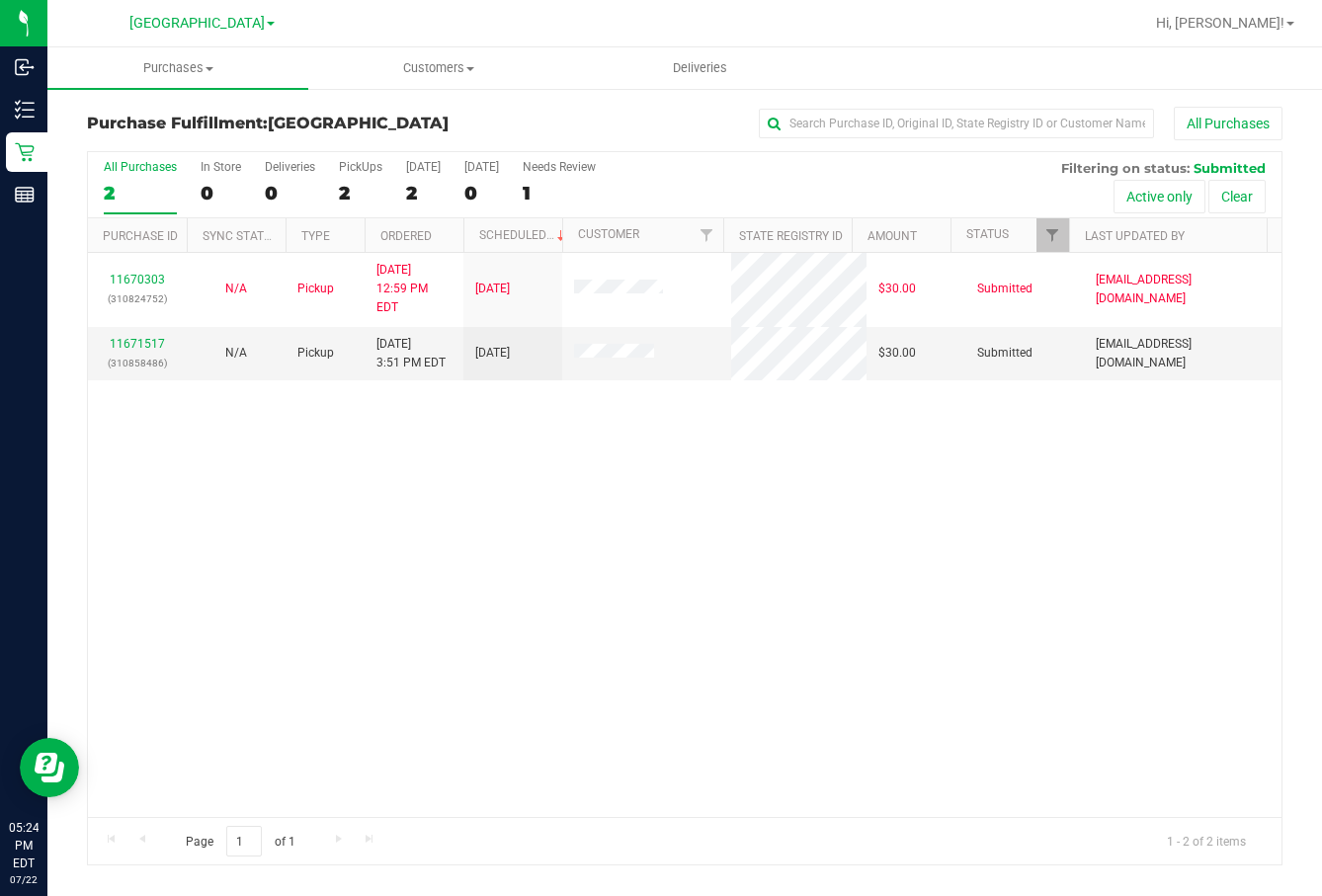 scroll, scrollTop: 0, scrollLeft: 0, axis: both 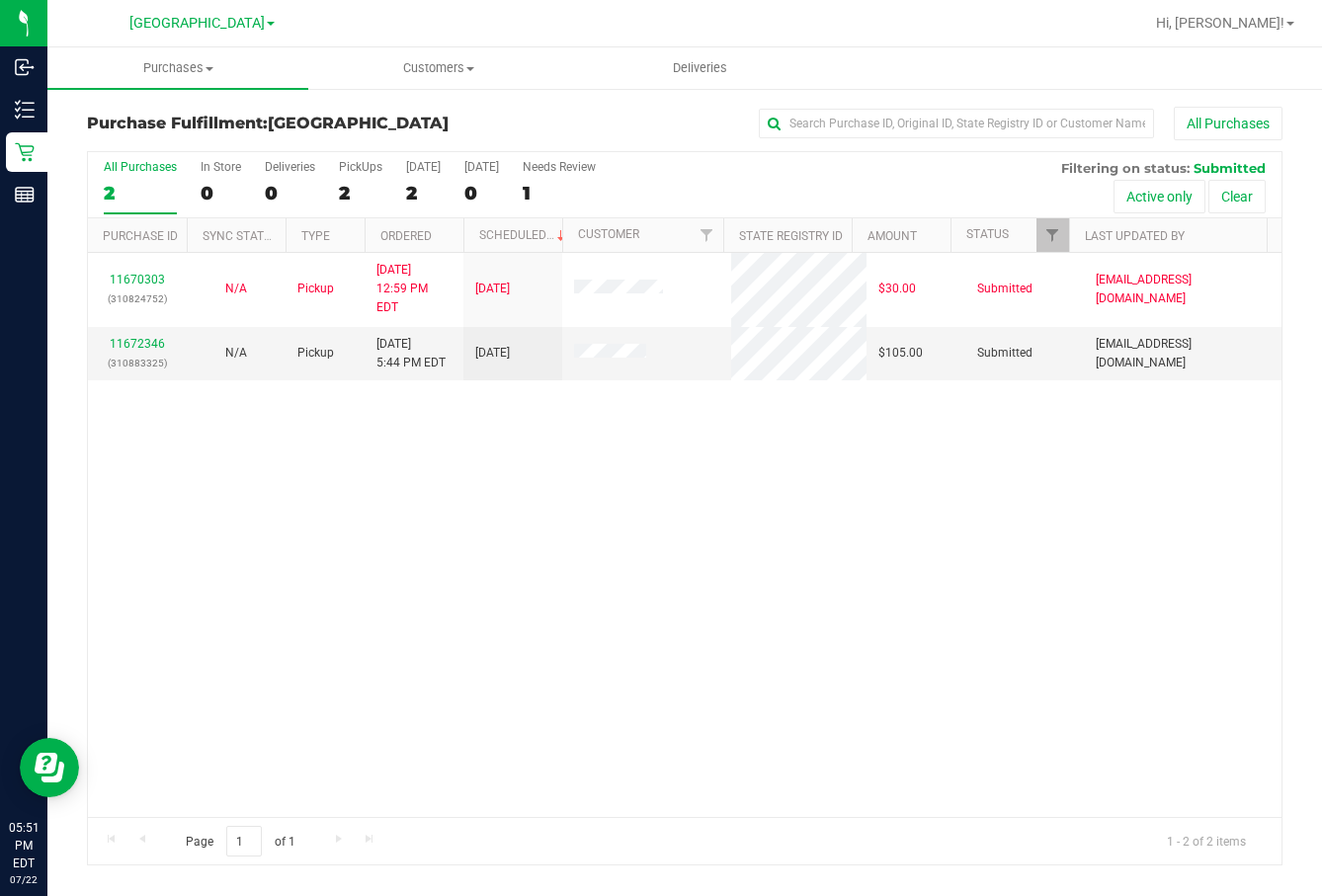 drag, startPoint x: 442, startPoint y: 459, endPoint x: 419, endPoint y: 56, distance: 403.65579 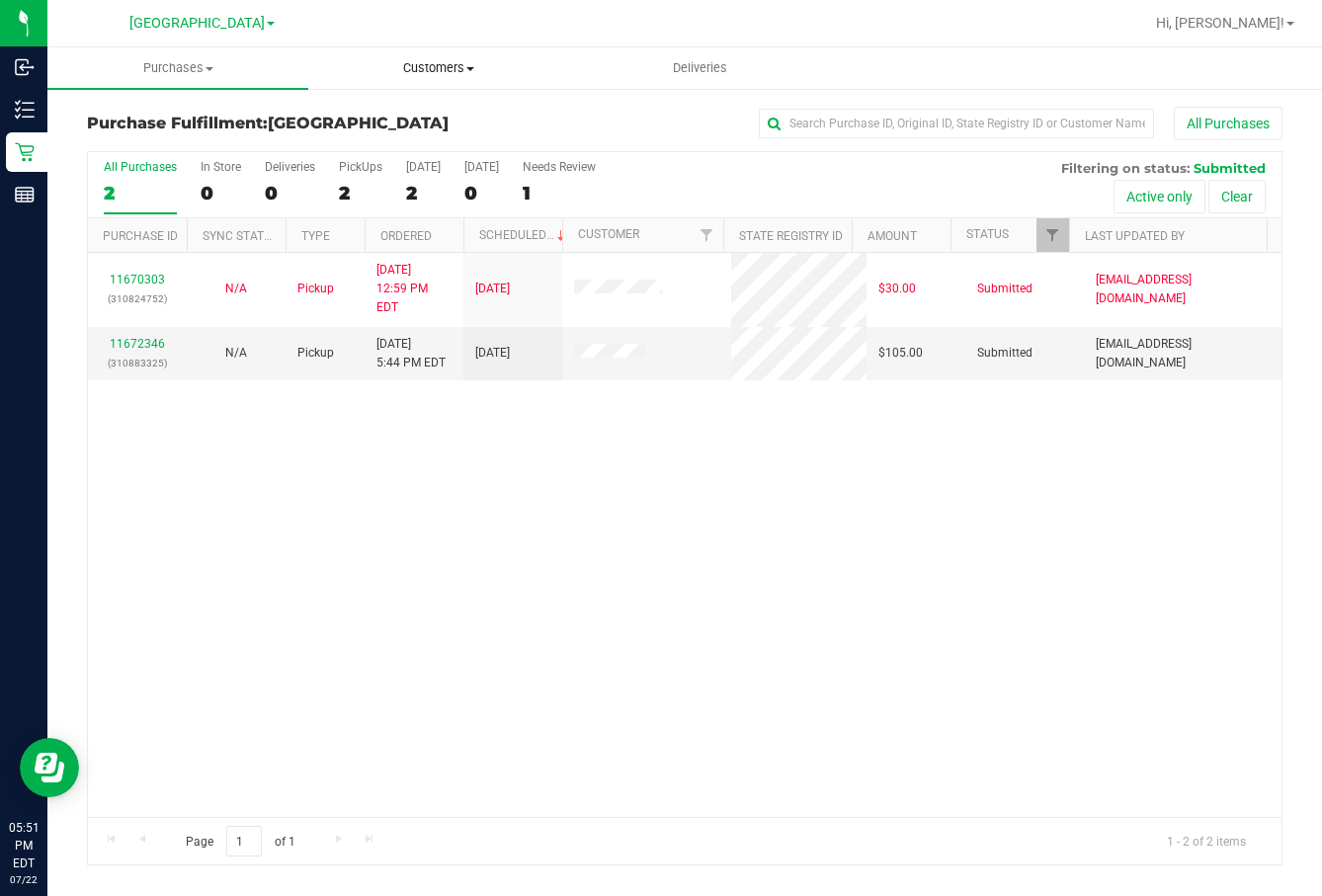 click on "11670303
(310824752)
N/A
Pickup 7/22/2025 12:59 PM EDT 7/22/2025
$30.00
Submitted dujohnson@liveparallel.com
11672346
(310883325)
N/A
Pickup 7/22/2025 5:44 PM EDT 7/22/2025
$105.00
Submitted abe+parallel@iheartjane.com" at bounding box center [685, 534] 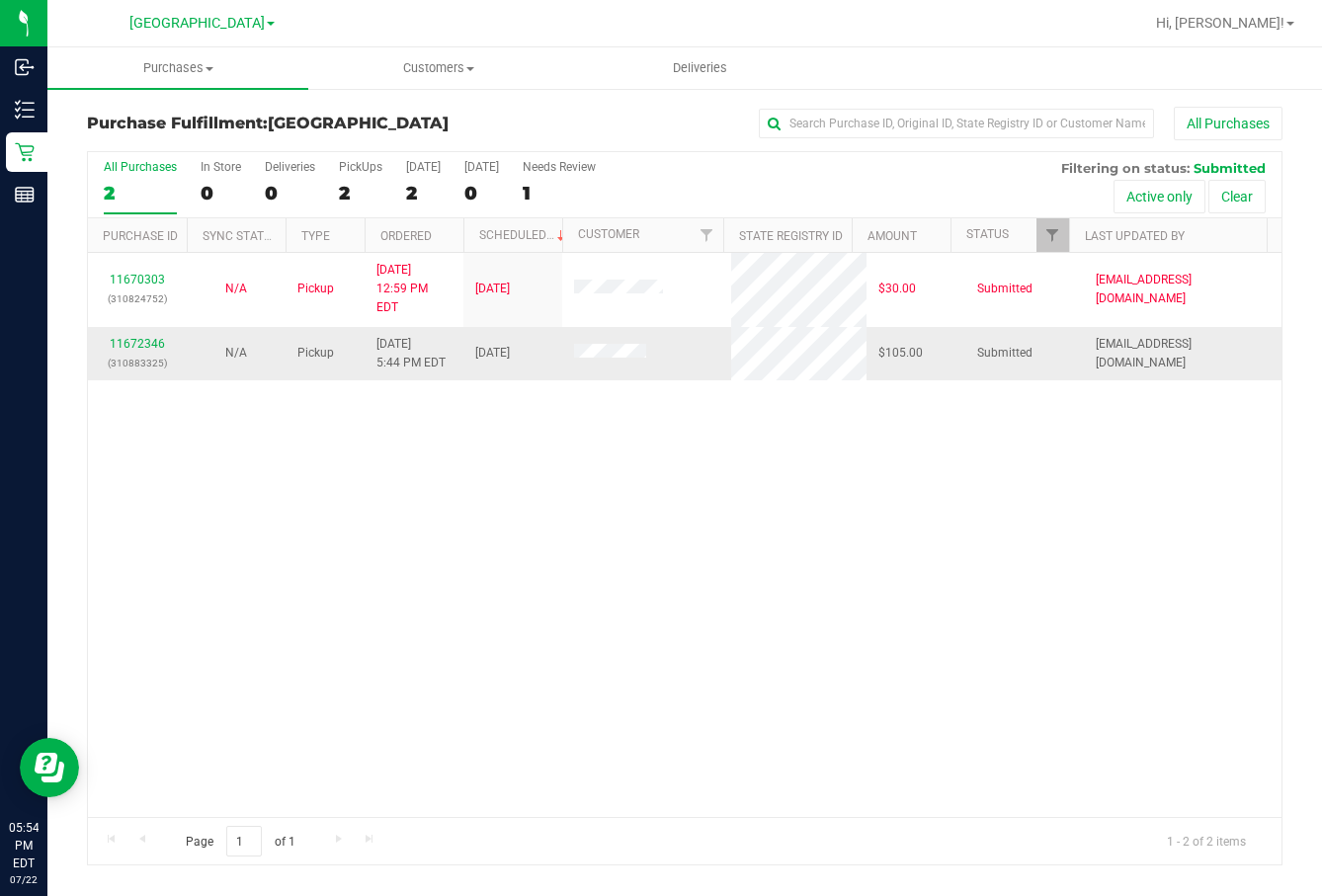 click on "11672346
(310883325)" at bounding box center (137, 354) 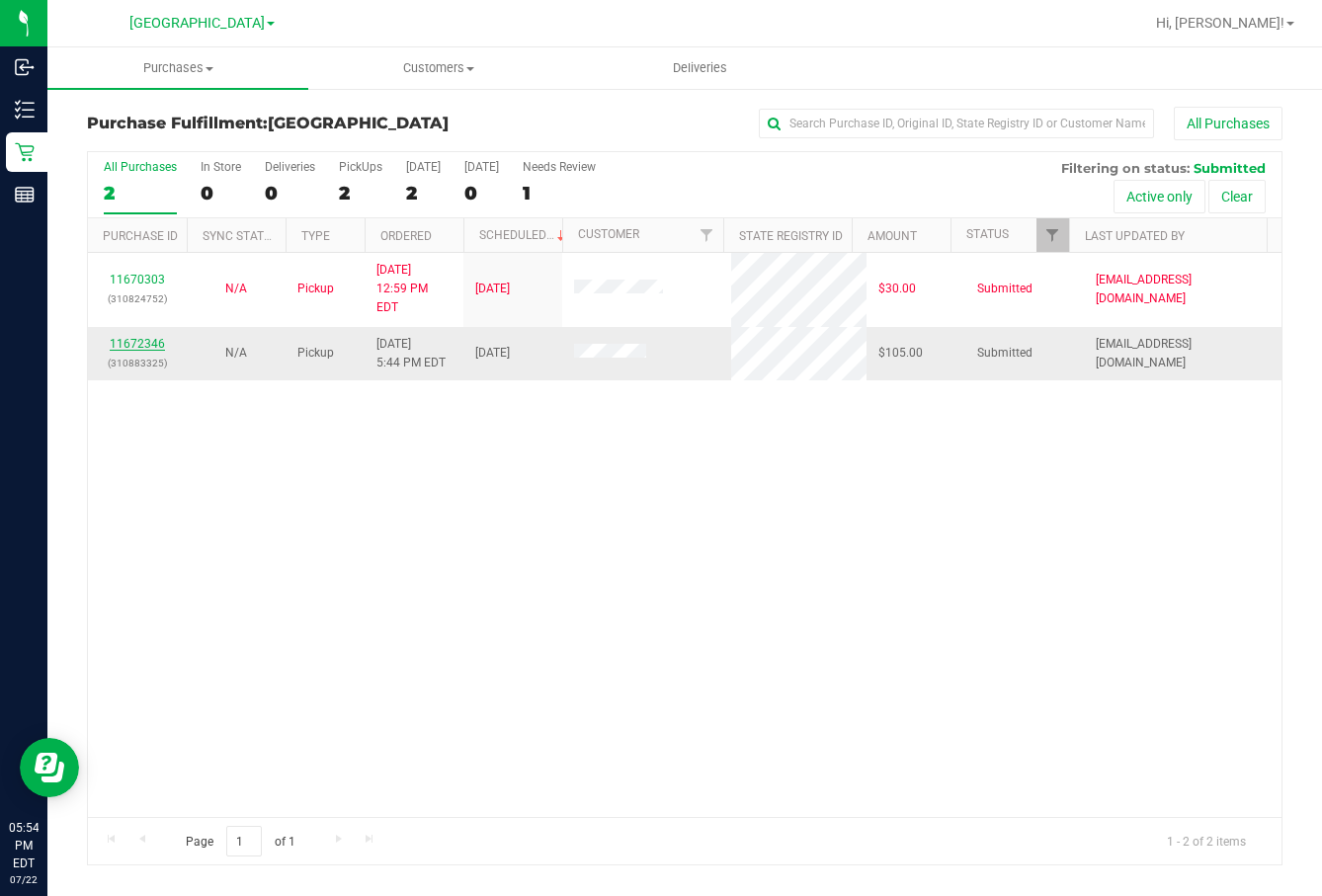 click on "11672346" at bounding box center (137, 344) 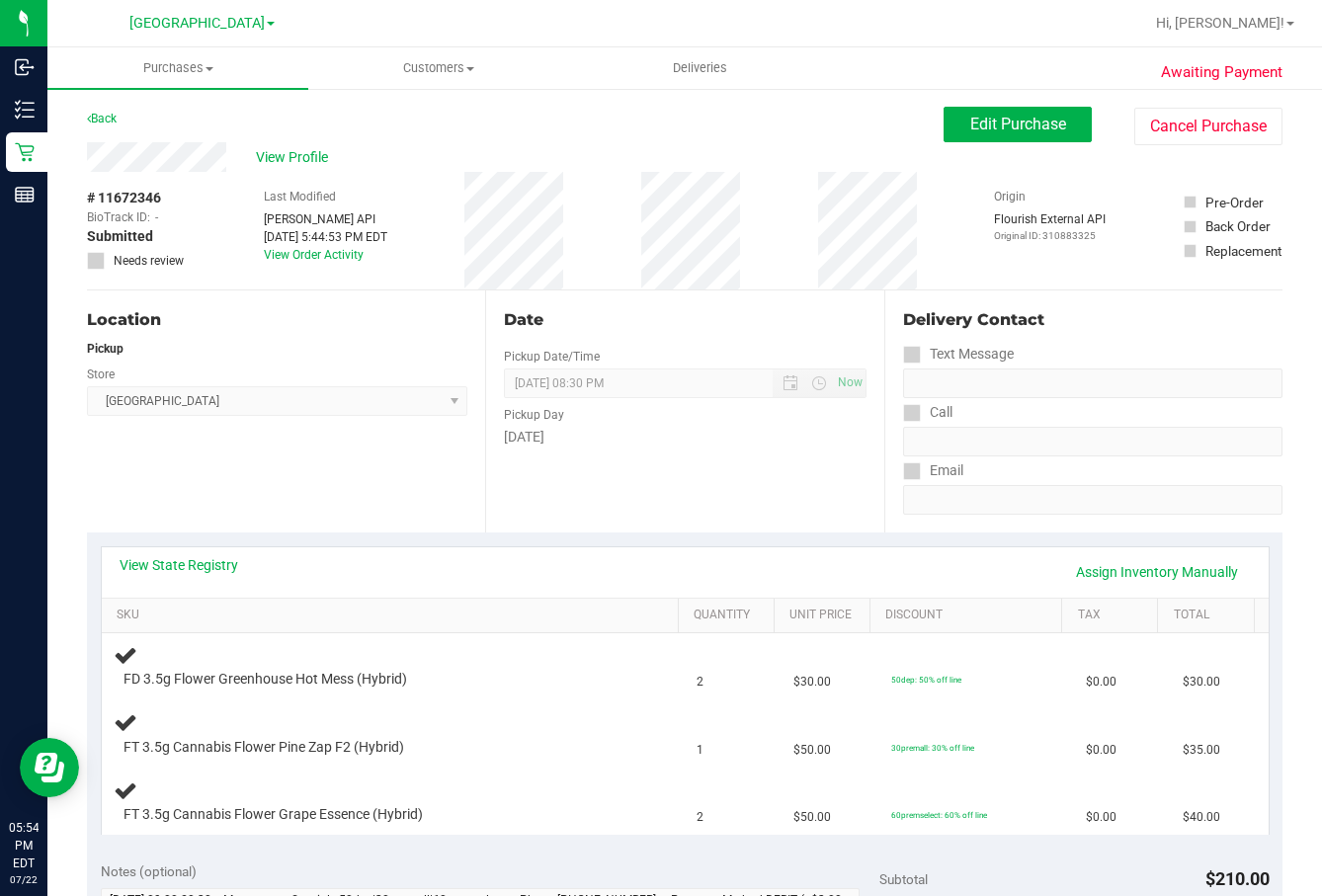 click on "View State Registry
Assign Inventory Manually" at bounding box center (685, 572) 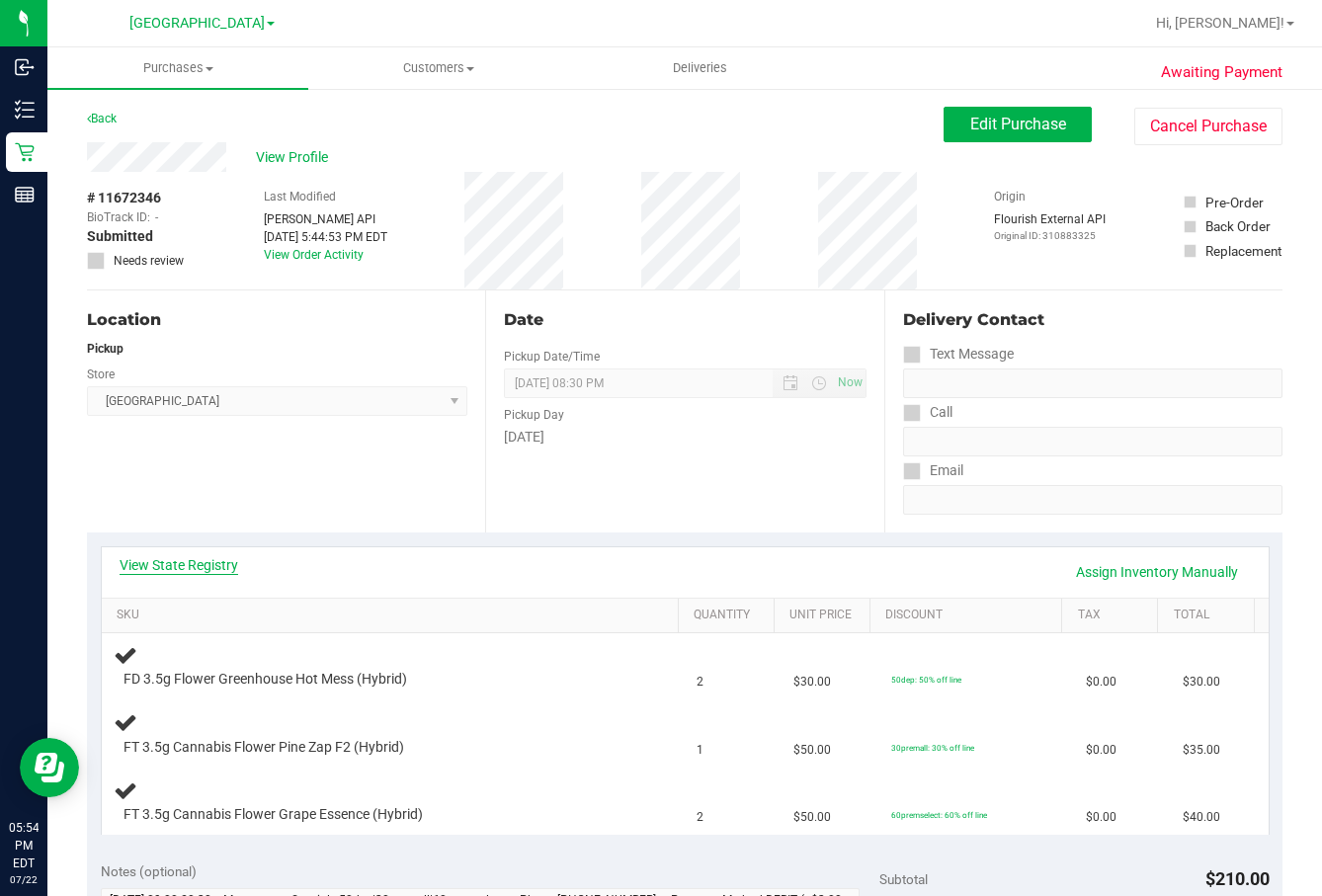 click on "View State Registry" at bounding box center (179, 565) 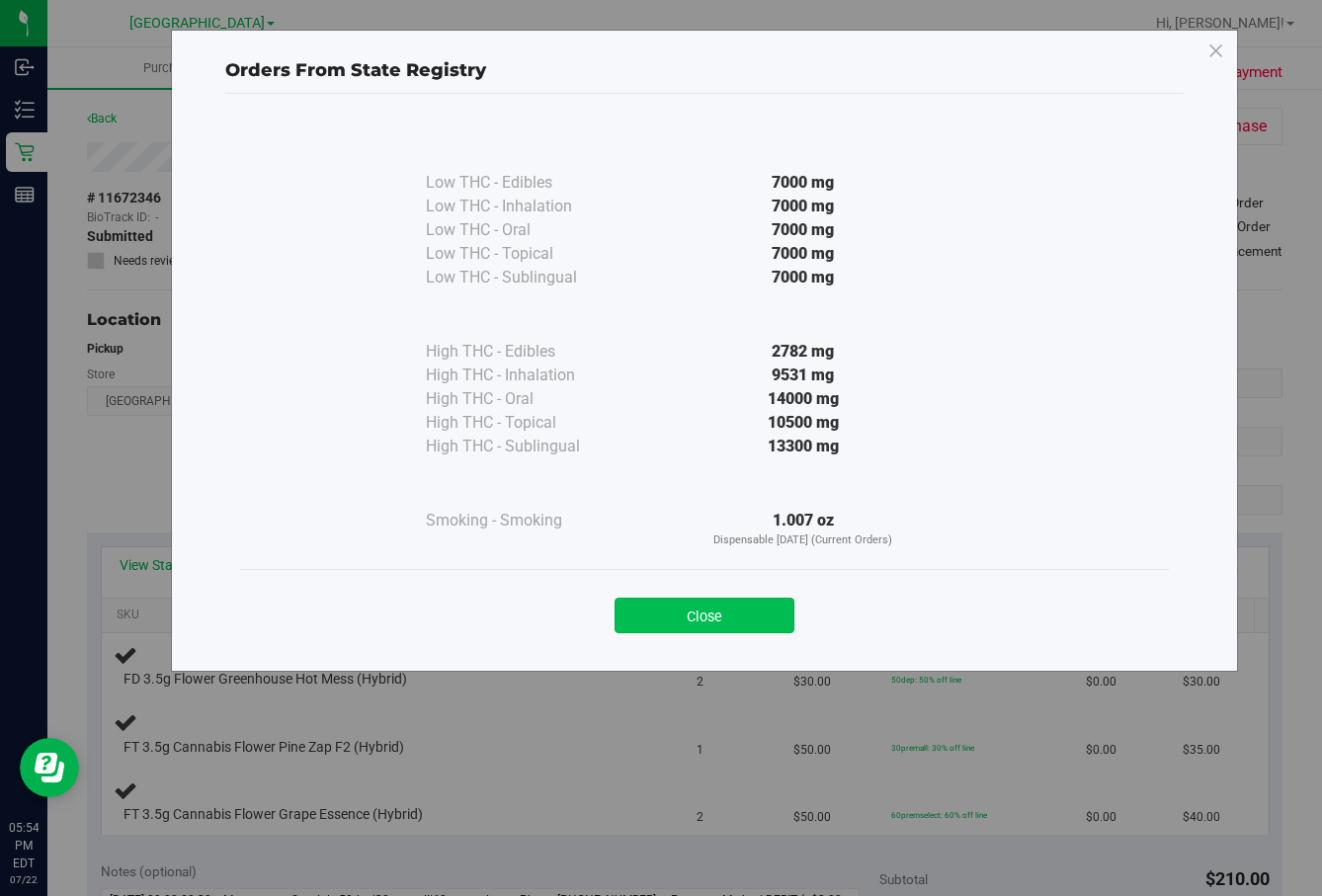 click on "Close" at bounding box center [704, 615] 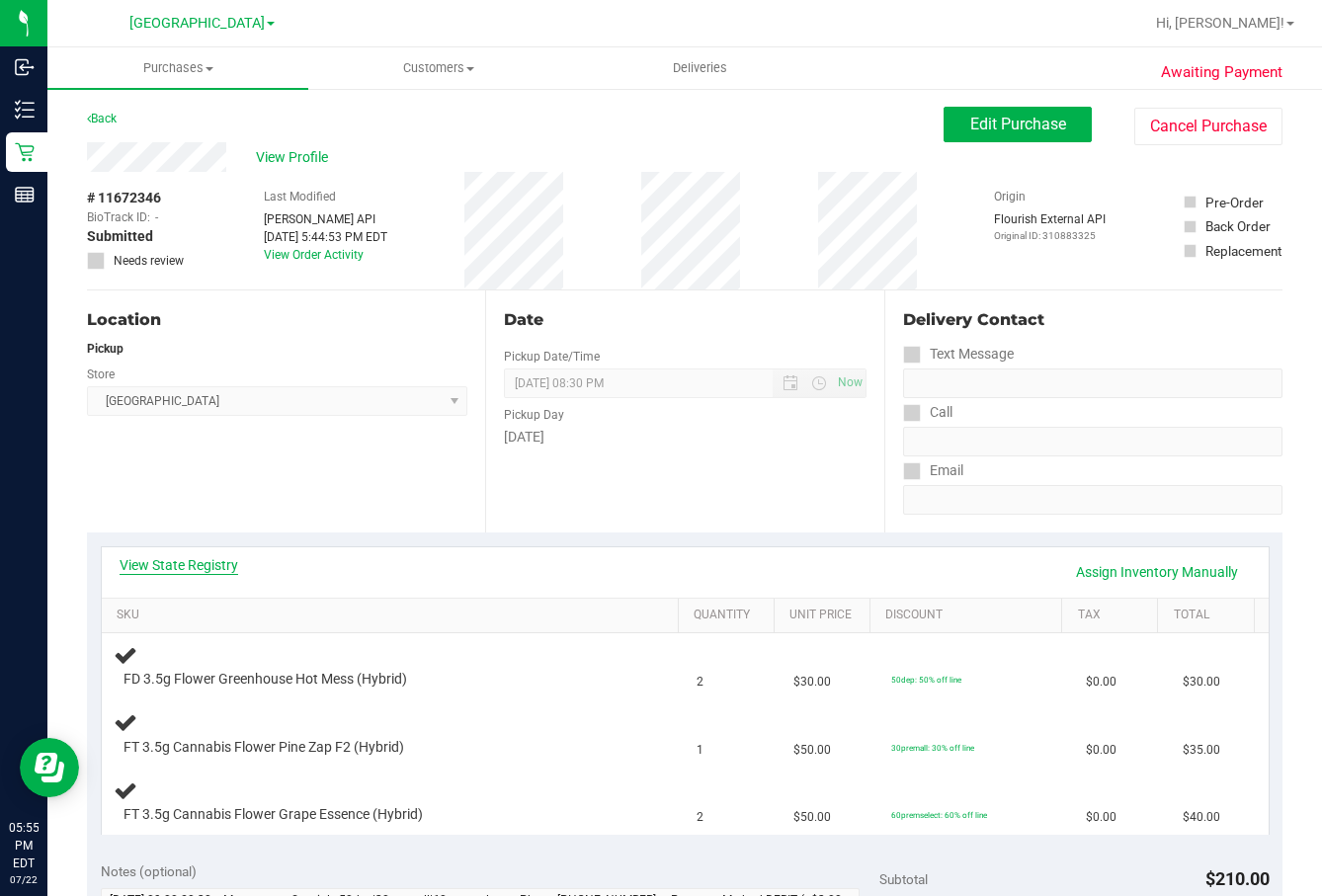 click on "View State Registry" at bounding box center (179, 565) 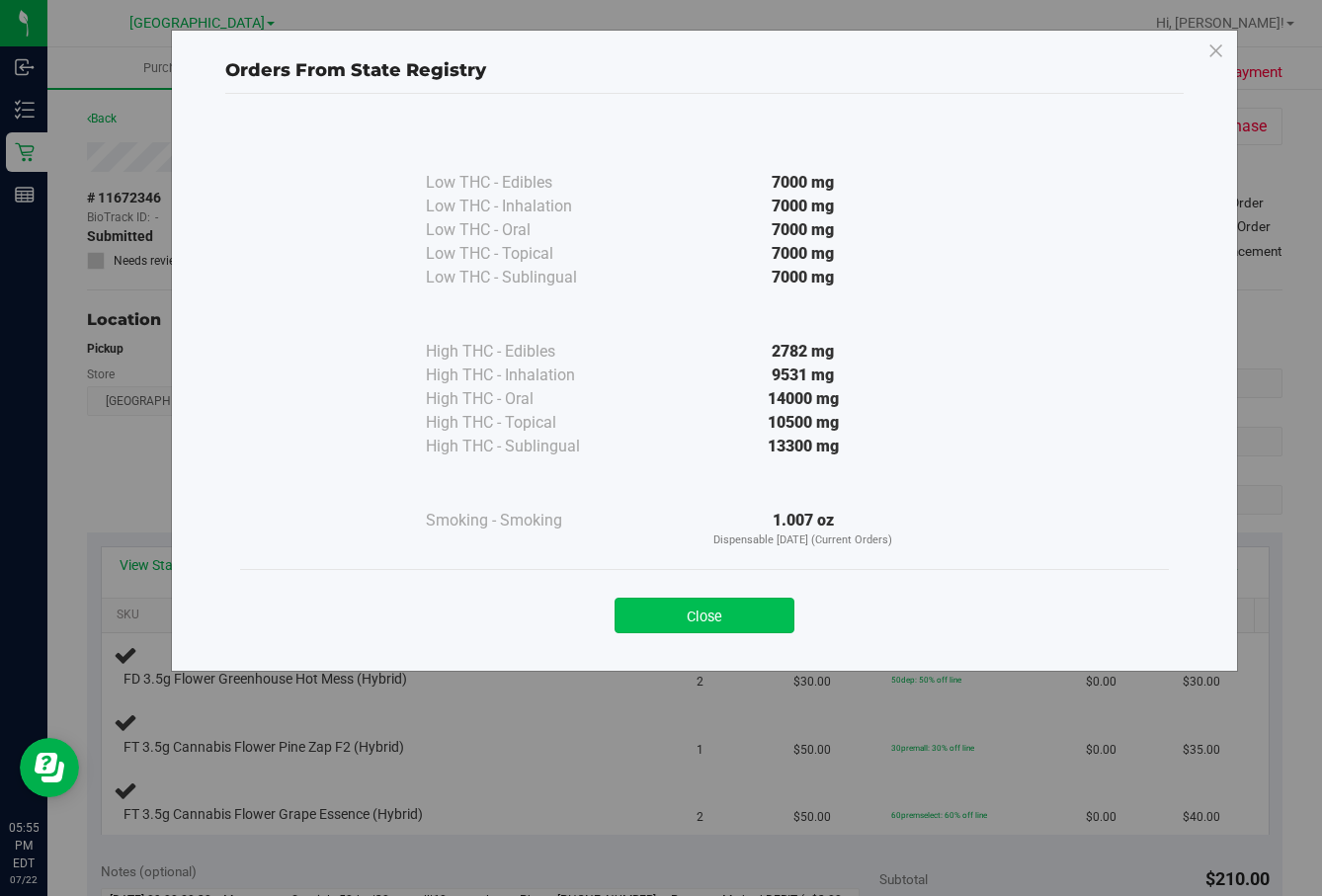 click on "Close" at bounding box center [704, 615] 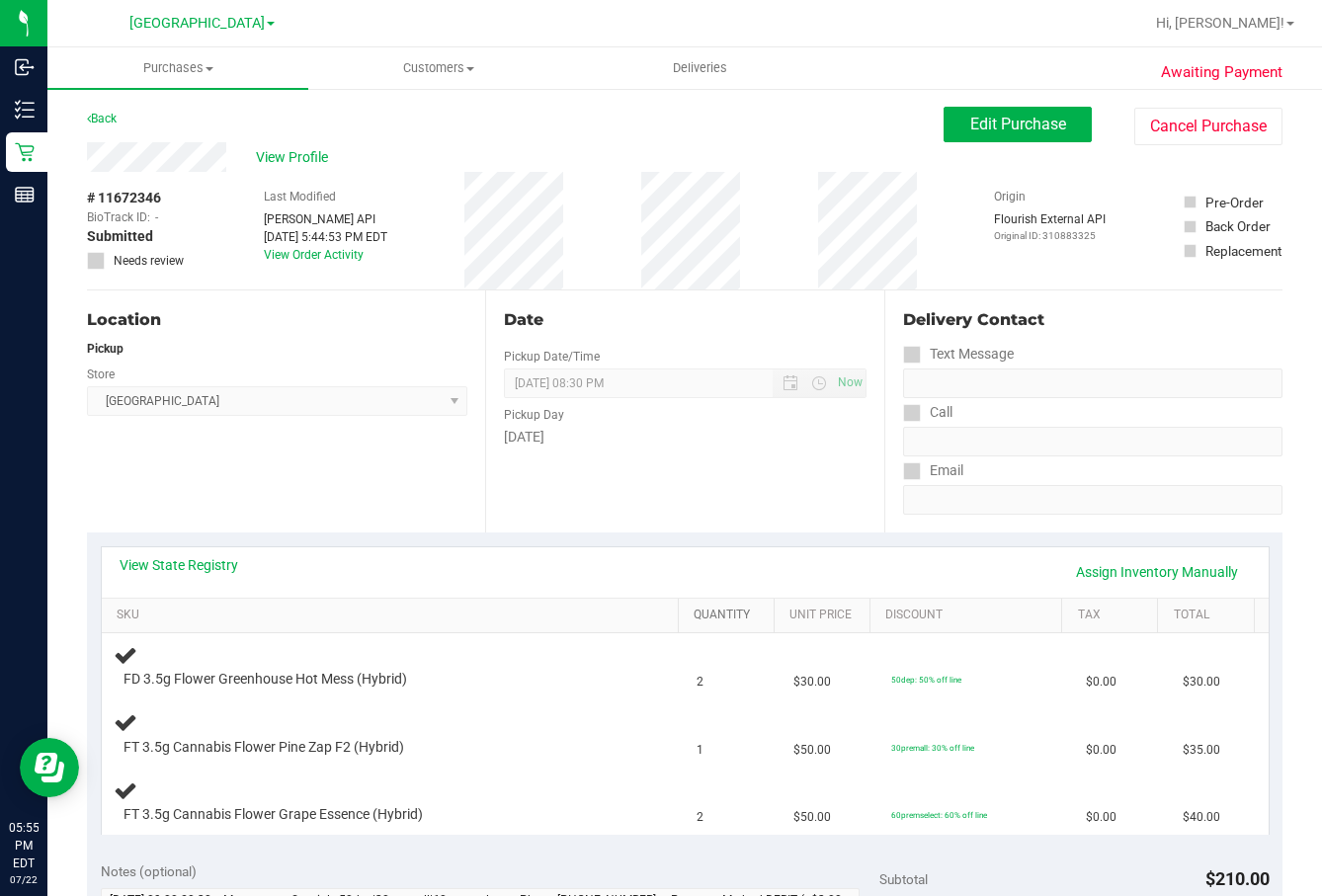 click on "Quantity" at bounding box center [730, 615] 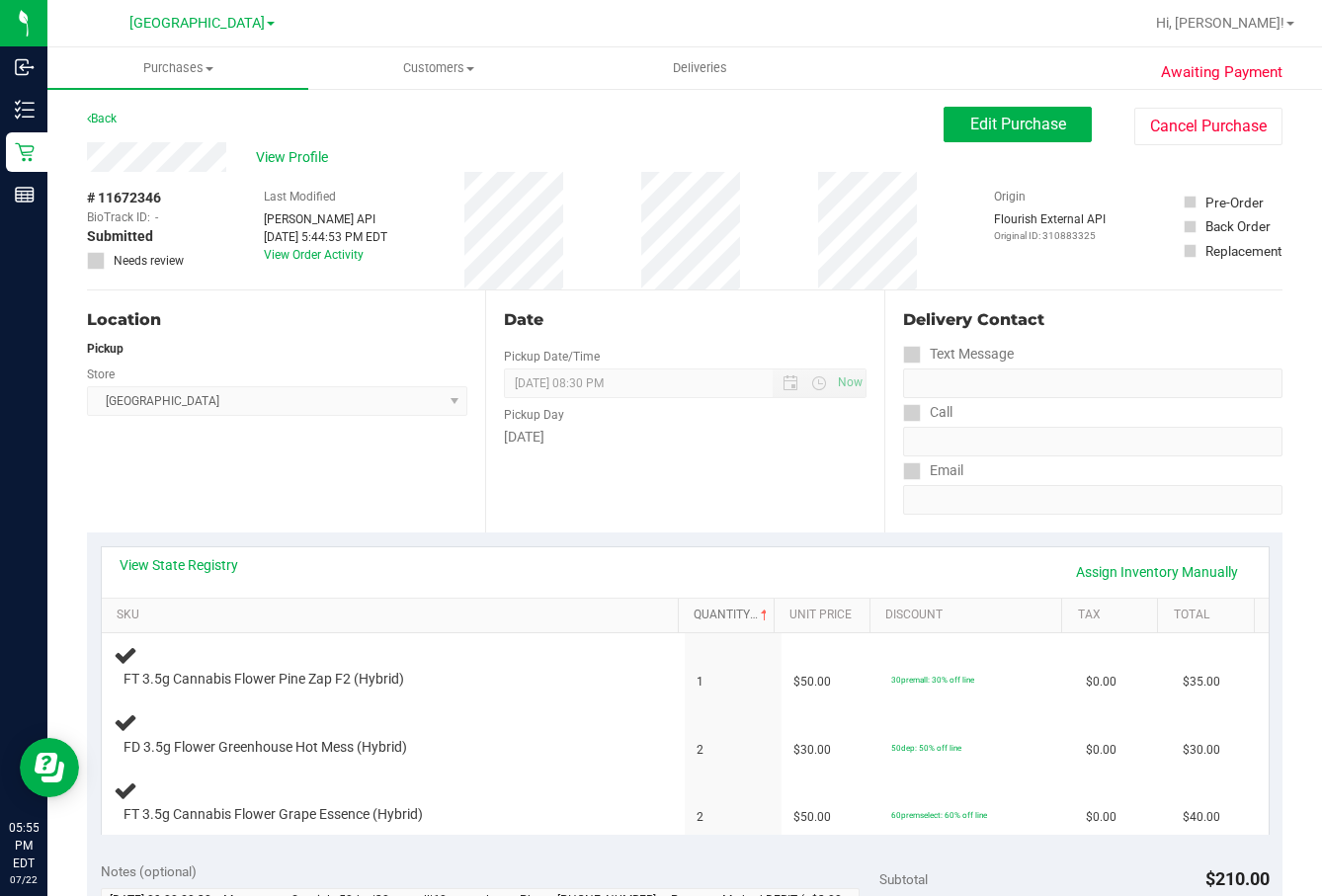 click on "Quantity" at bounding box center [730, 615] 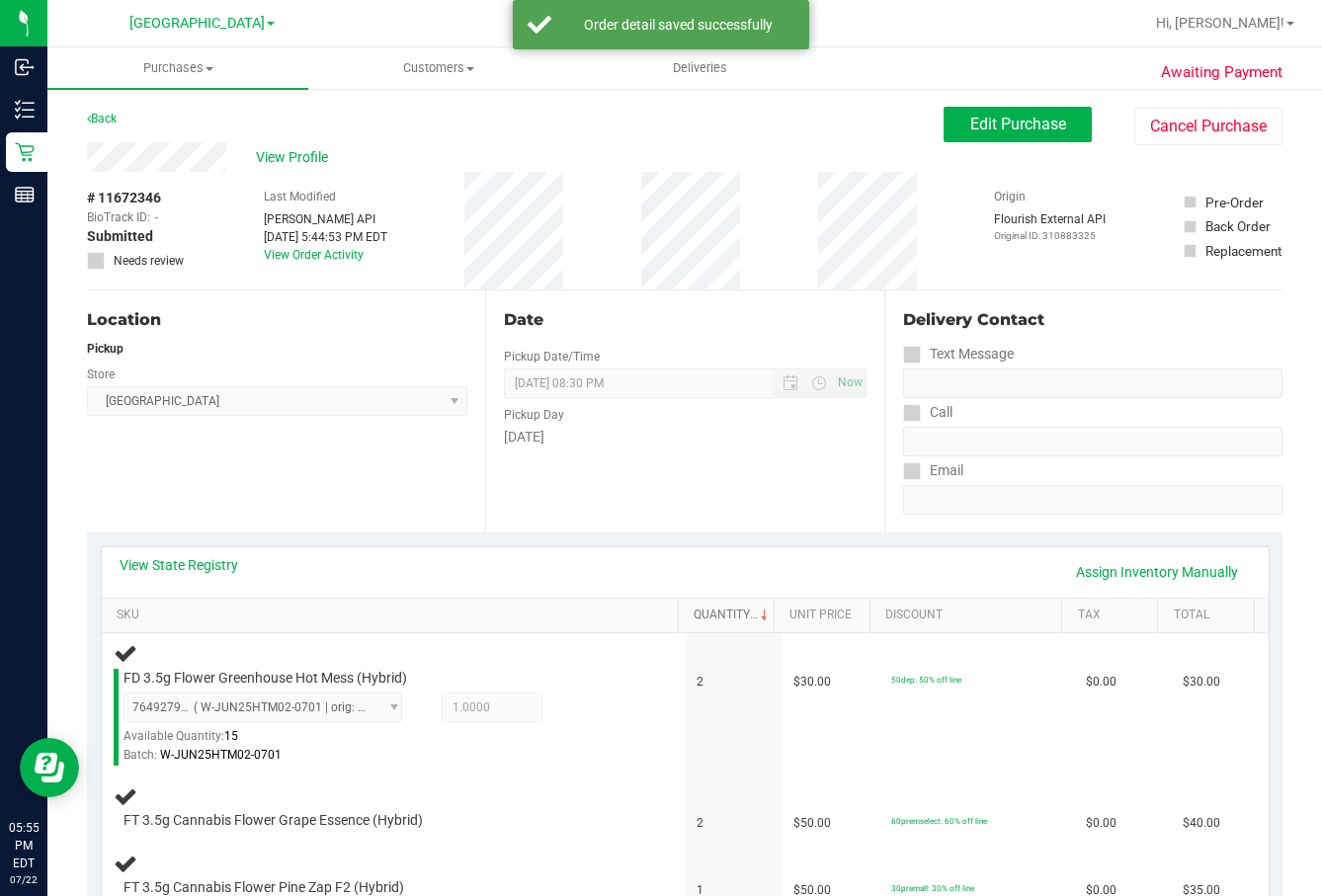 click on "Quantity" at bounding box center (730, 615) 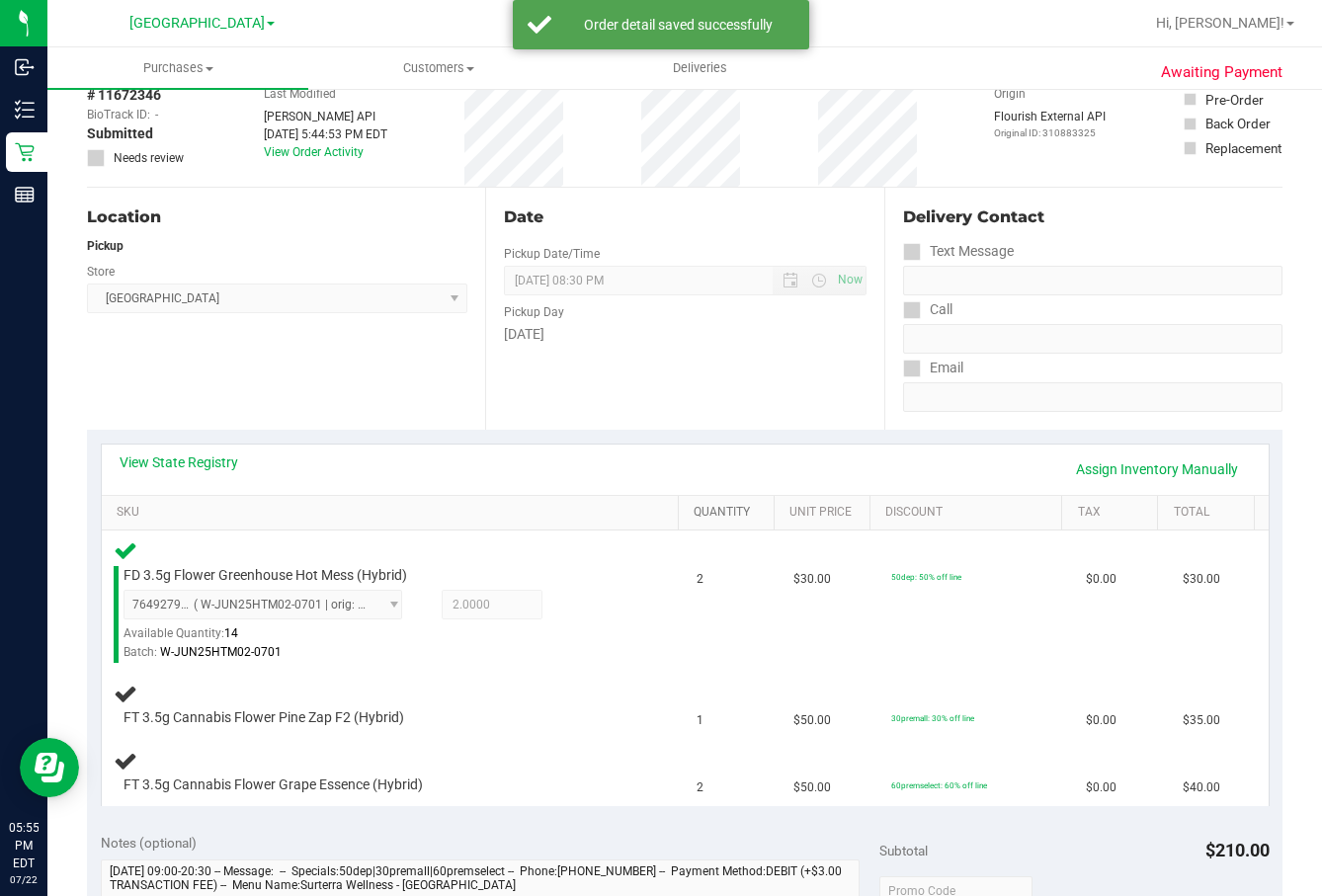 scroll, scrollTop: 395, scrollLeft: 0, axis: vertical 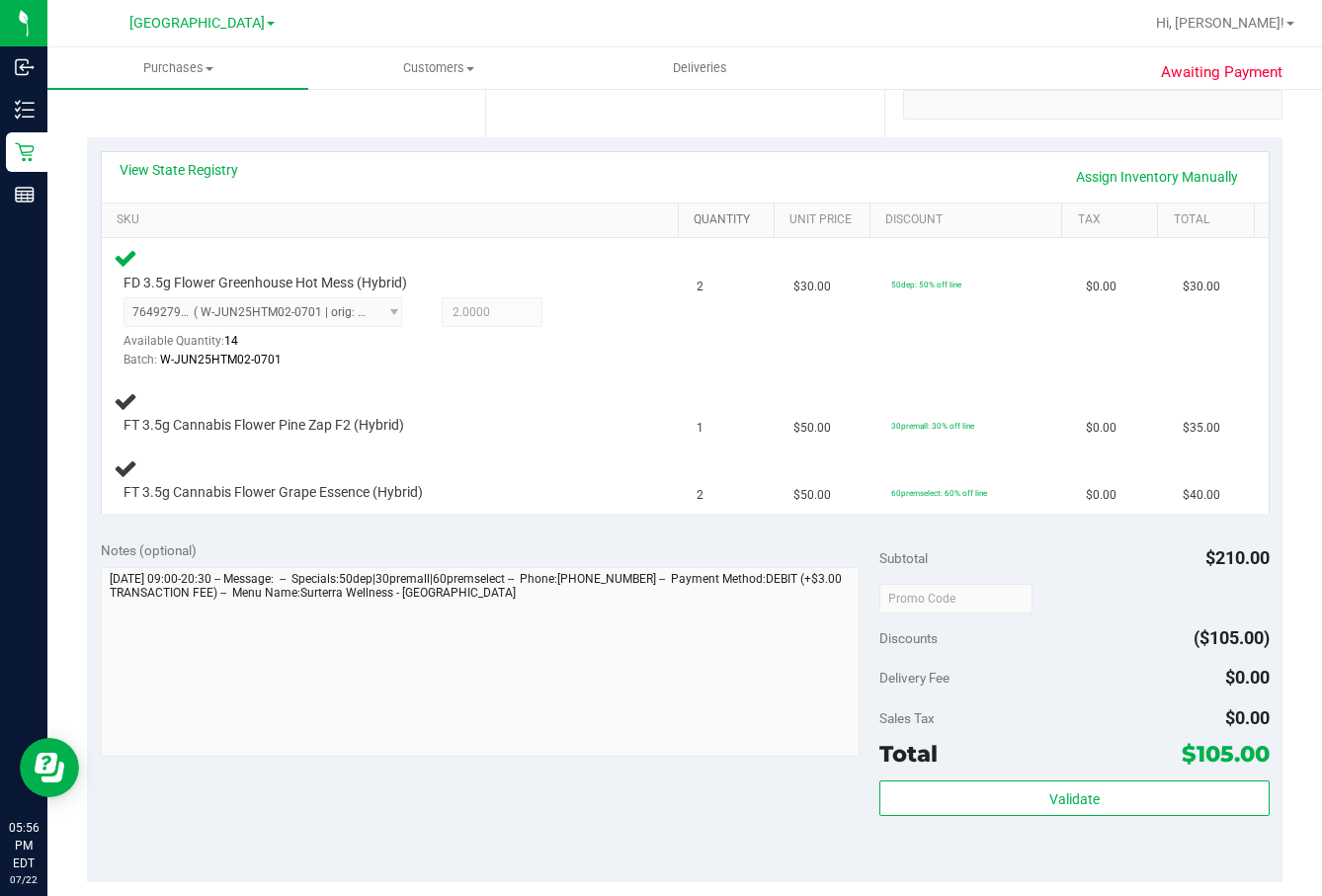 click on "Quantity" at bounding box center (730, 220) 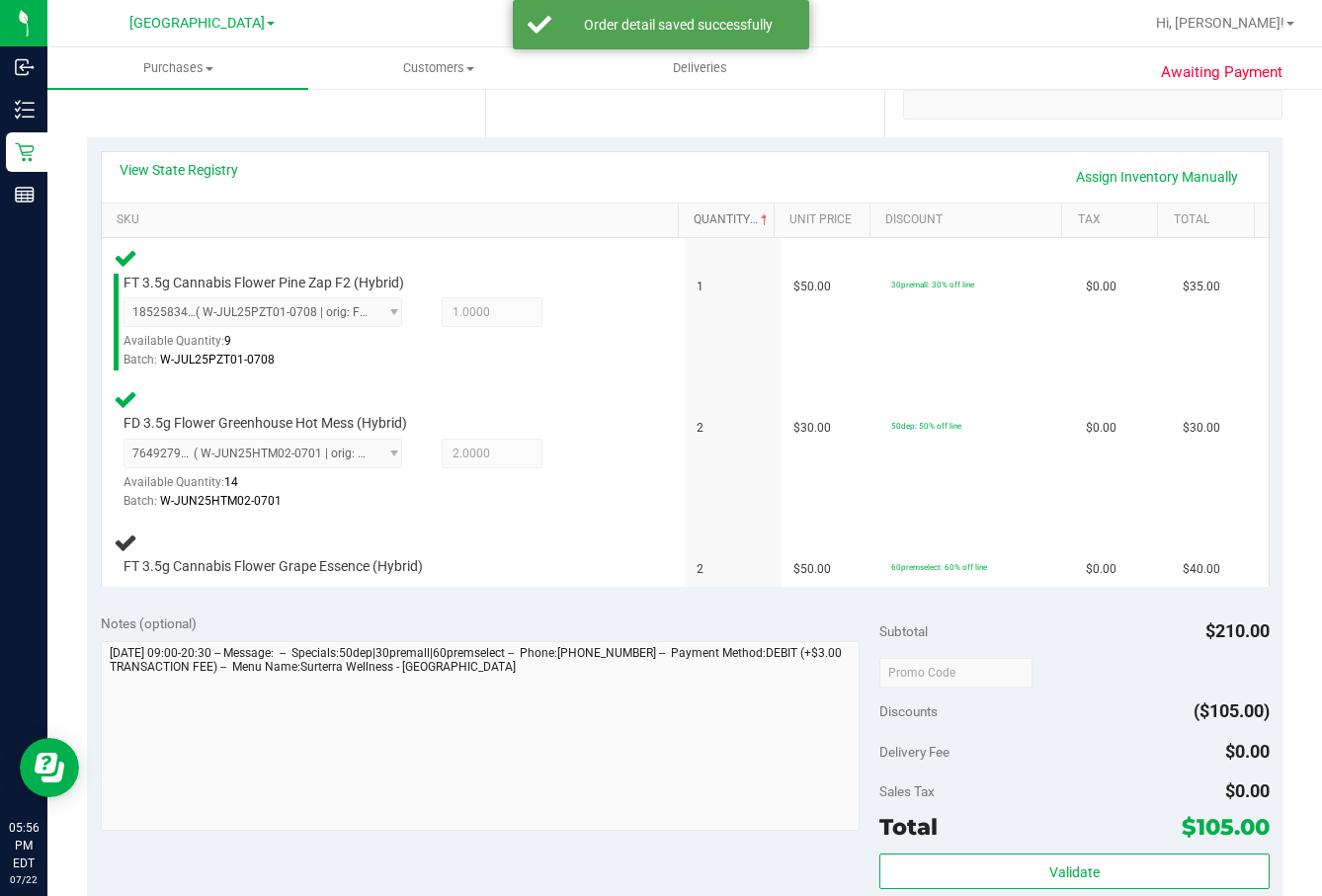 click on "Quantity" at bounding box center (730, 220) 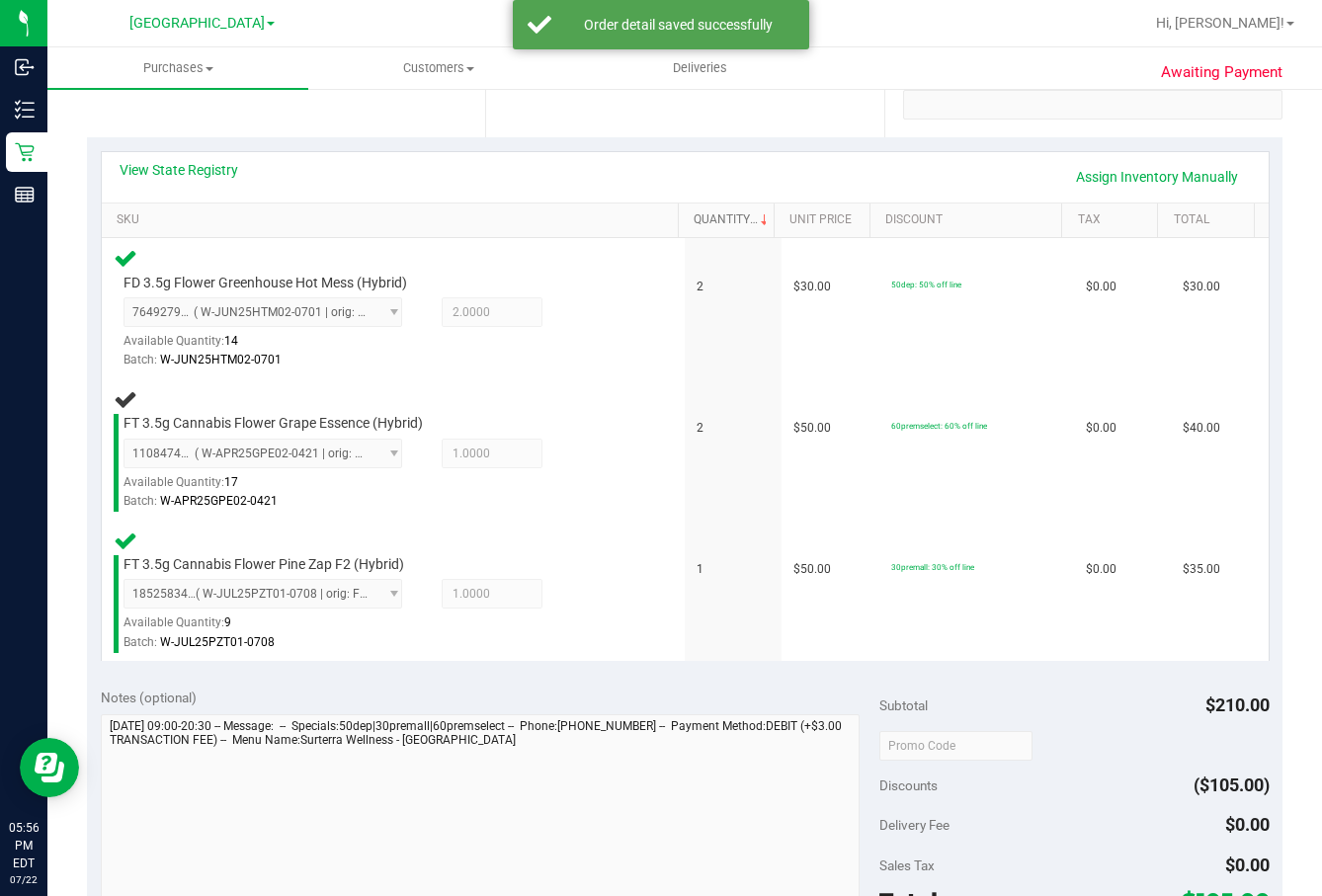 click on "Quantity" at bounding box center [730, 220] 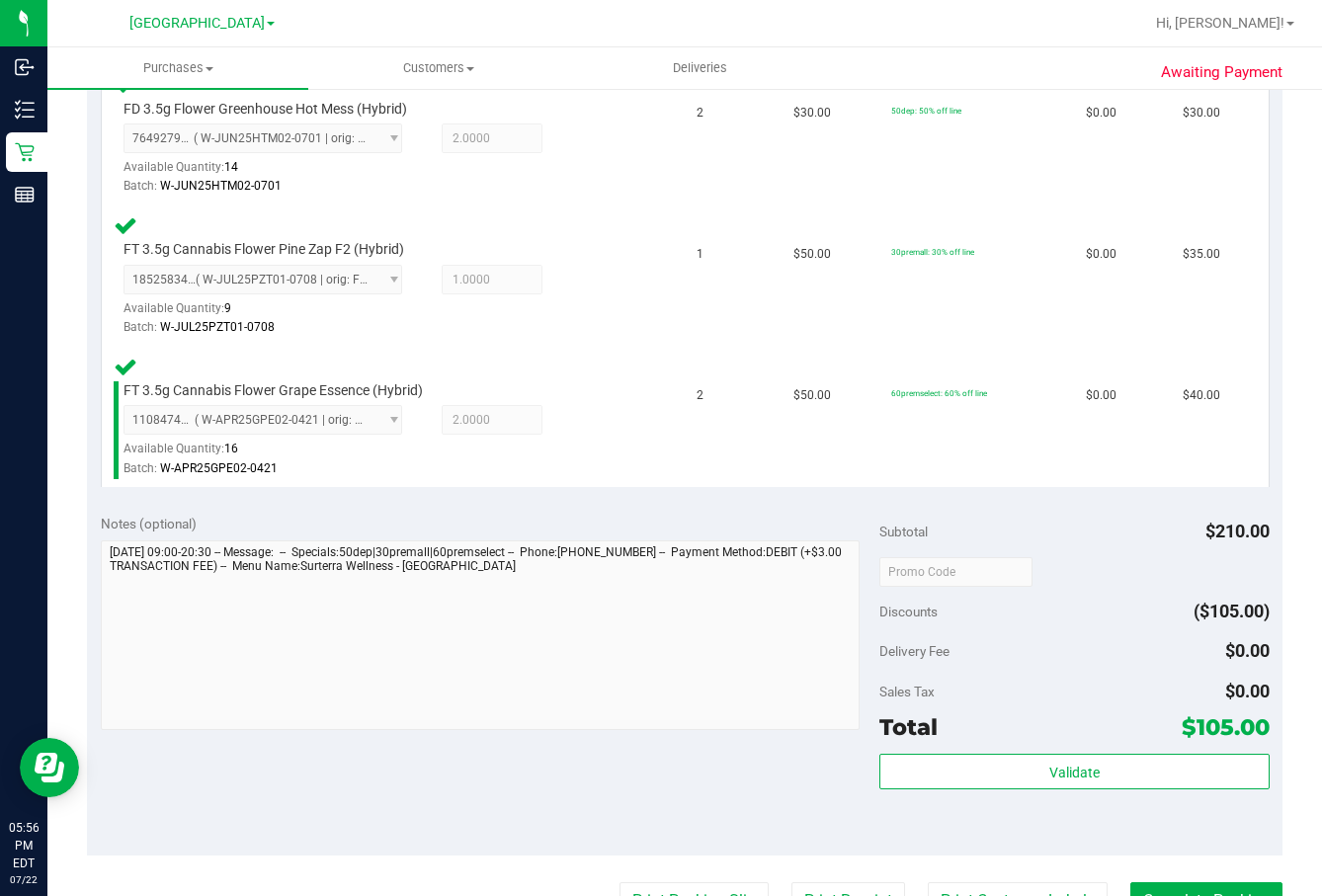 scroll, scrollTop: 889, scrollLeft: 0, axis: vertical 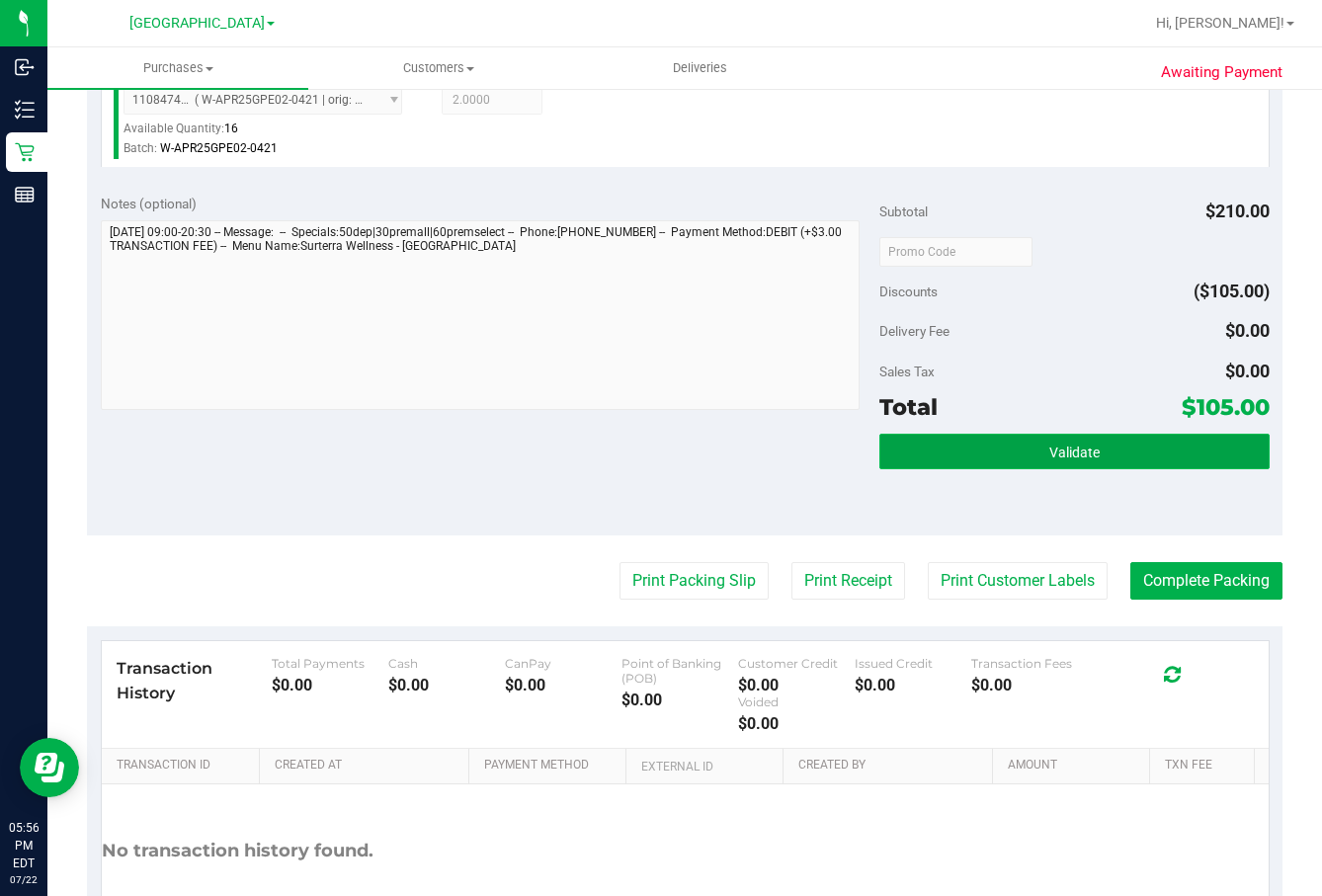 click on "Validate" at bounding box center [1074, 452] 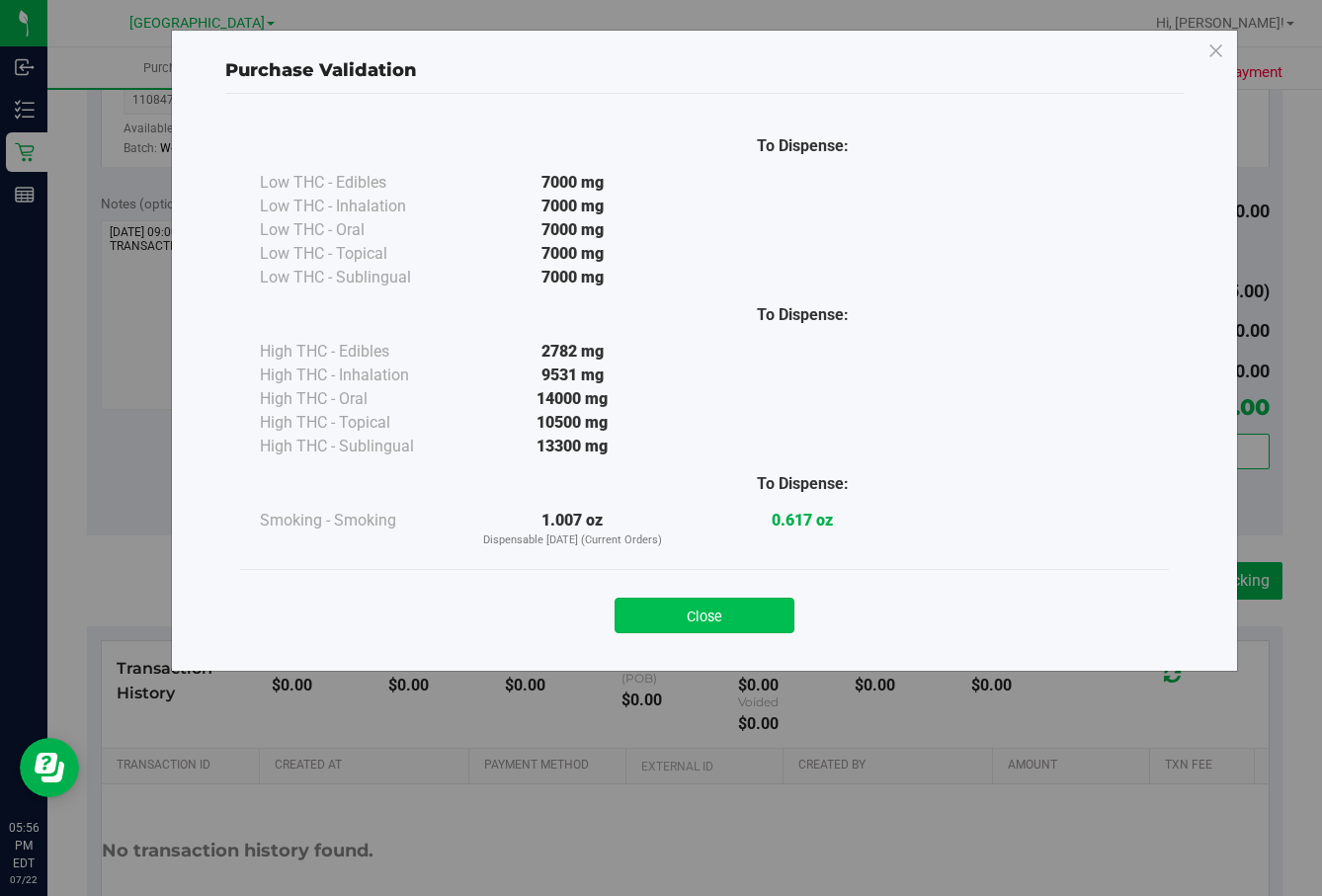 click on "Close" at bounding box center [704, 615] 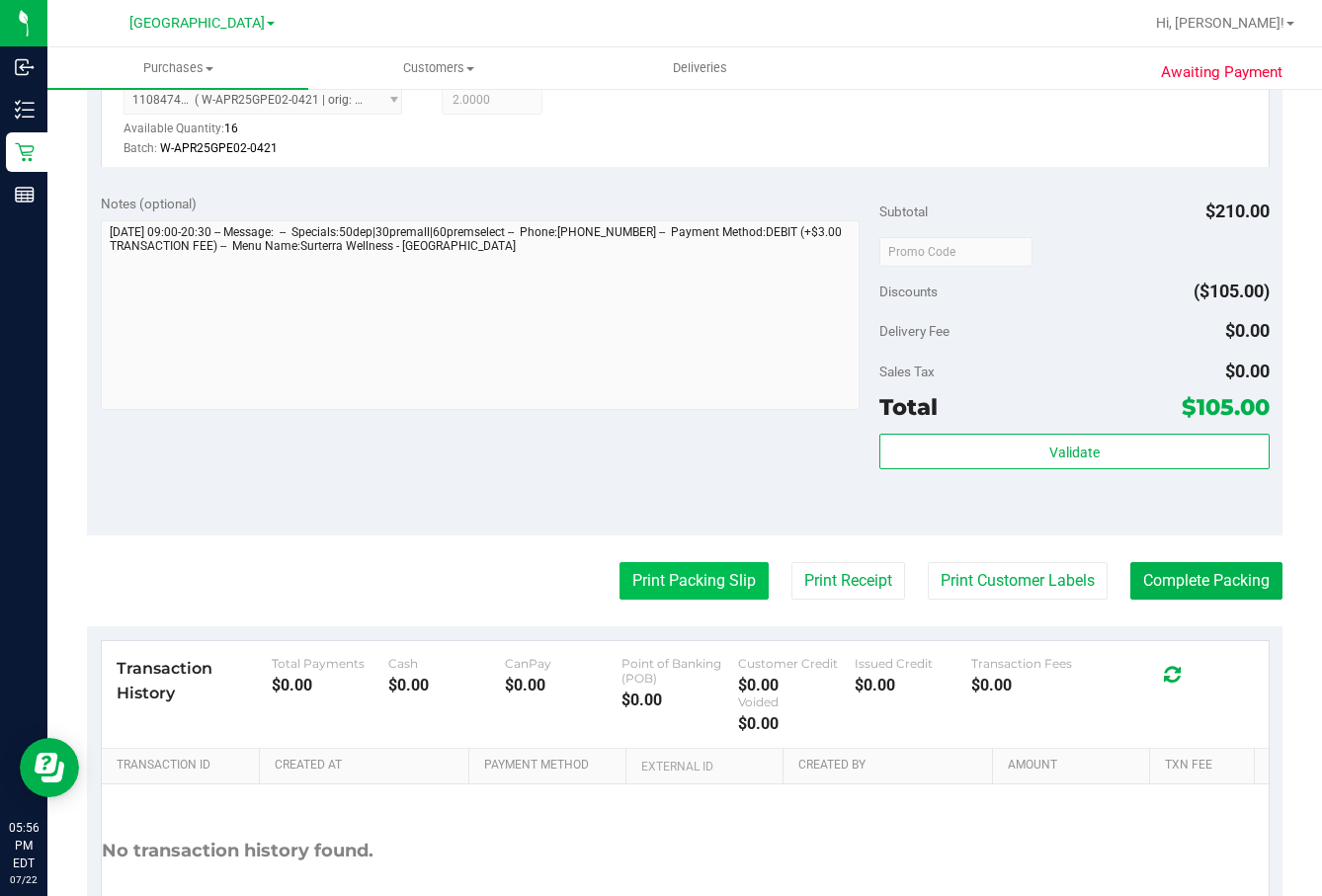 click on "Print Packing Slip" at bounding box center [694, 581] 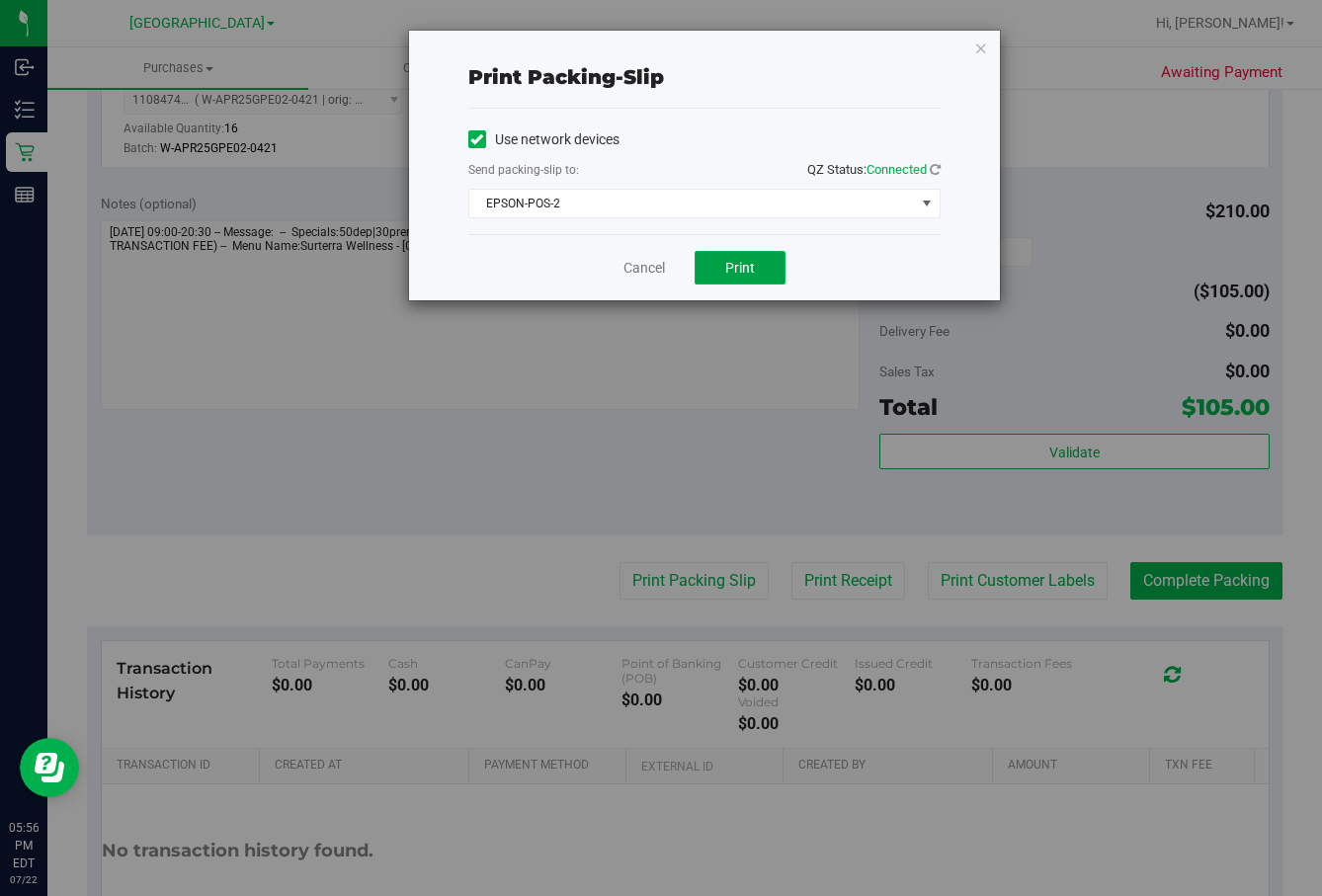 click on "Print" at bounding box center [740, 268] 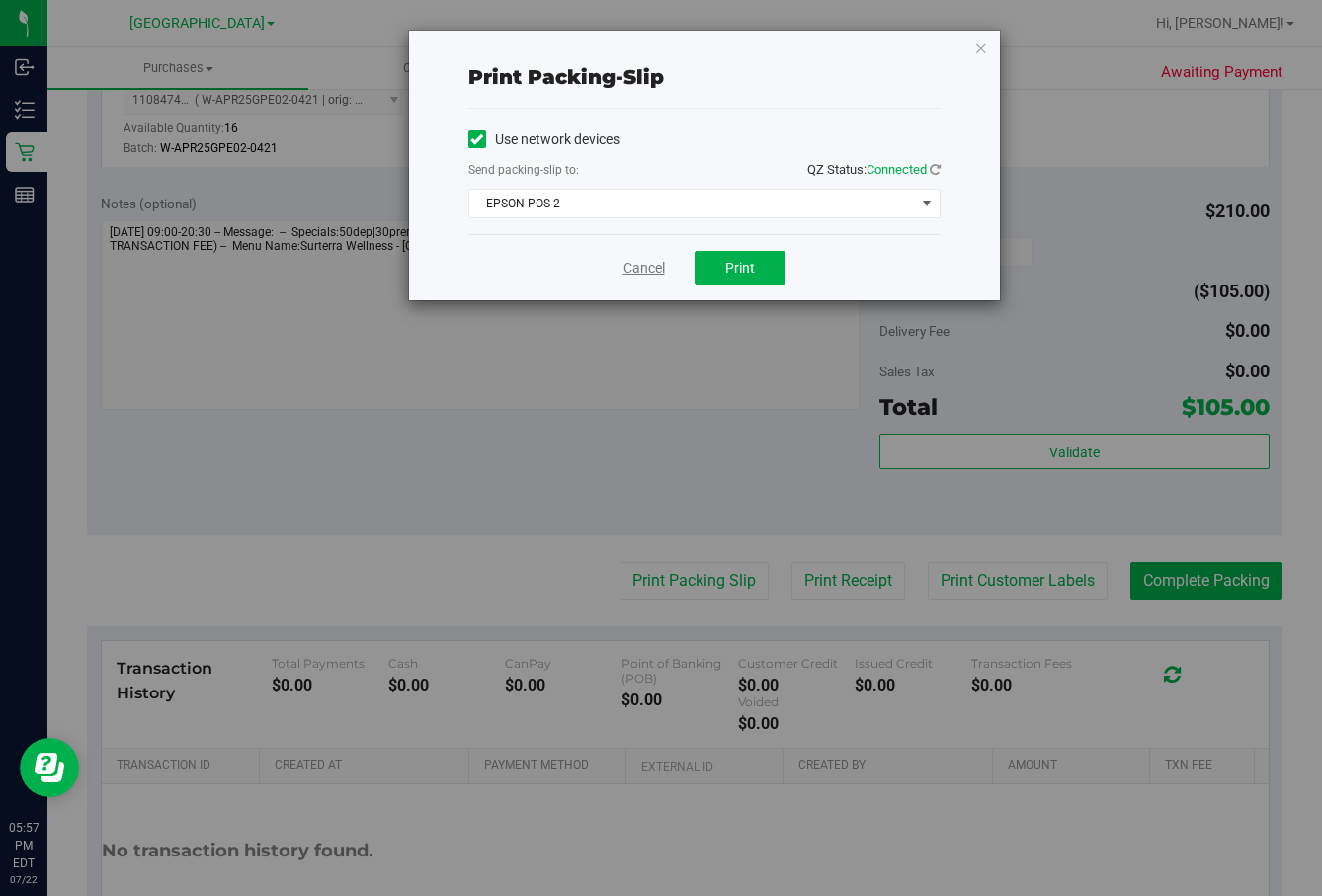 click on "Cancel" at bounding box center (644, 268) 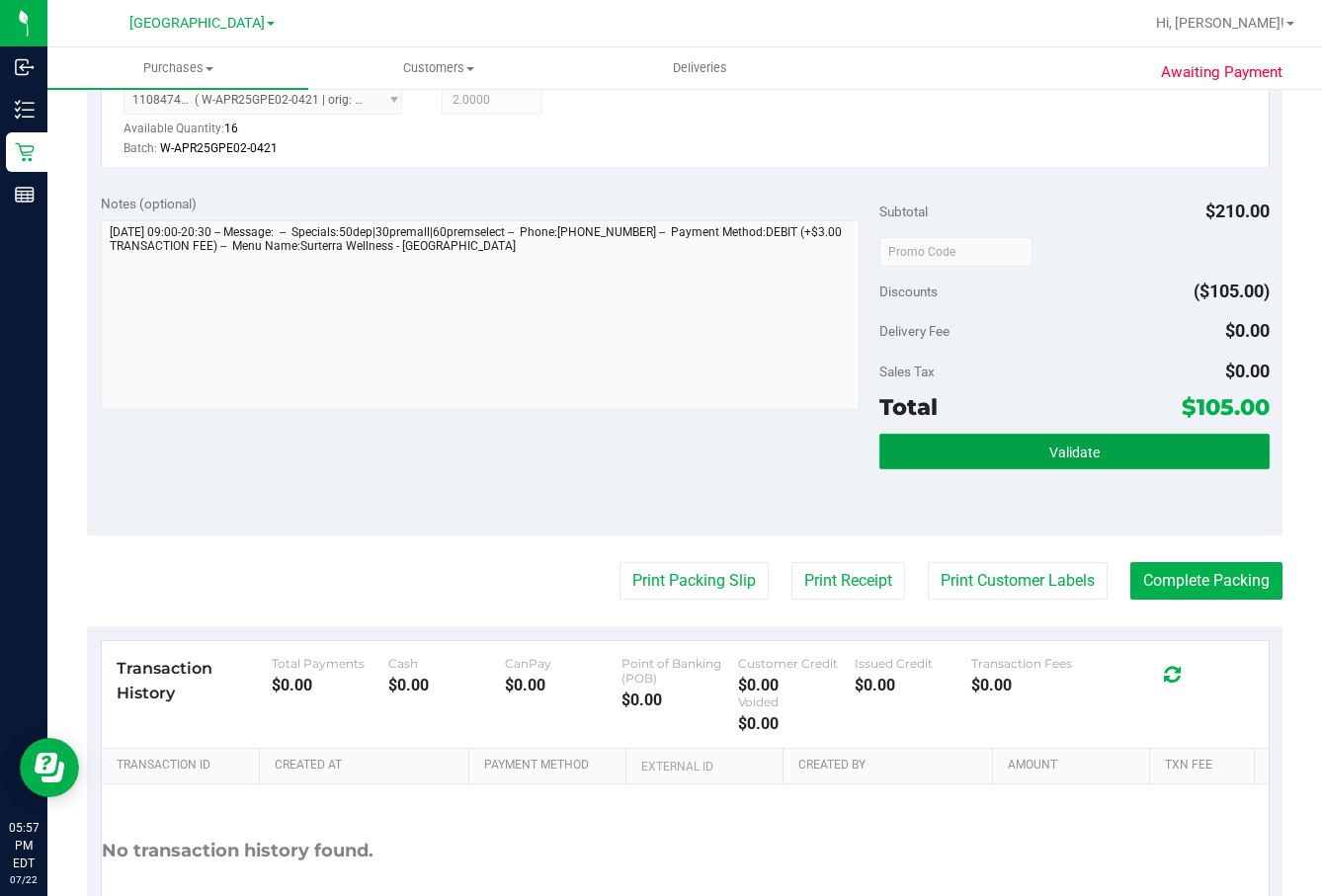 click on "Validate" at bounding box center (1074, 452) 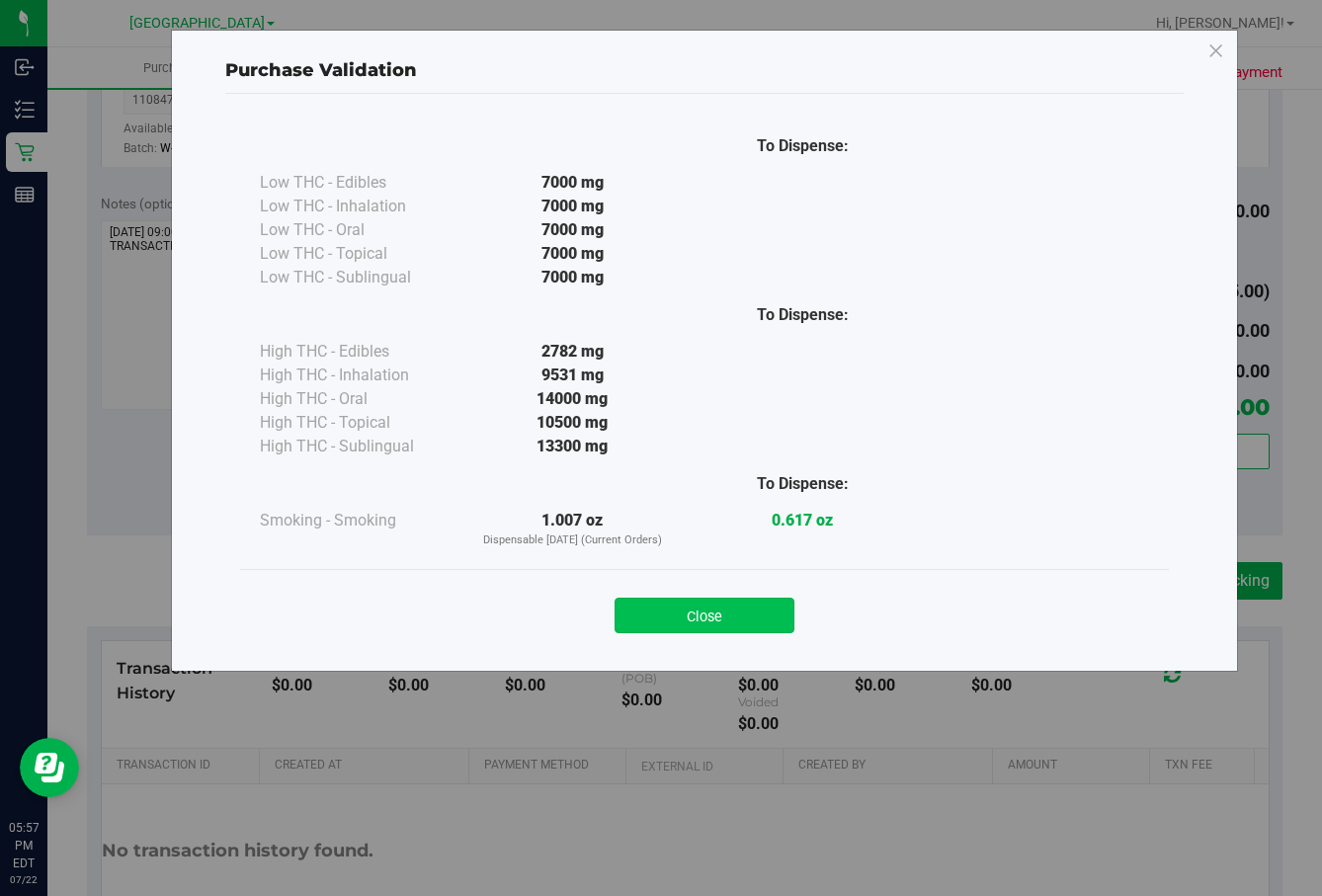 click on "Close" at bounding box center [704, 615] 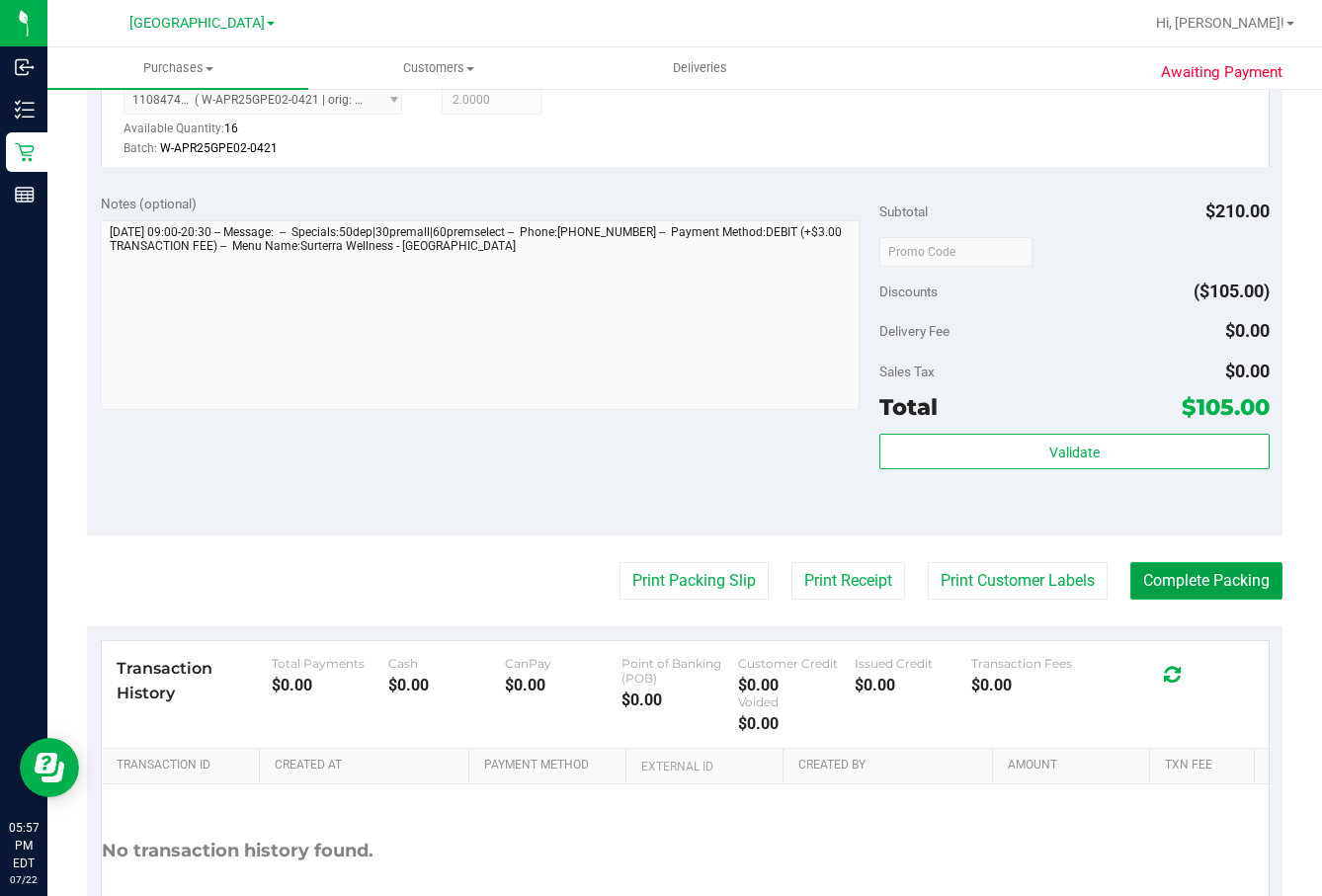 click on "Complete Packing" at bounding box center (1206, 581) 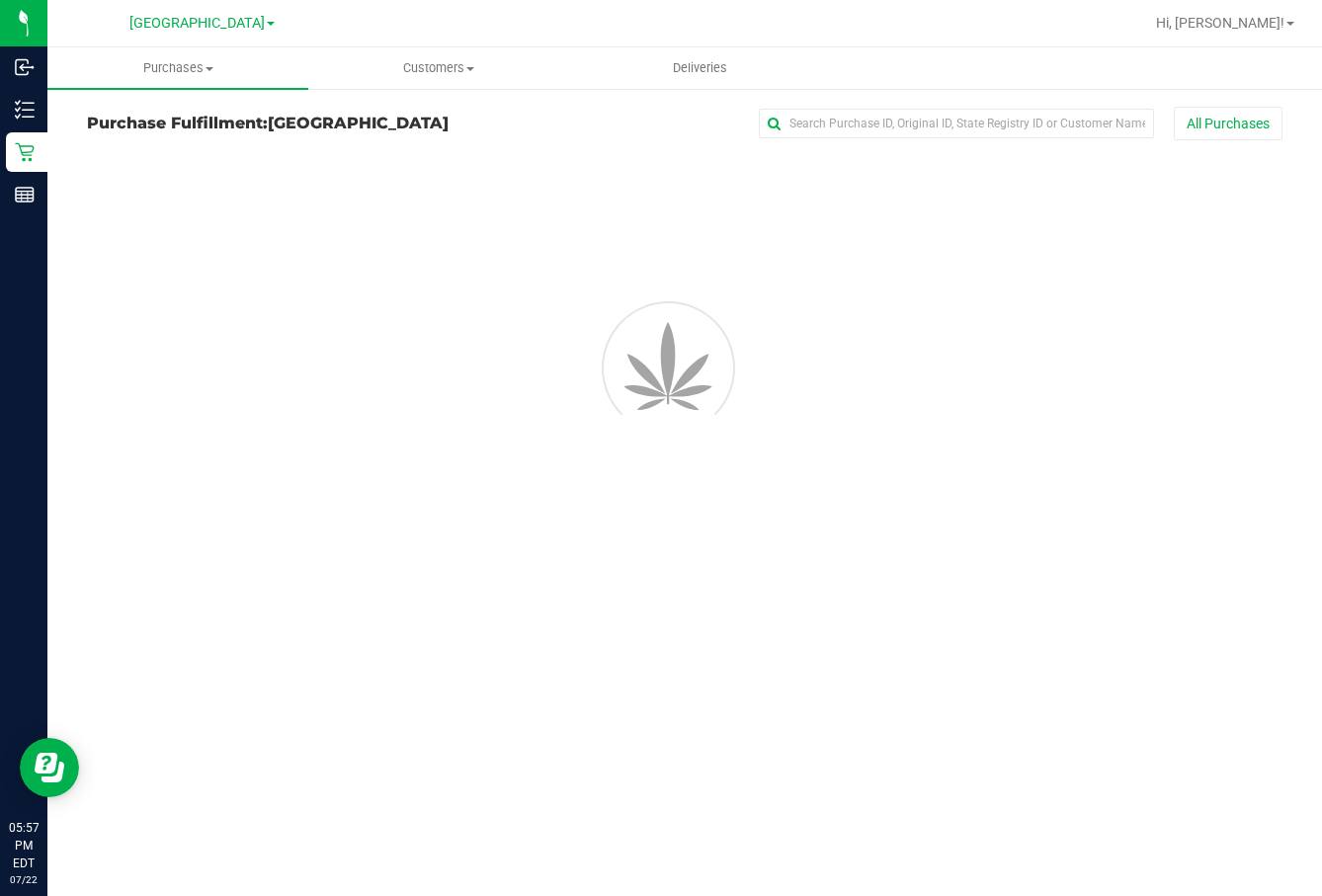 scroll, scrollTop: 0, scrollLeft: 0, axis: both 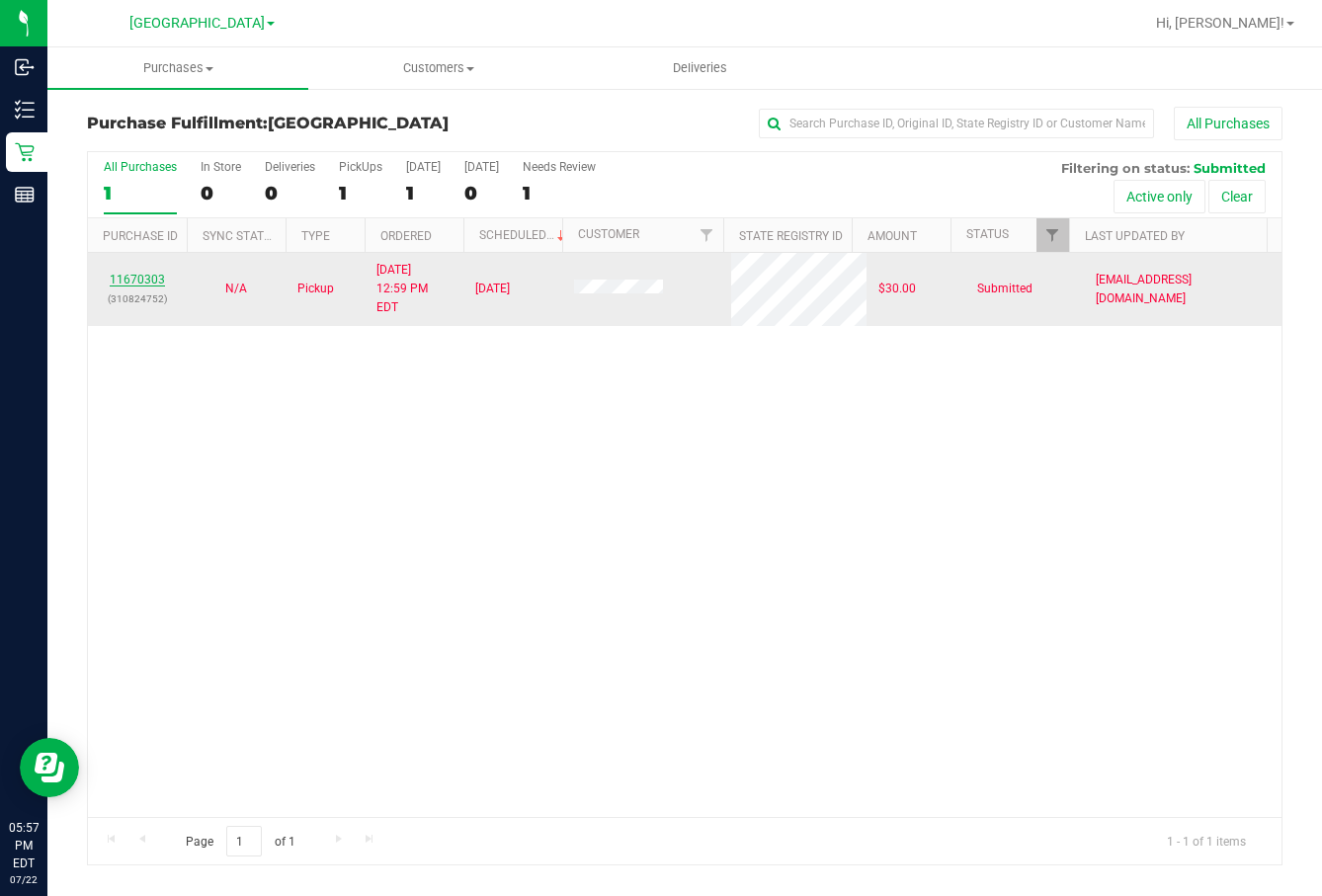 click on "11670303" at bounding box center [137, 280] 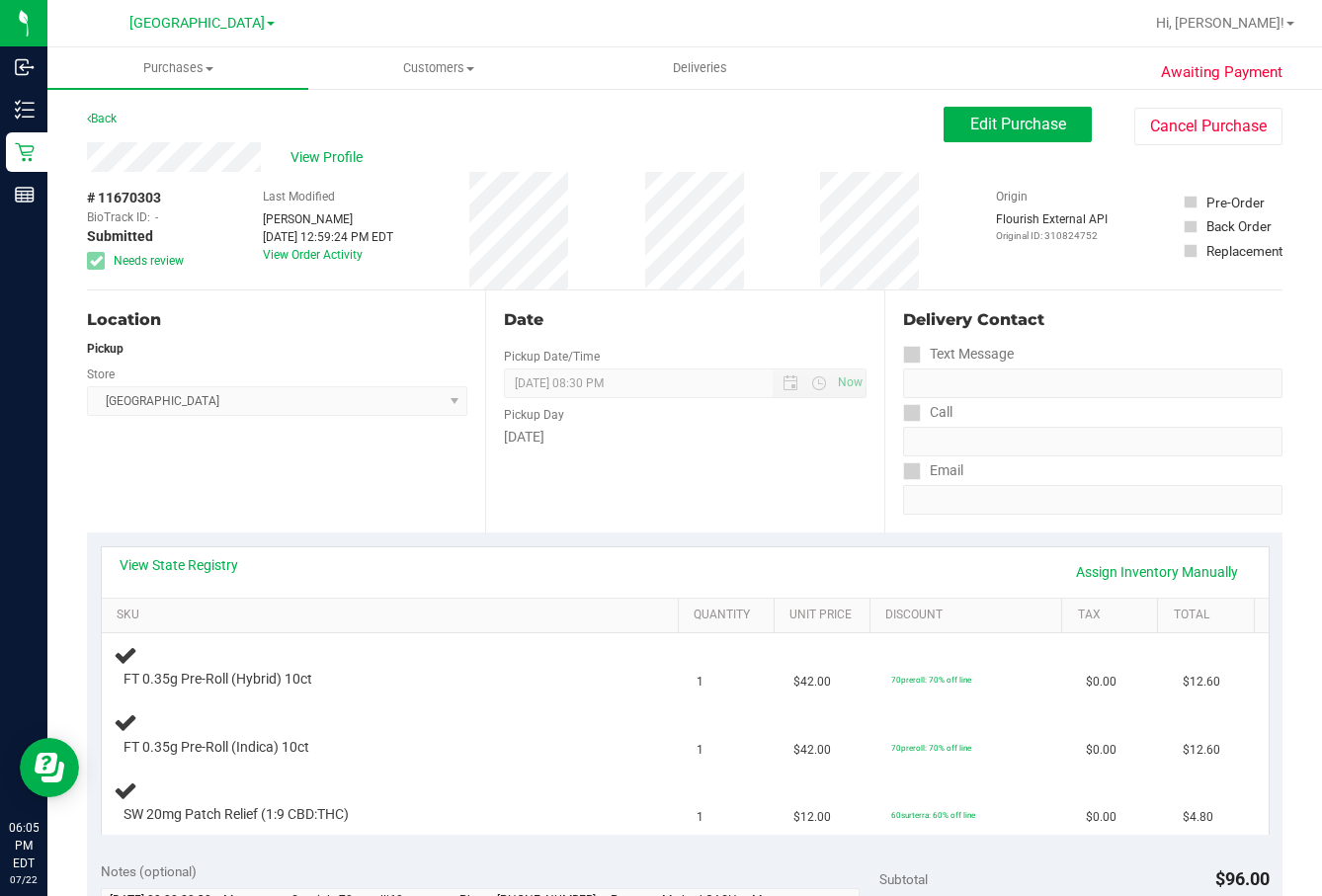 click on "Store" at bounding box center (277, 371) 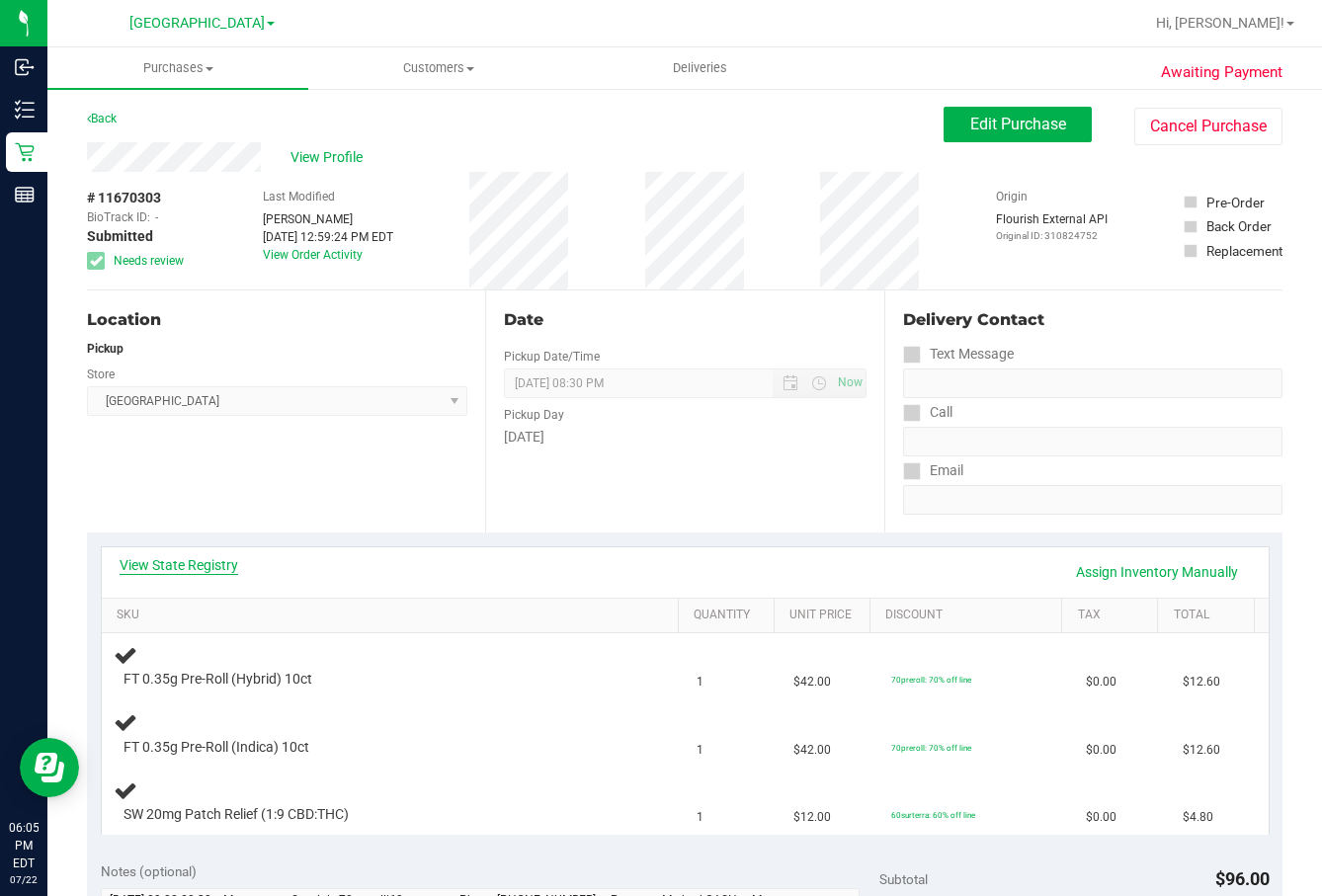 click on "View State Registry" at bounding box center [179, 565] 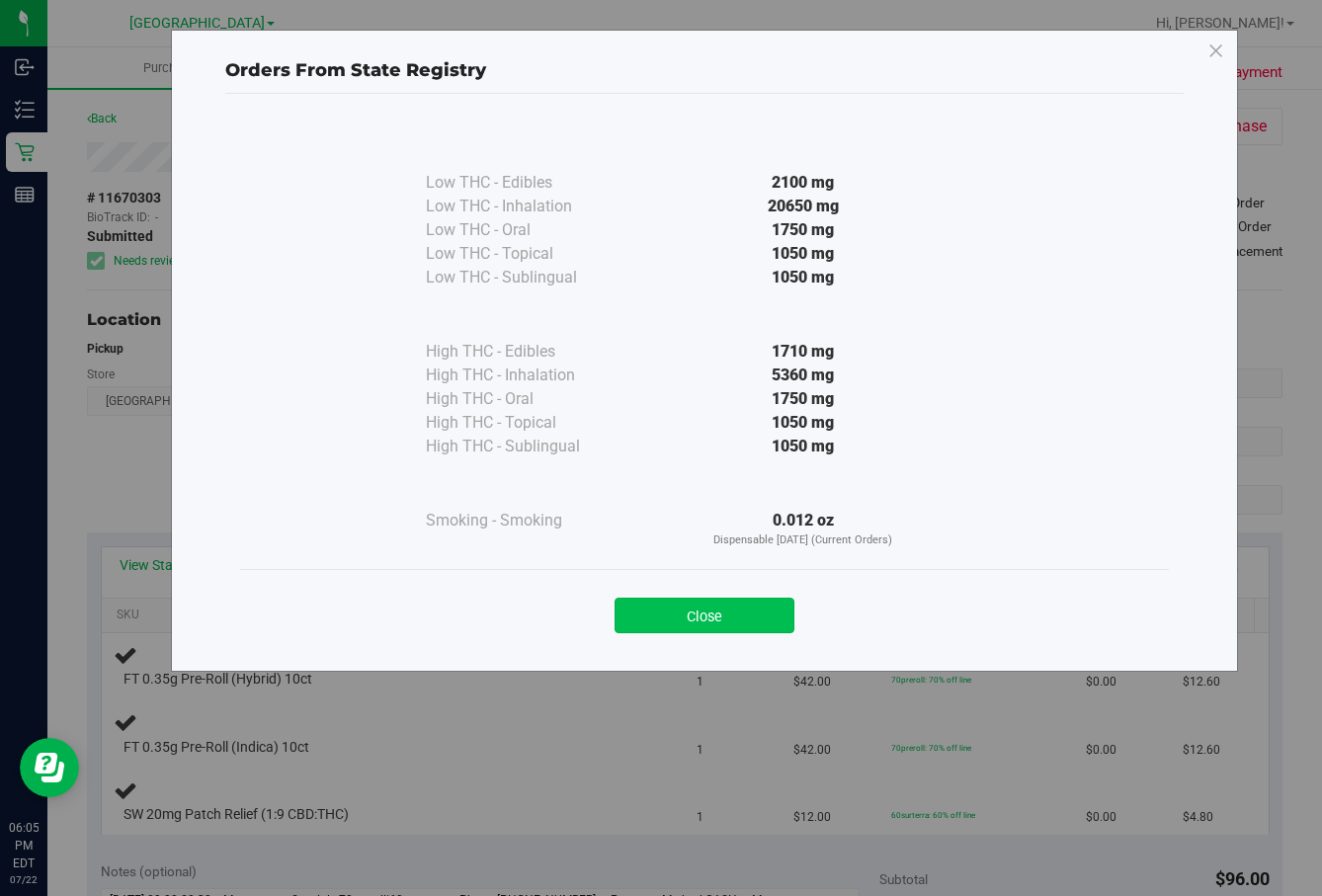 click on "Close" at bounding box center (704, 615) 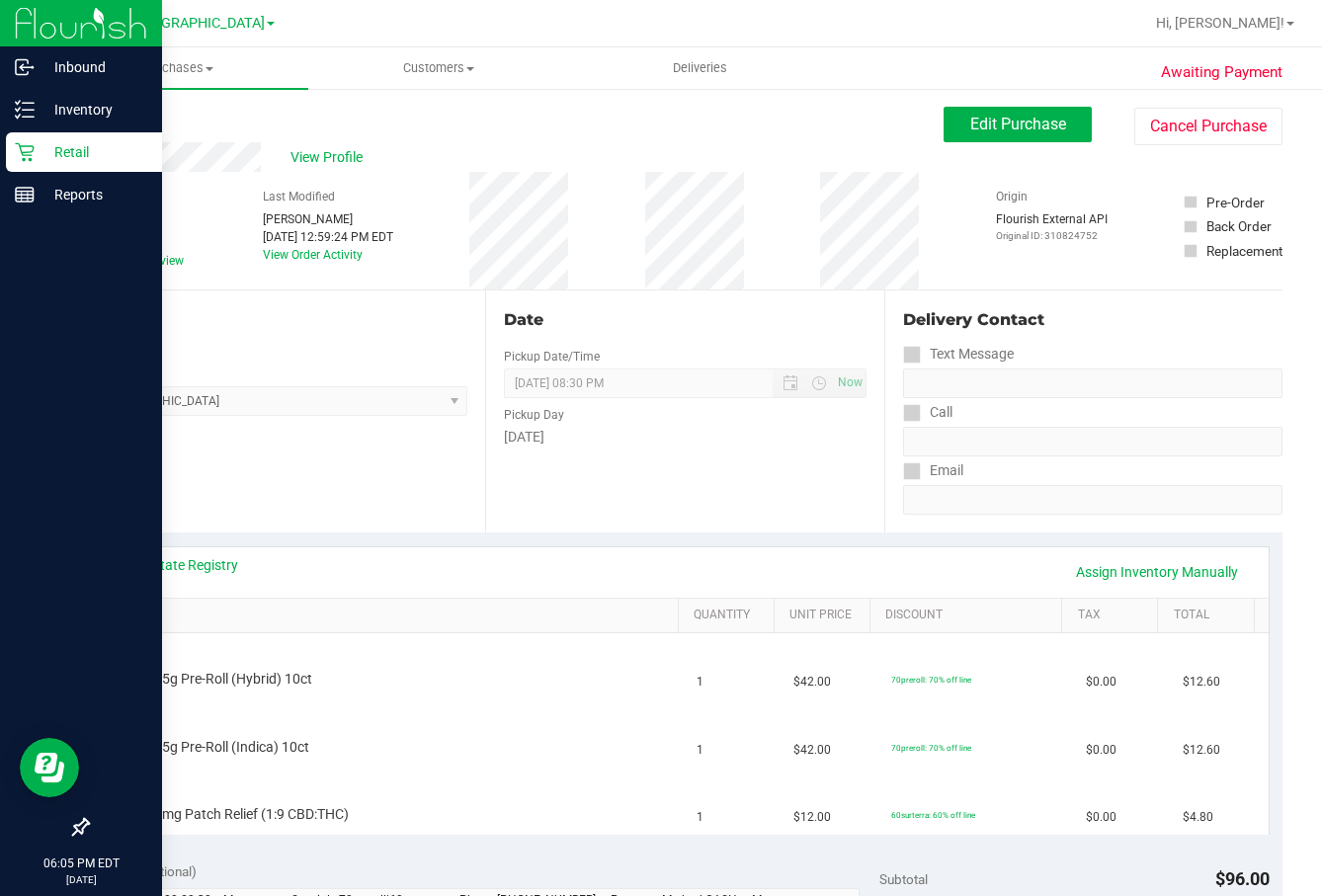 click on "Retail" at bounding box center [94, 152] 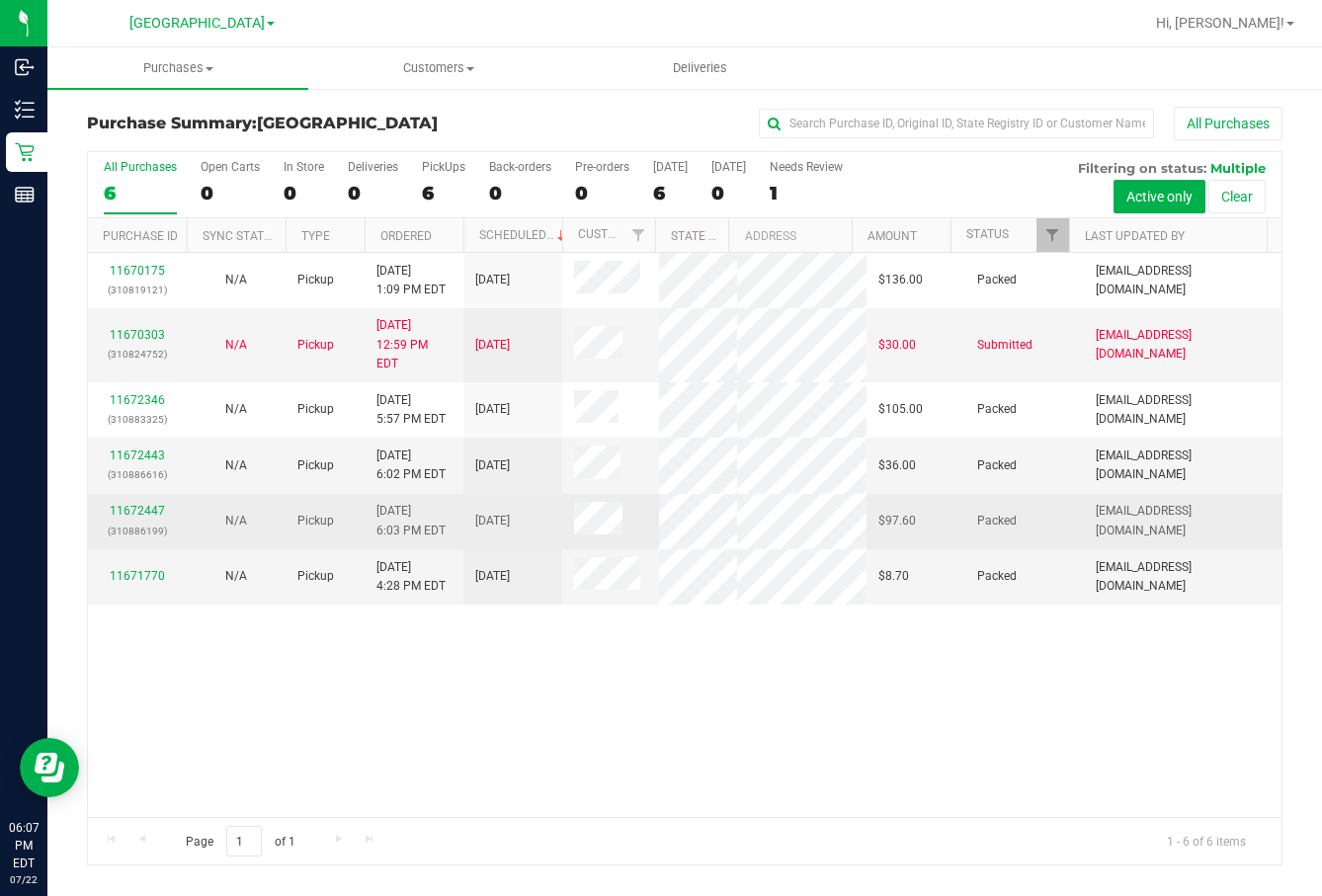 drag, startPoint x: 487, startPoint y: 590, endPoint x: 296, endPoint y: 475, distance: 222.9484 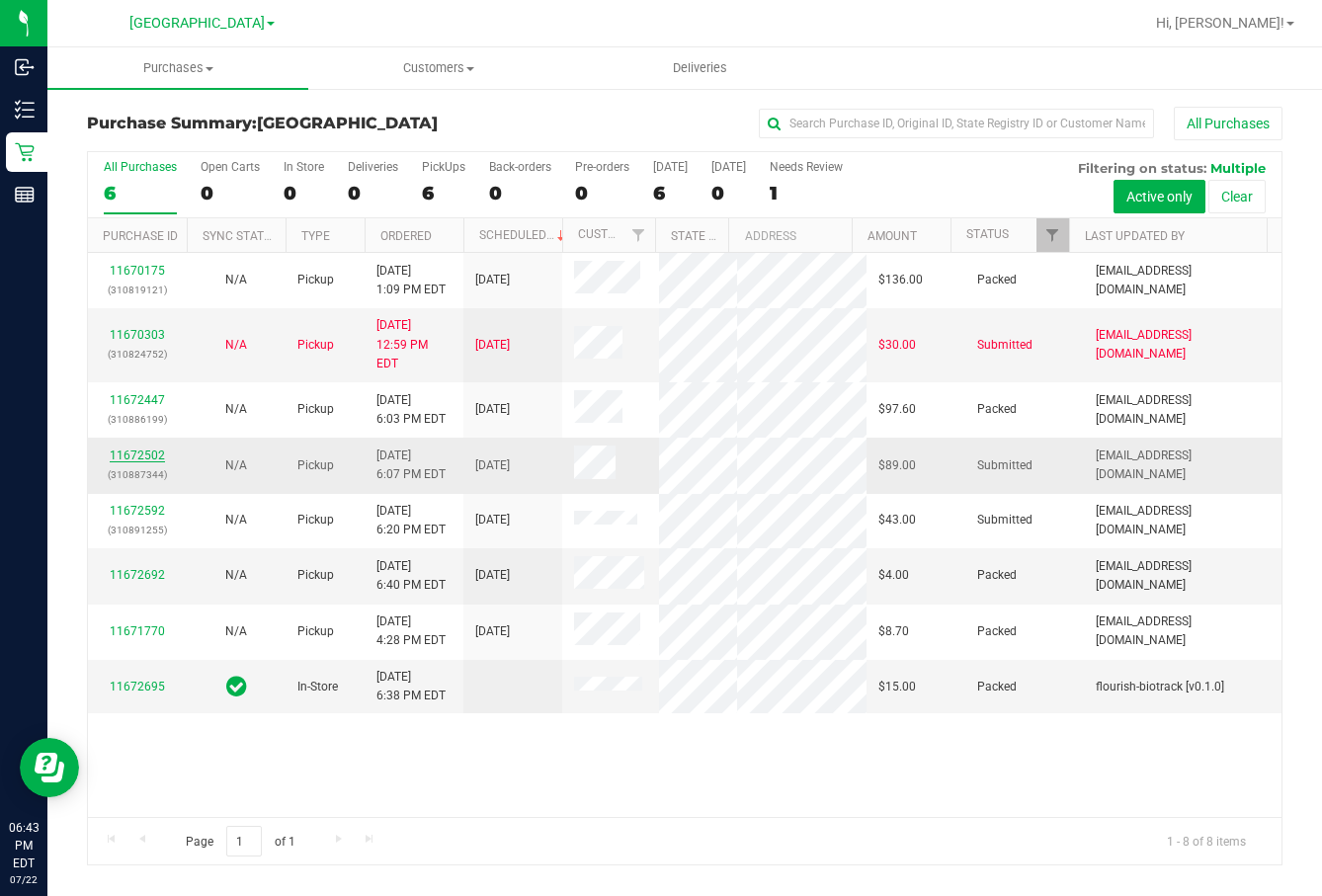 click on "11672502" at bounding box center (137, 455) 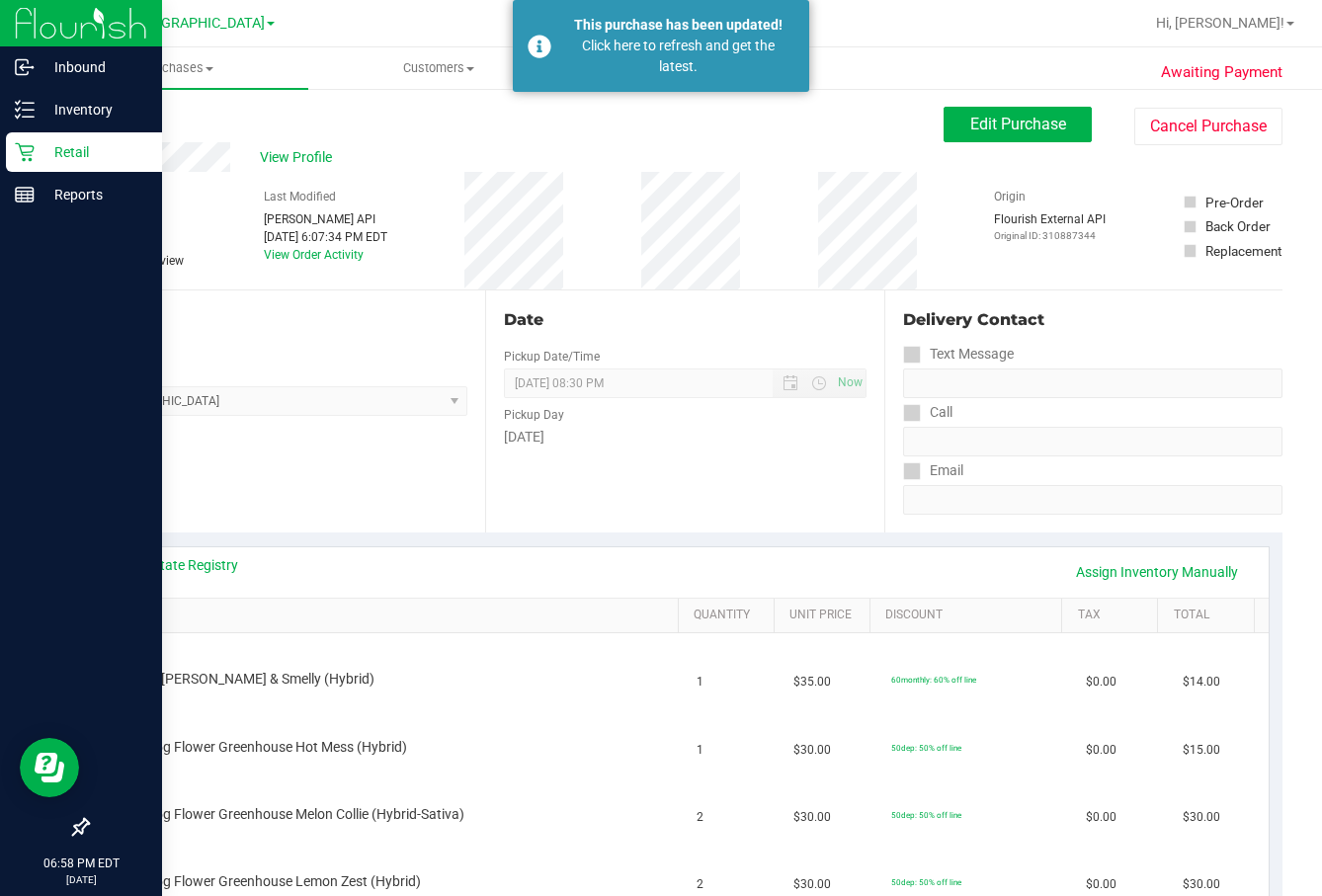 click on "Retail" at bounding box center (94, 152) 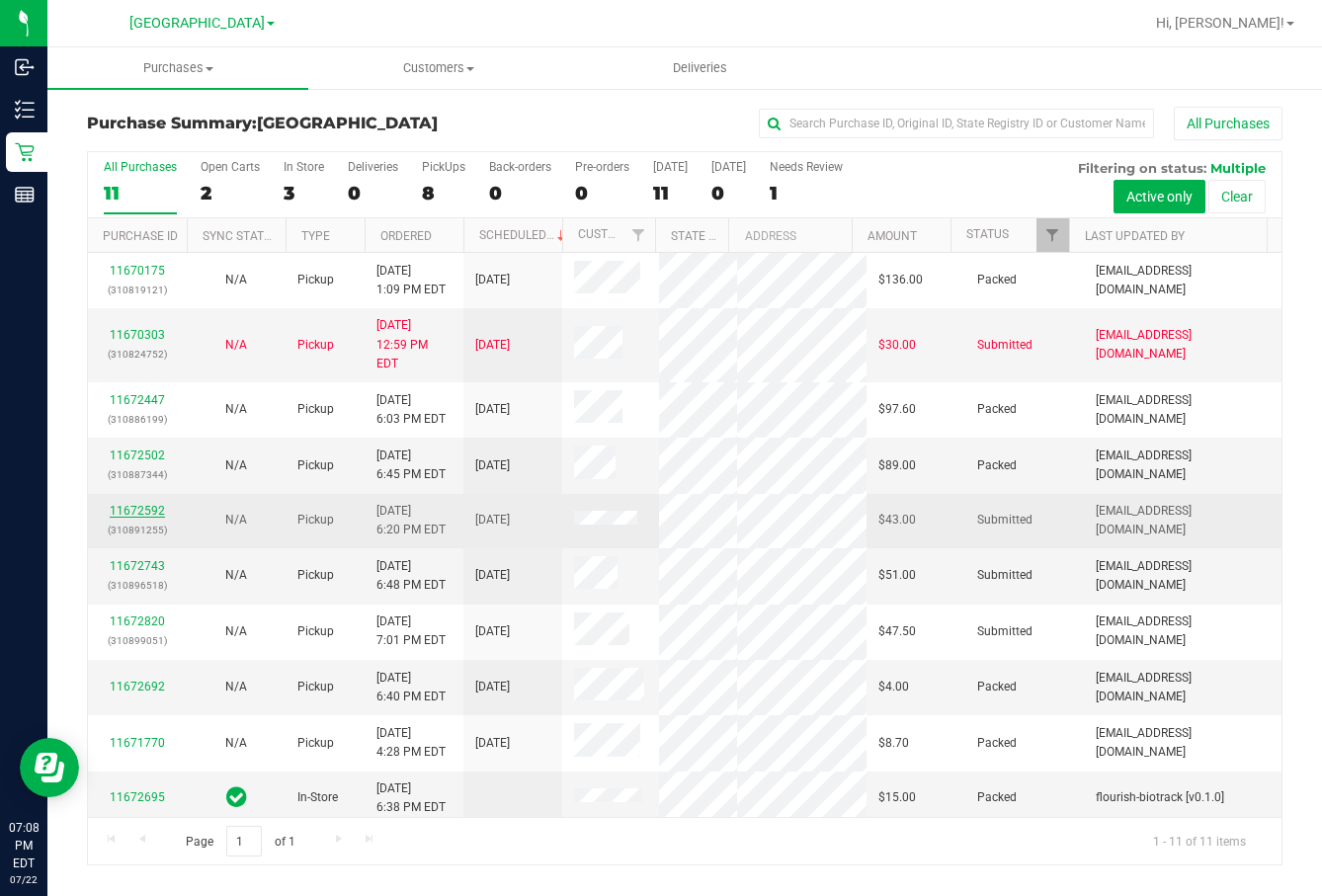 click on "11672592" at bounding box center (137, 511) 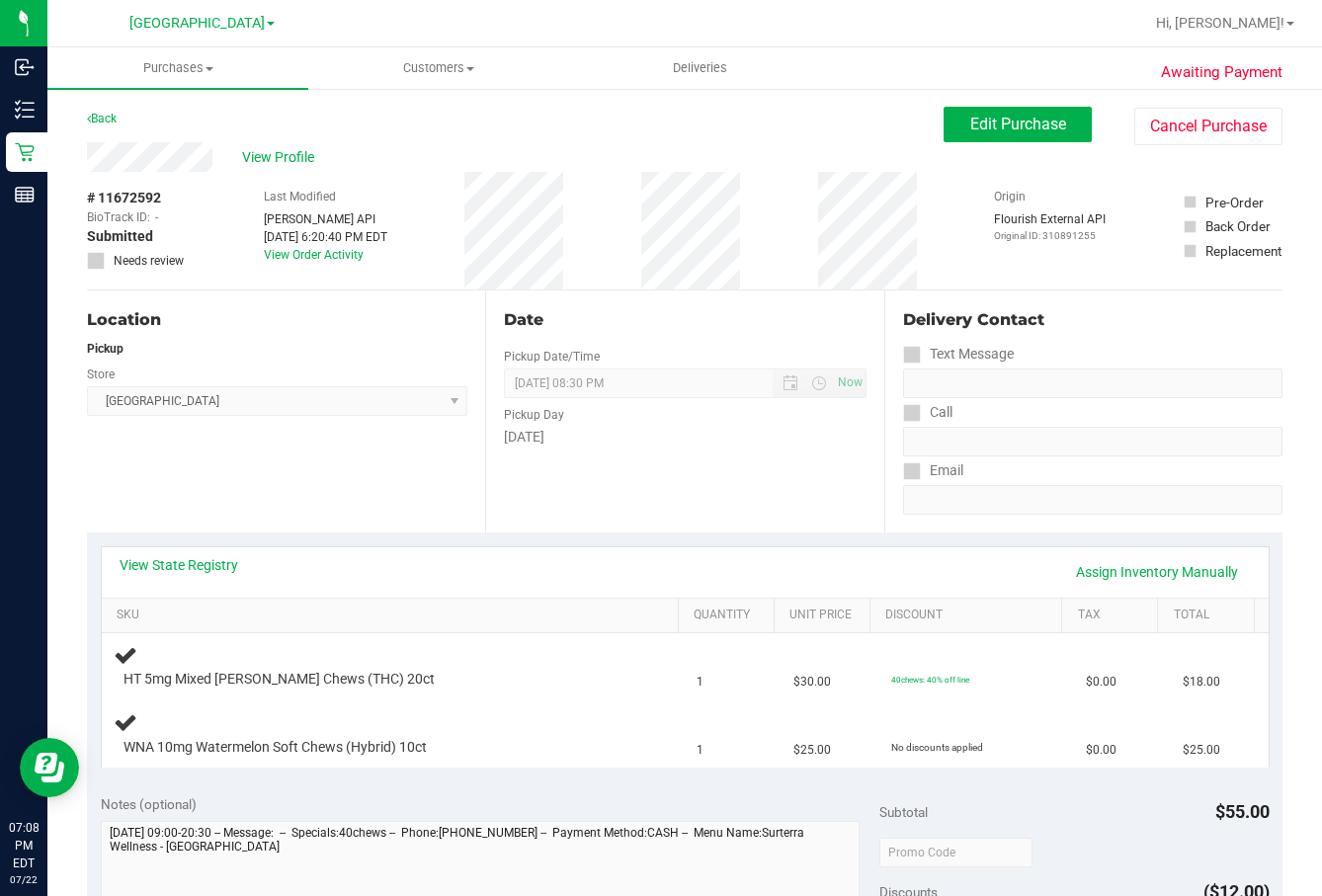 click on "Location
Pickup
Store
Lakeland WC Select Store Bonita Springs WC Boynton Beach WC Bradenton WC Brandon WC Brooksville WC Call Center Clermont WC Crestview WC Deerfield Beach WC Delray Beach WC Deltona WC Ft Walton Beach WC Ft. Lauderdale WC Ft. Myers WC Gainesville WC Jax Atlantic WC JAX DC REP Jax WC Key West WC Lakeland WC Largo WC Lehigh Acres DC REP Merritt Island WC Miami 72nd WC Miami Beach WC Miami Dadeland WC Miramar DC REP New Port Richey WC North Palm Beach WC North Port WC Ocala WC Orange Park WC Orlando Colonial WC Orlando DC REP Orlando WC Oviedo WC Palm Bay WC Palm Coast WC Panama City WC Pensacola WC Port Orange WC Port St. Lucie WC Sebring WC South Tampa WC St. Pete WC Summerfield WC Tallahassee DC REP Tallahassee WC Tampa DC Testing Tampa Warehouse Tampa WC TX Austin DC TX Plano Retail WPB DC WPB WC" at bounding box center [286, 411] 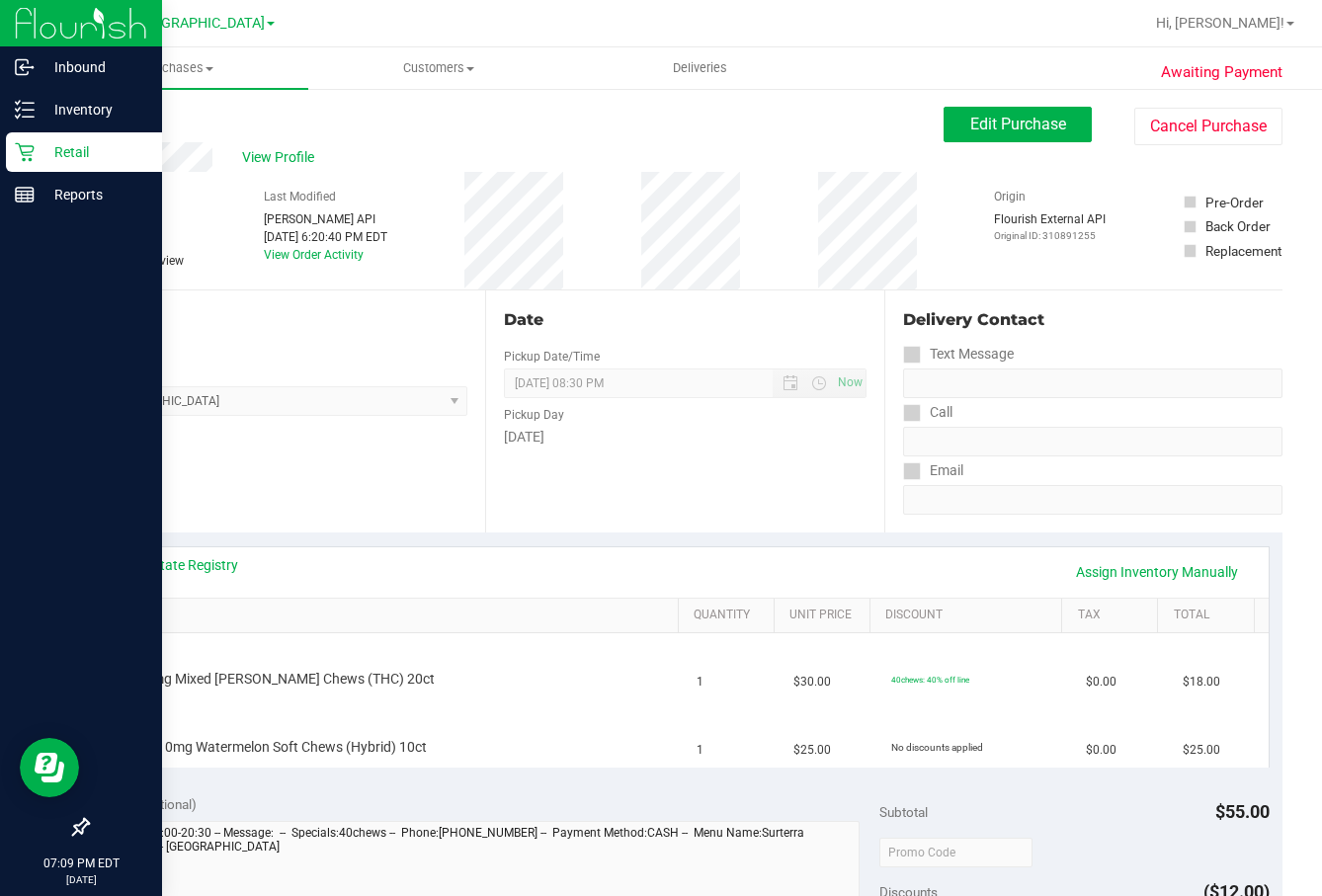 click on "Retail" at bounding box center [94, 152] 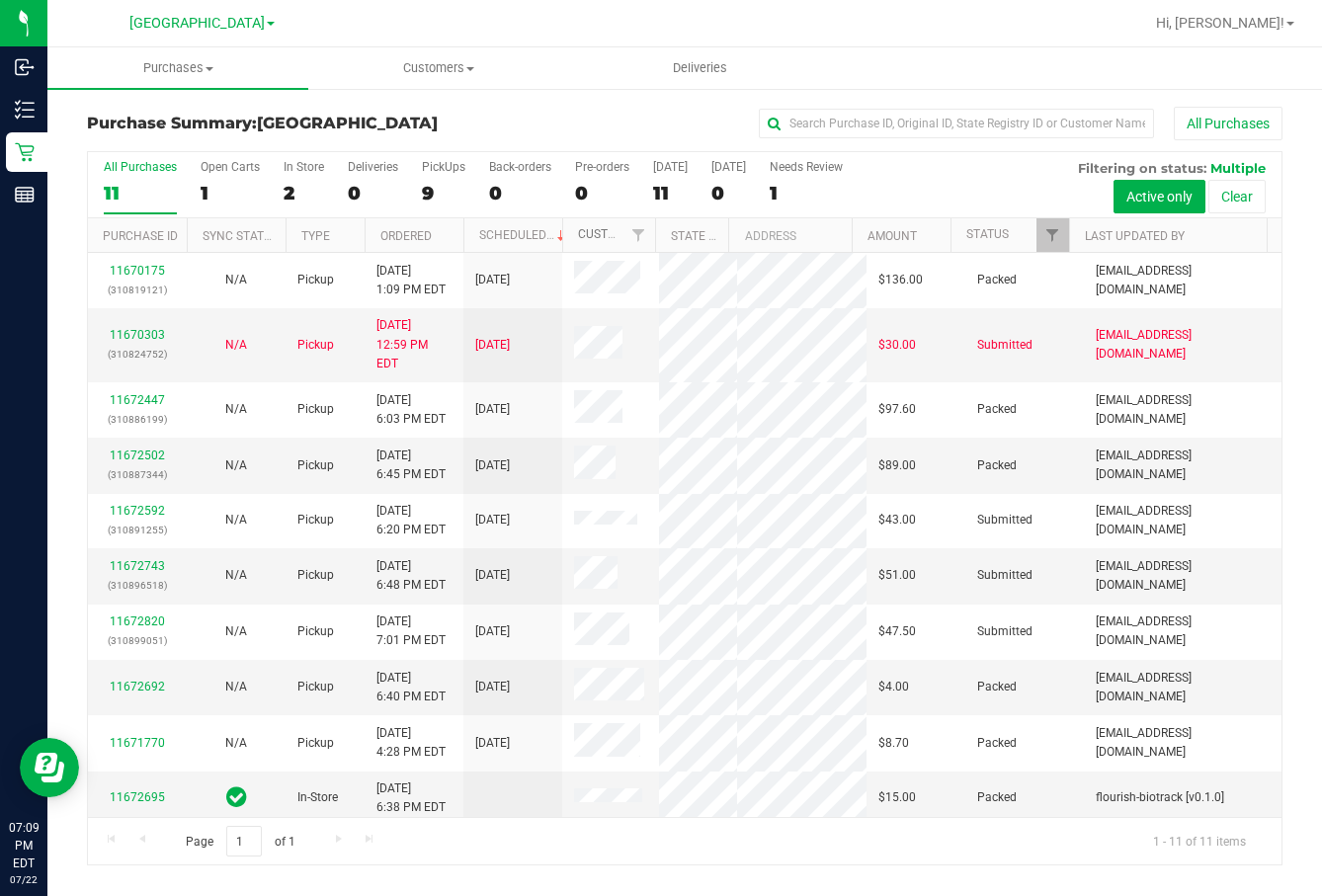 click on "Customer" at bounding box center [609, 234] 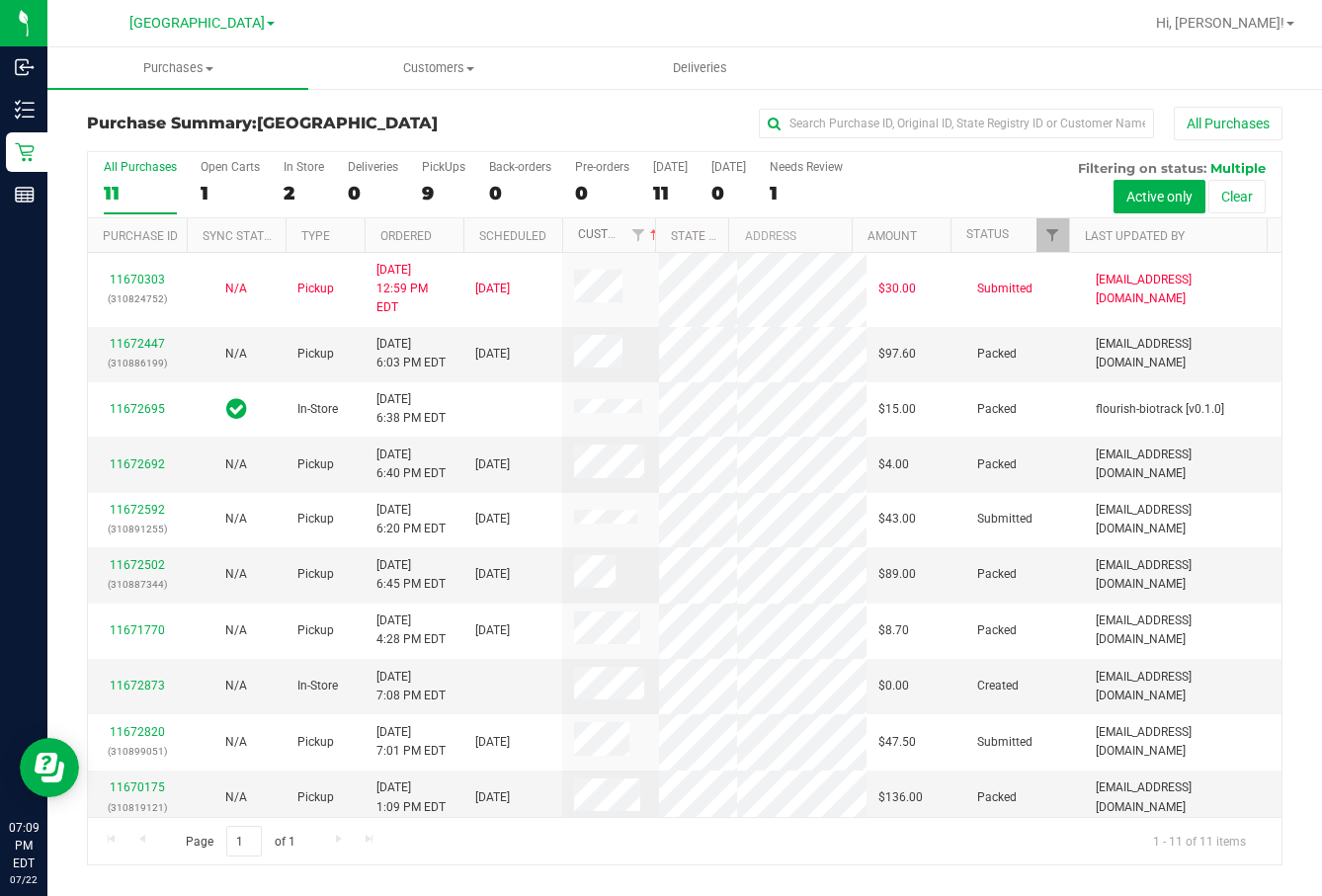 click on "Customer" at bounding box center [620, 234] 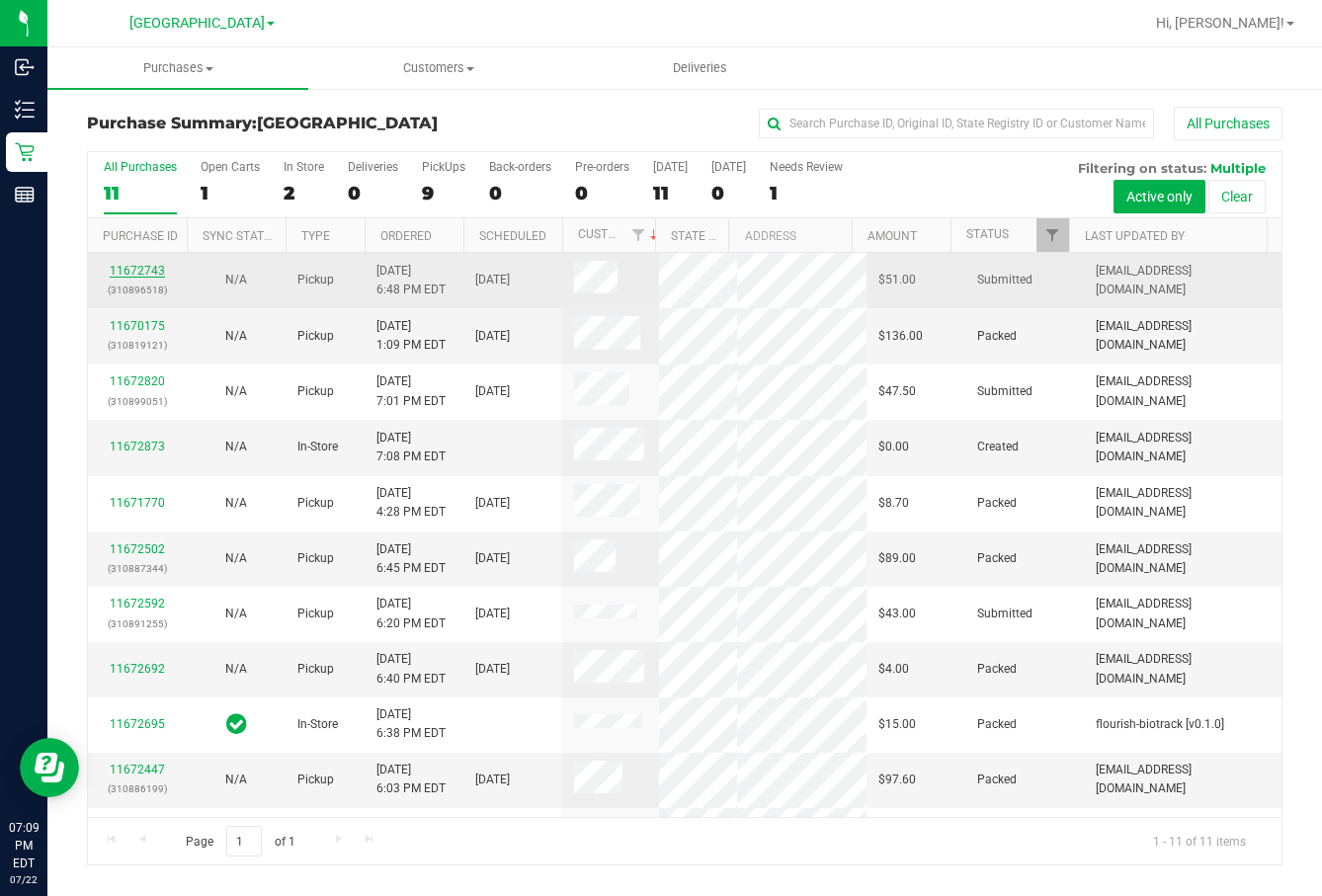 click on "11672743" at bounding box center (137, 271) 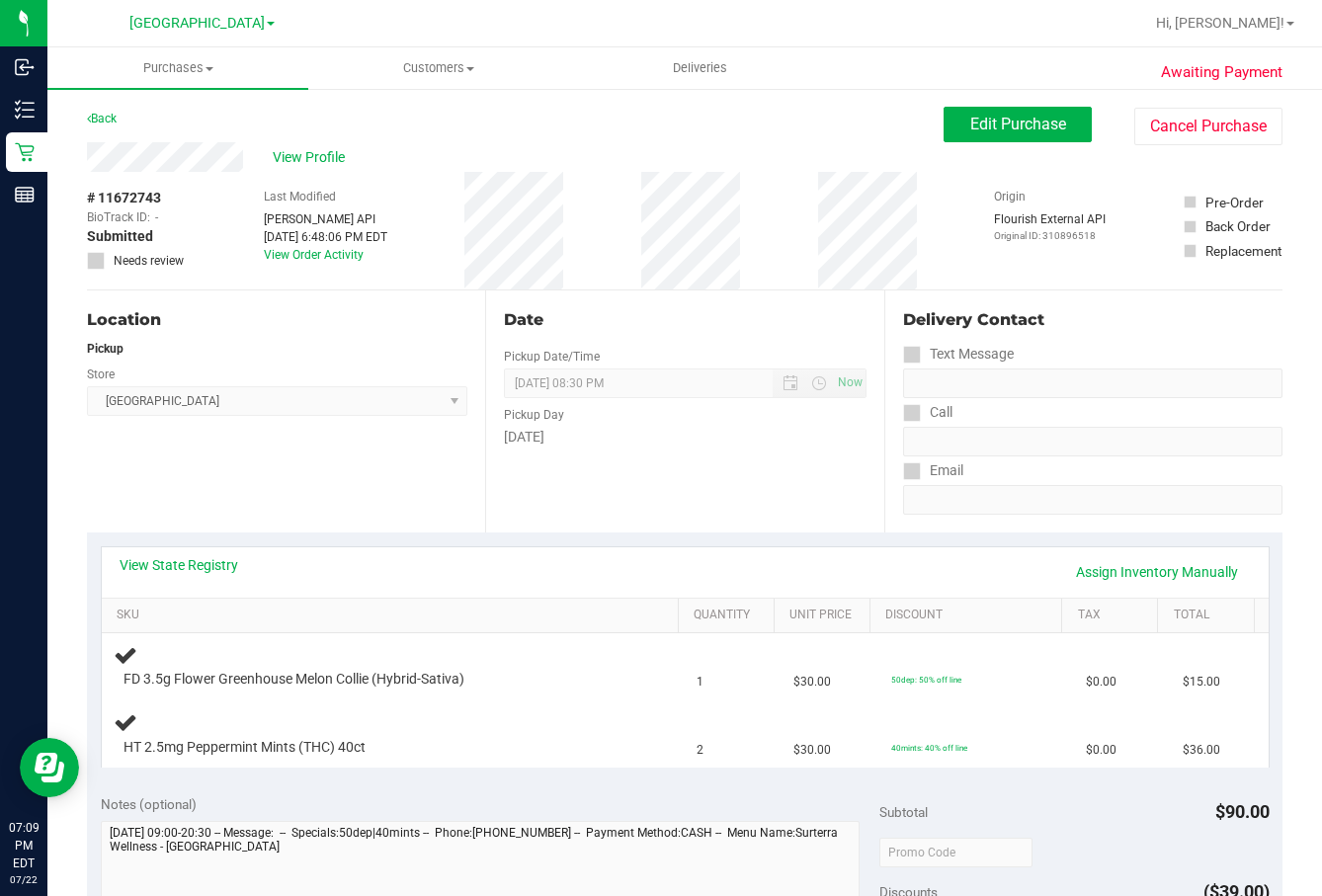 click on "View State Registry
Assign Inventory Manually" at bounding box center (685, 572) 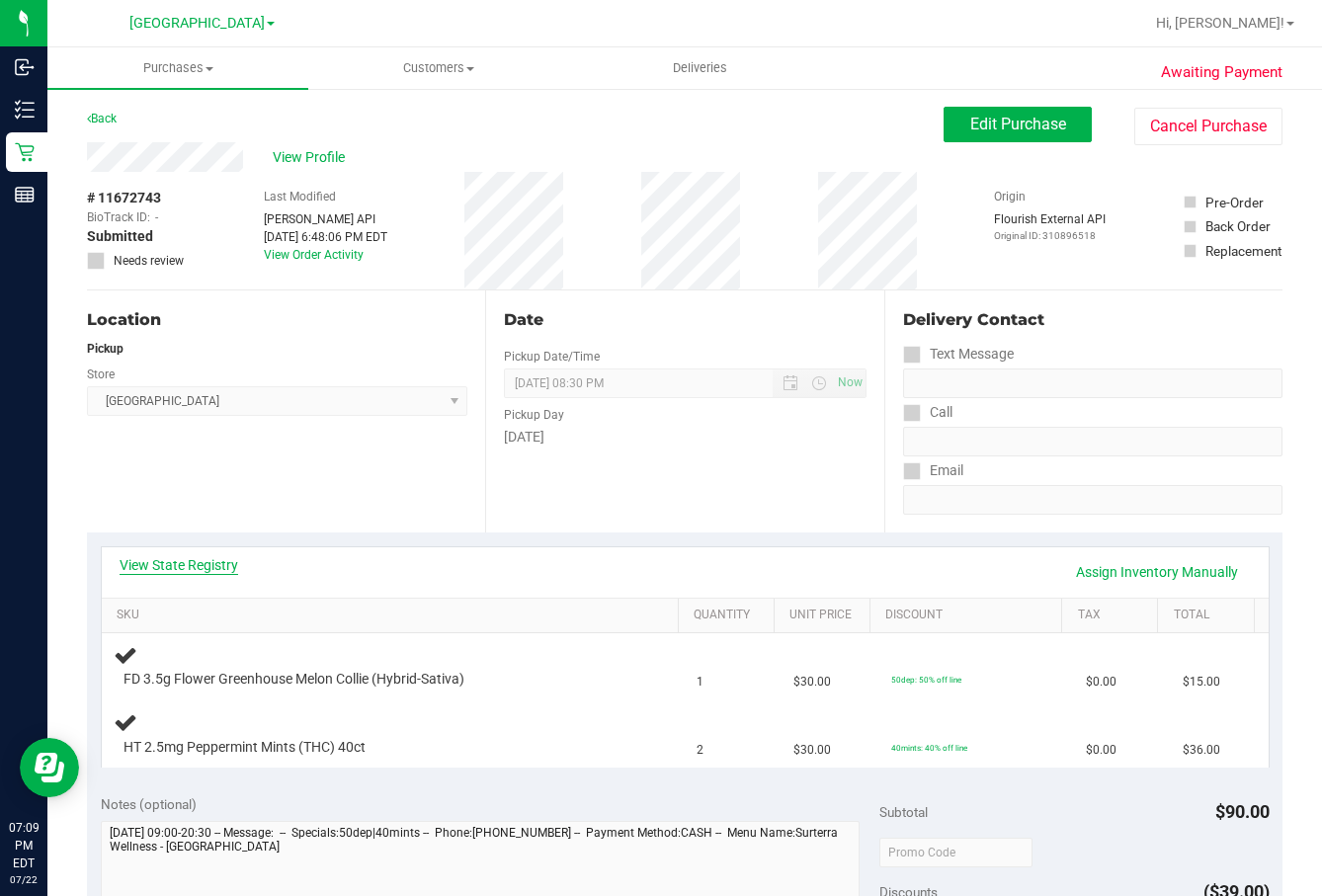 click on "View State Registry" at bounding box center [179, 565] 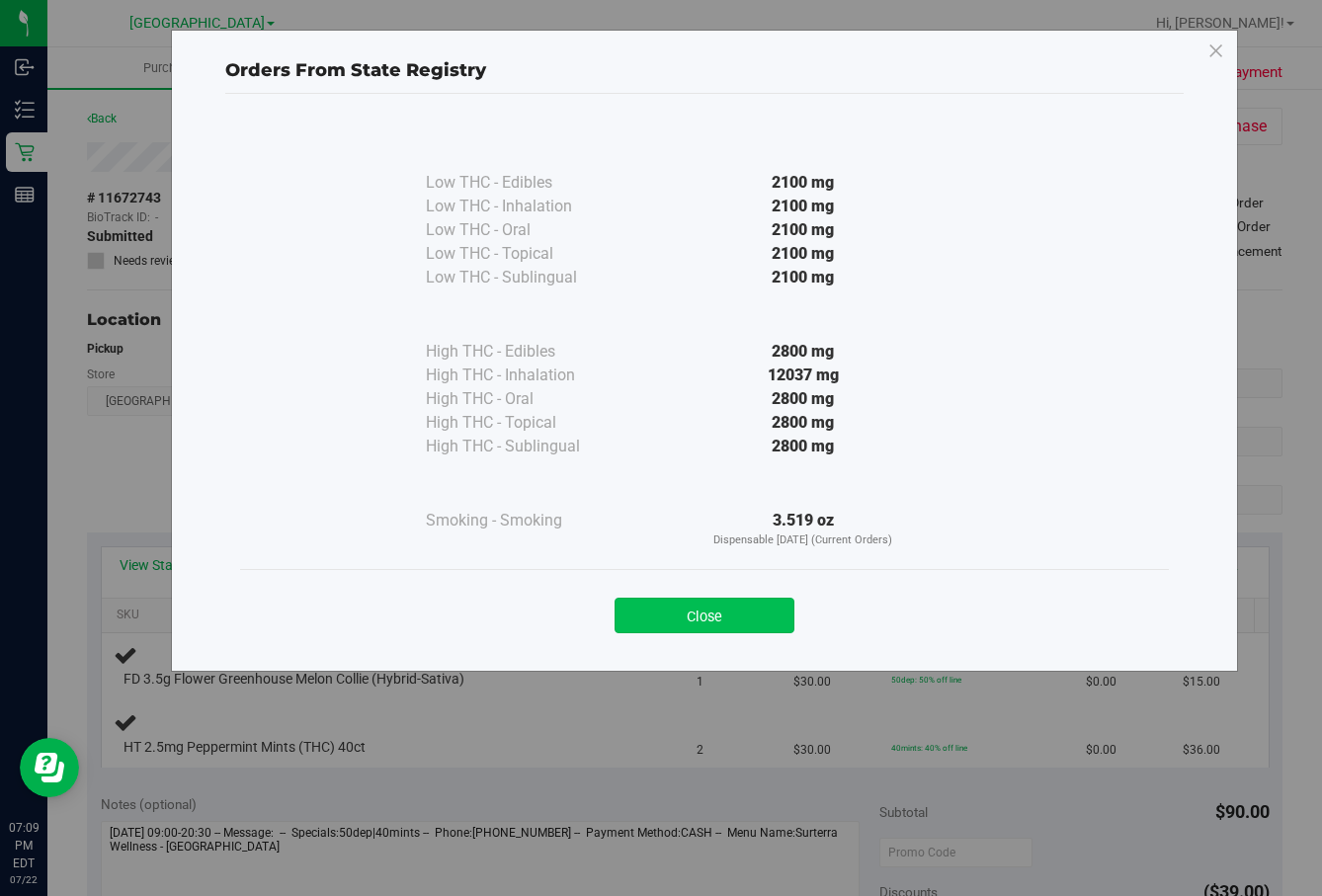click on "Close" at bounding box center (704, 615) 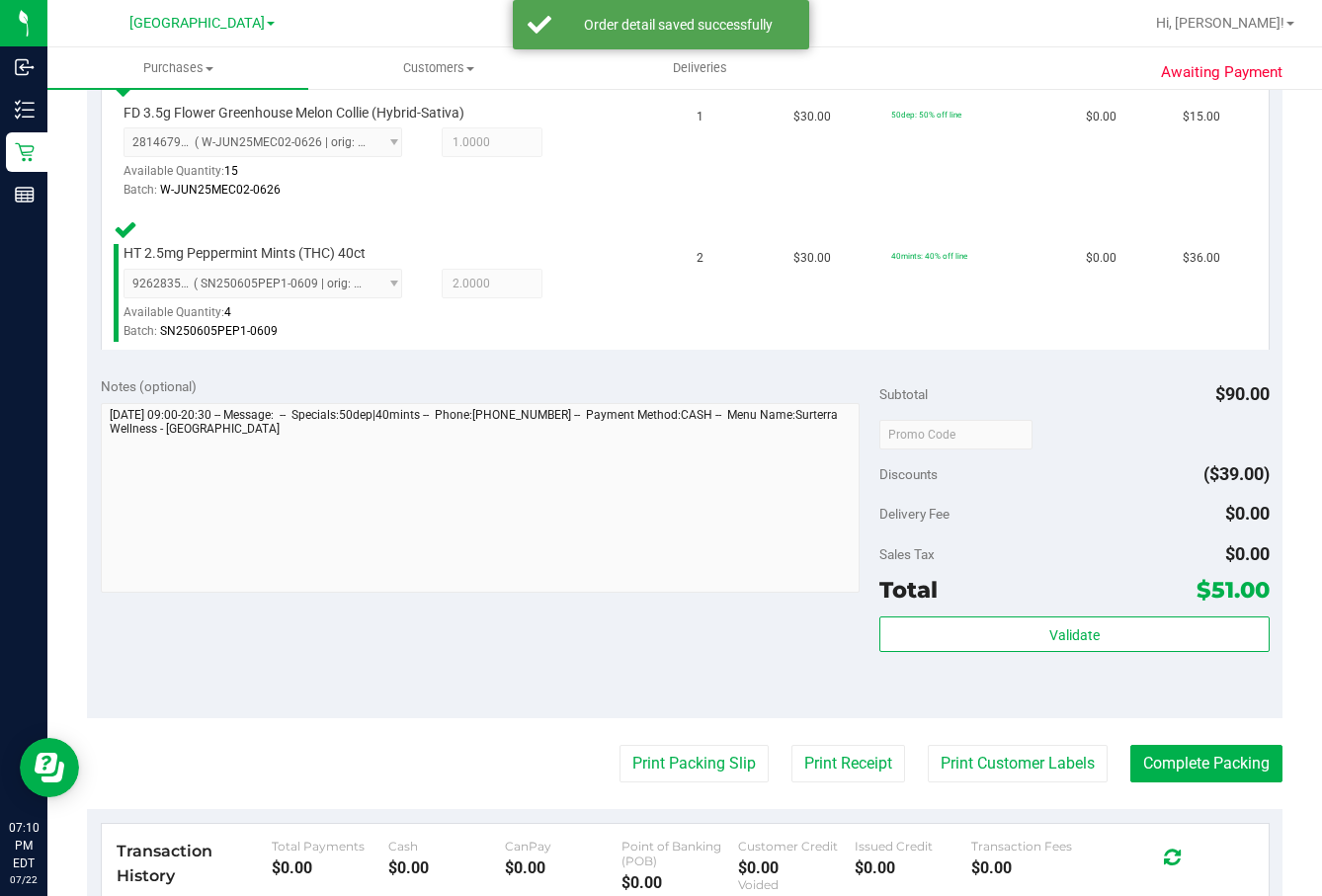 scroll, scrollTop: 887, scrollLeft: 0, axis: vertical 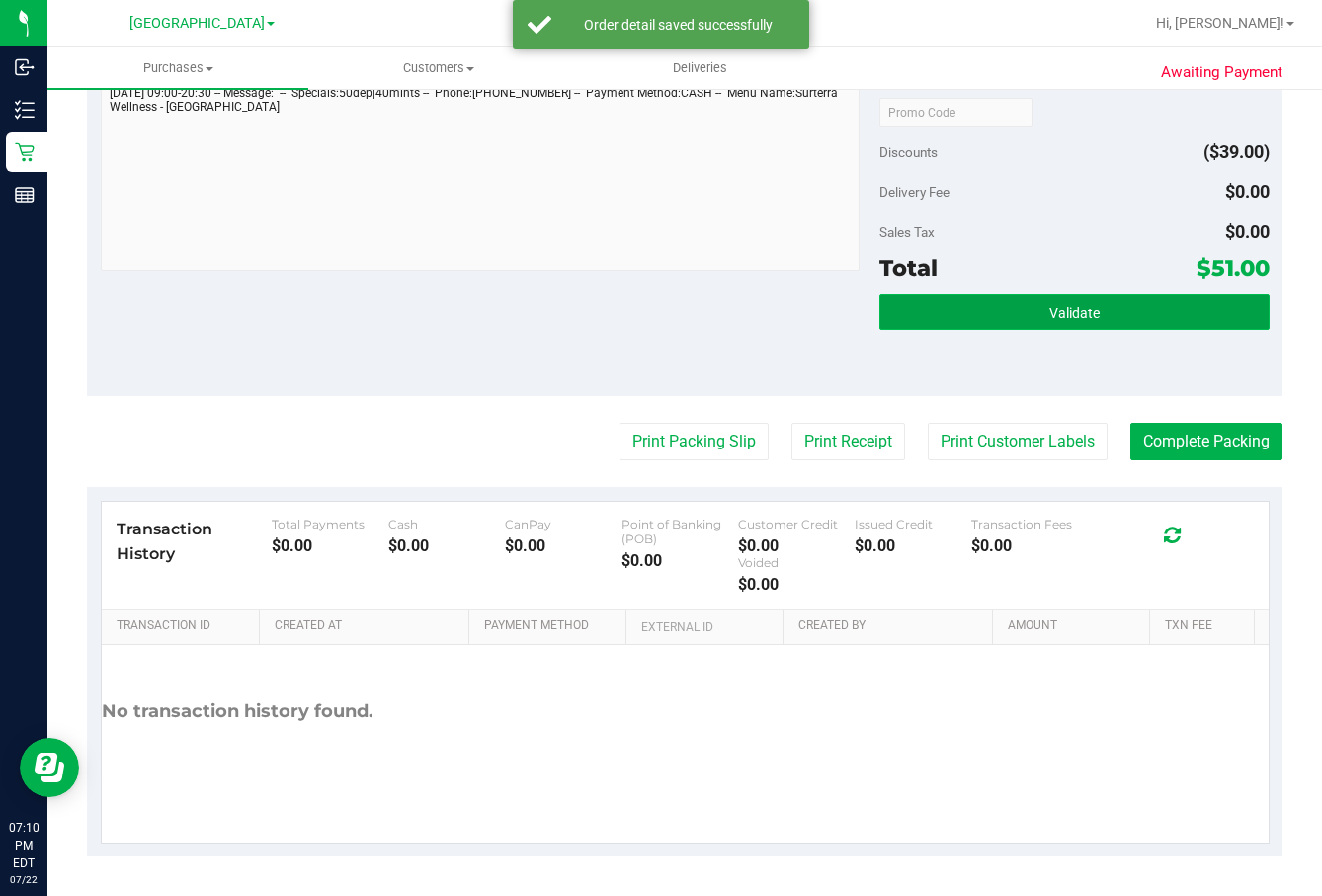 click on "Validate" at bounding box center (1074, 313) 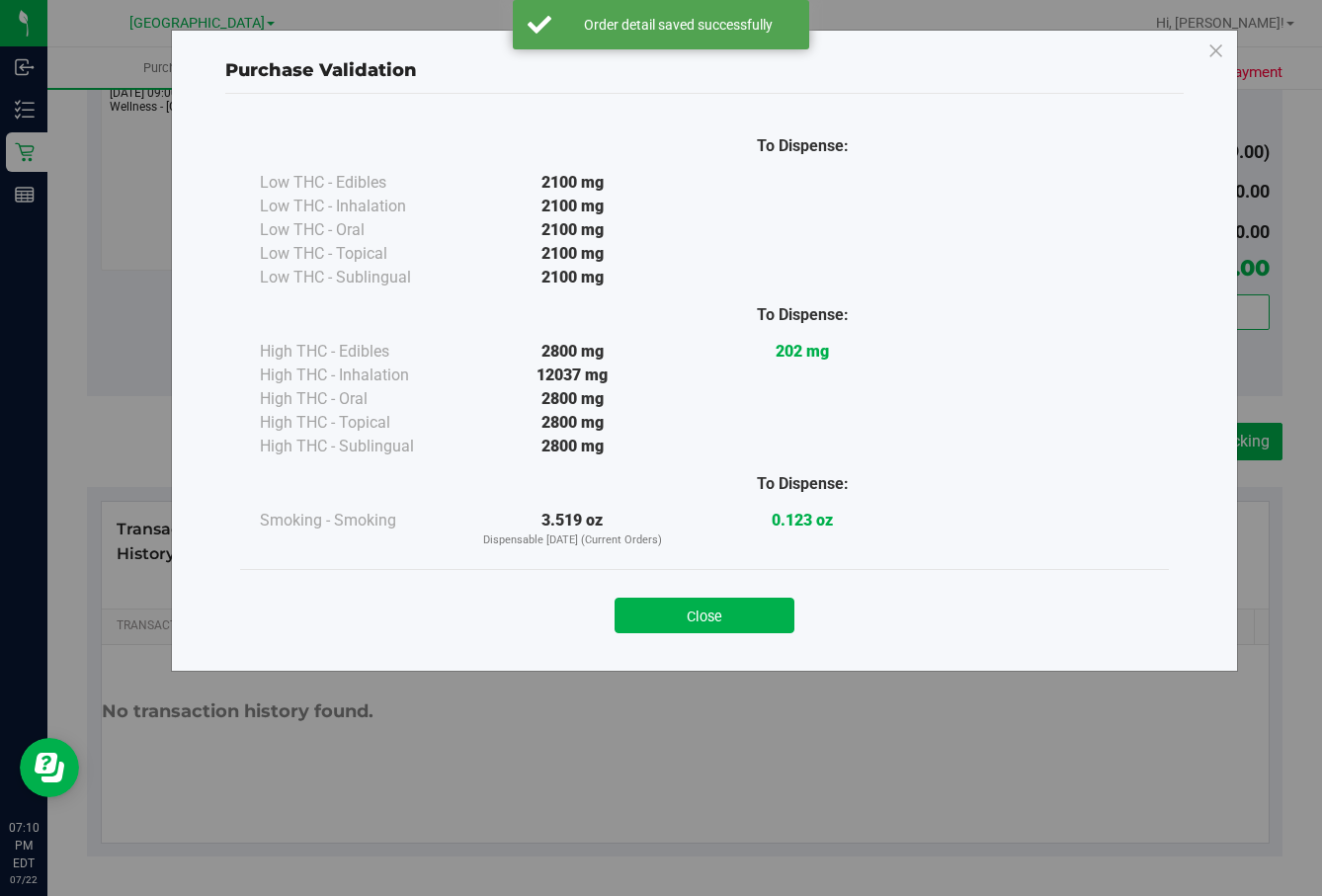 click on "Close" at bounding box center [704, 615] 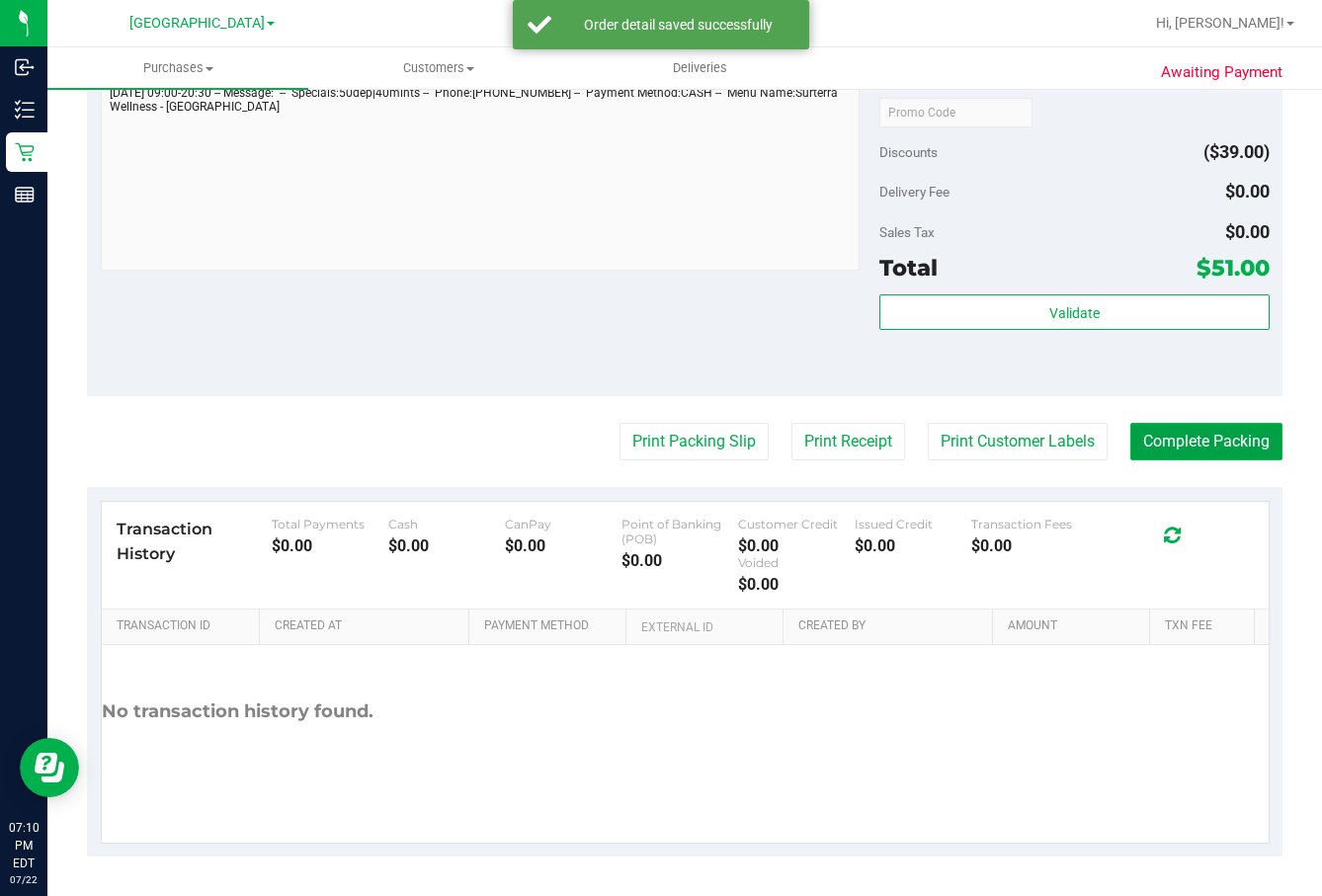 click on "Complete Packing" at bounding box center [1206, 442] 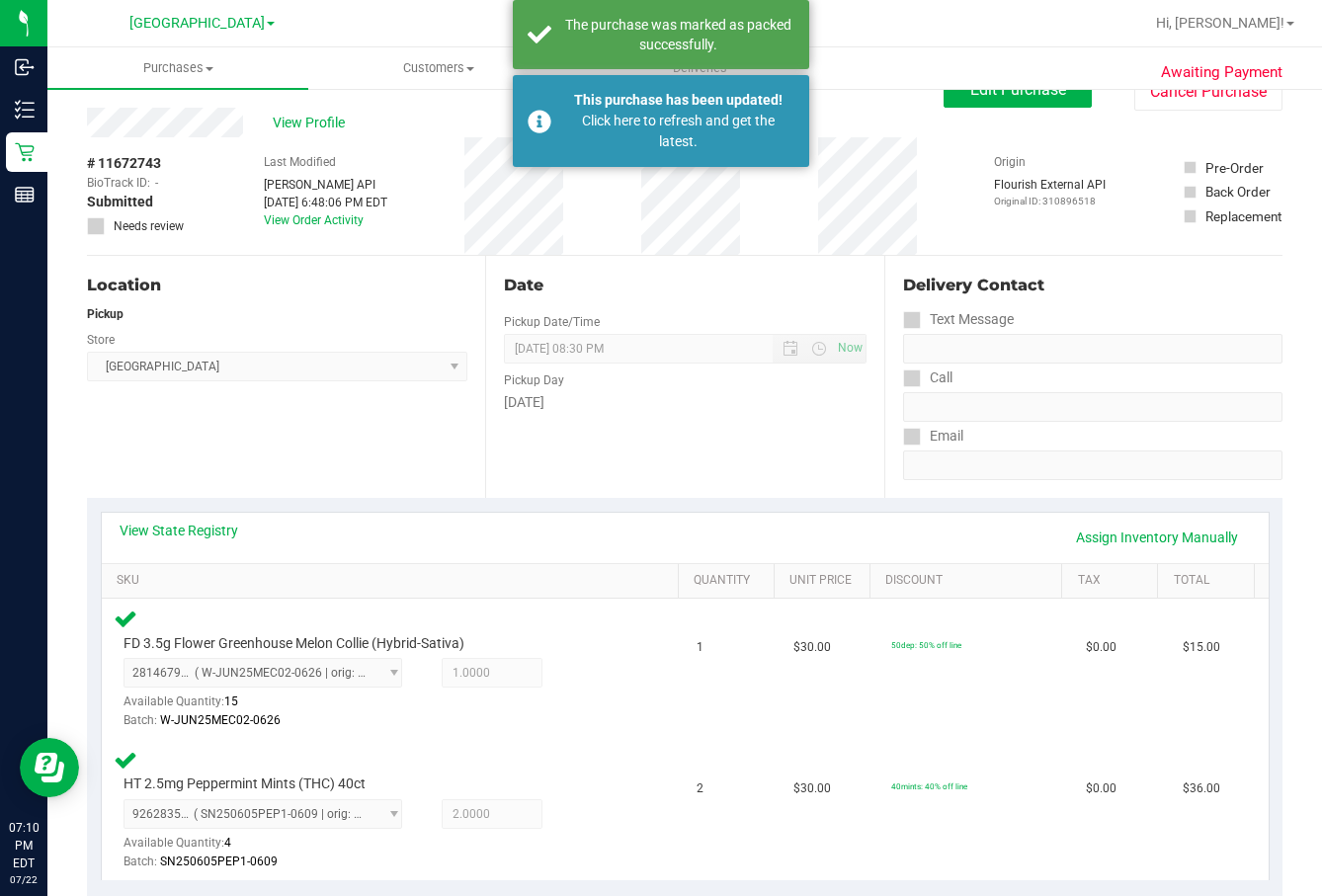 scroll, scrollTop: 0, scrollLeft: 0, axis: both 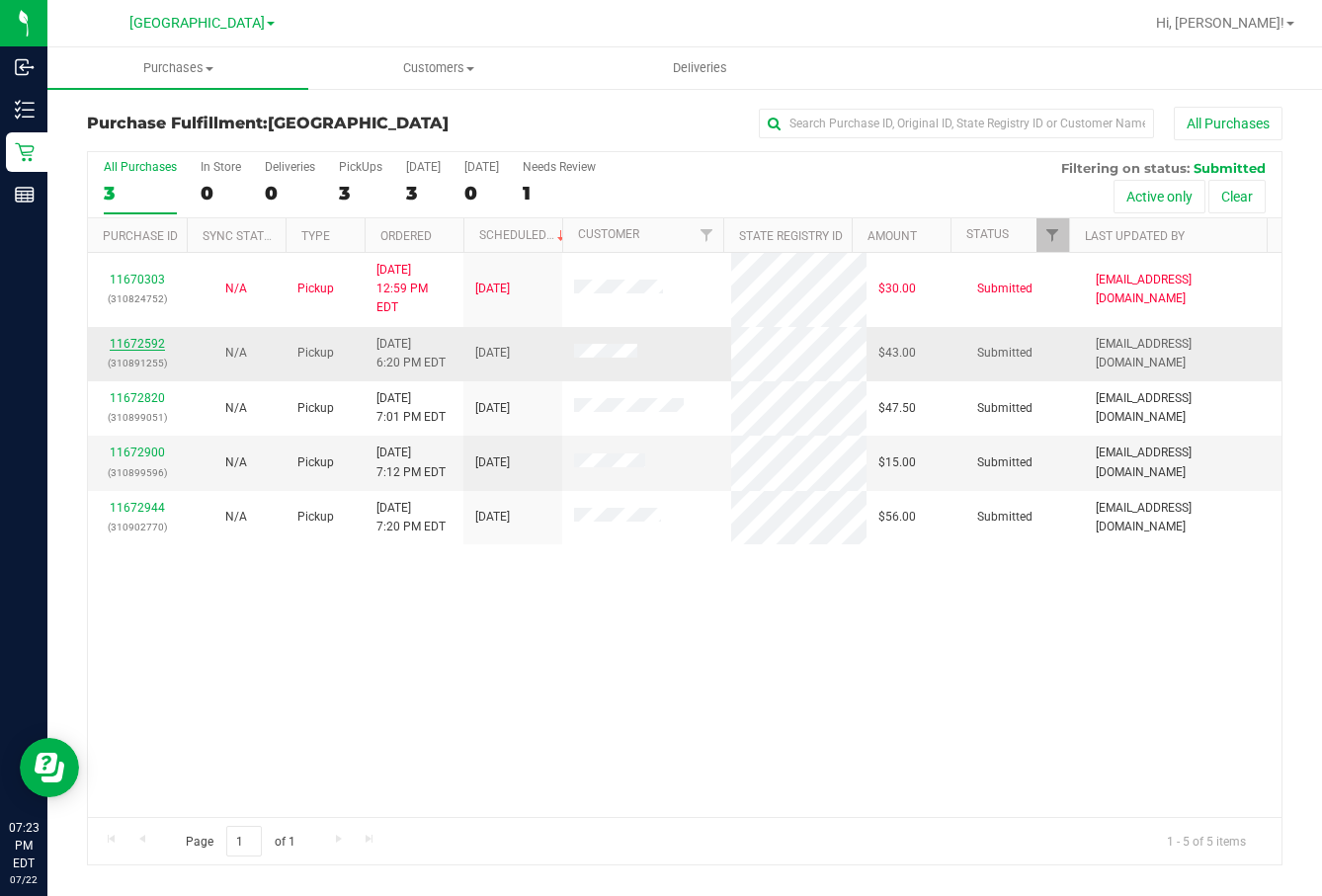 click on "11672592" at bounding box center (137, 344) 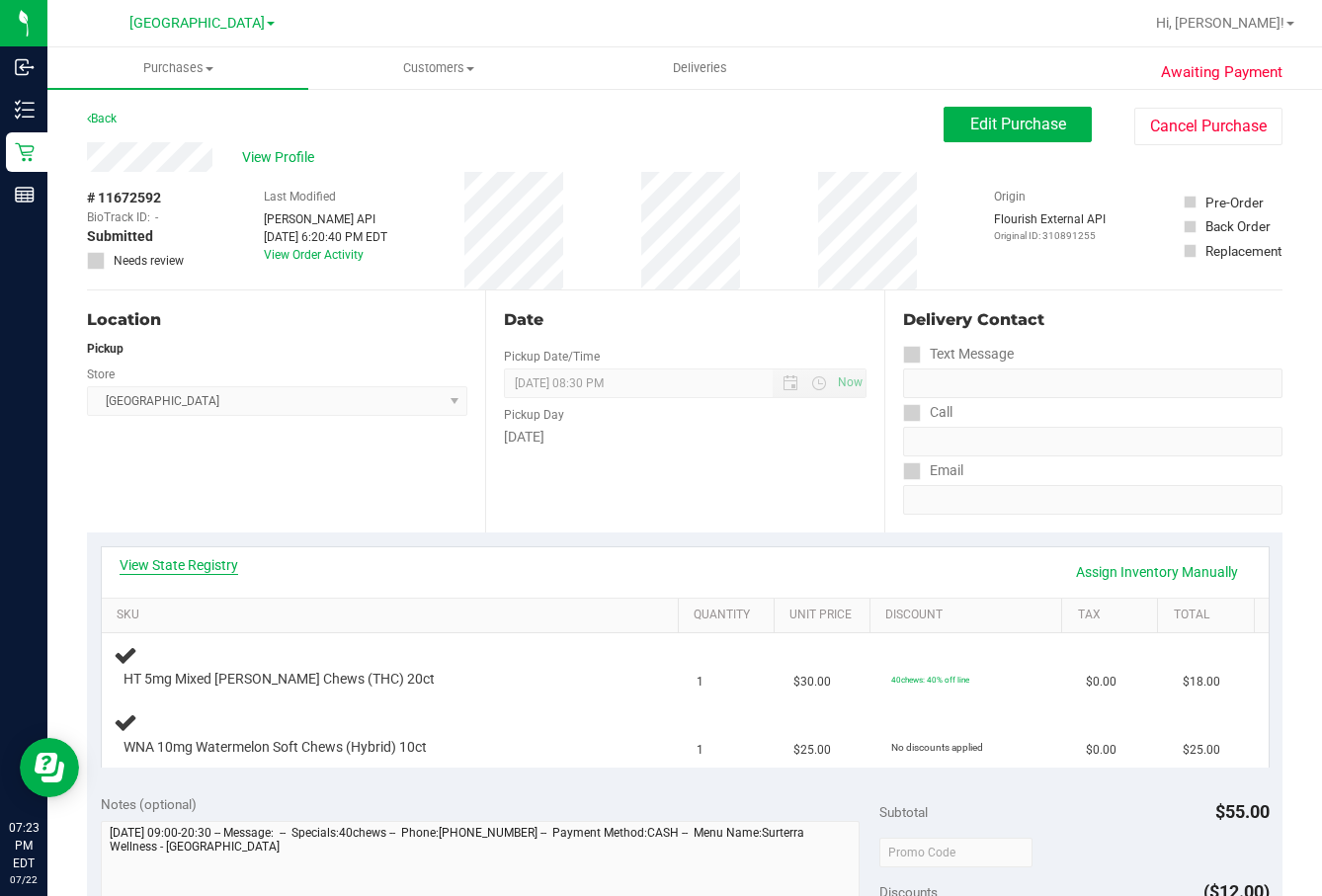 click on "View State Registry" at bounding box center (179, 565) 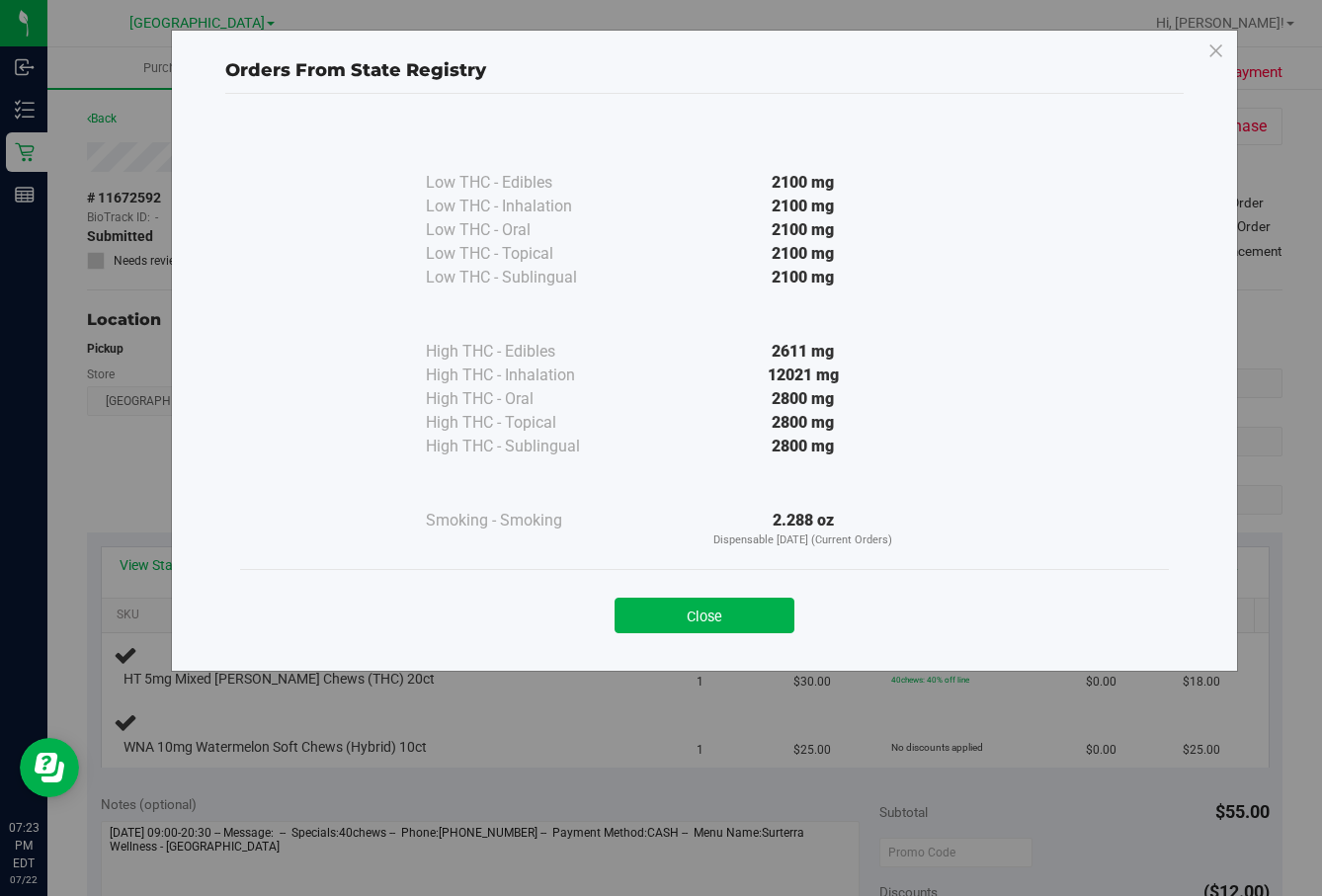 click on "Close" at bounding box center (704, 610) 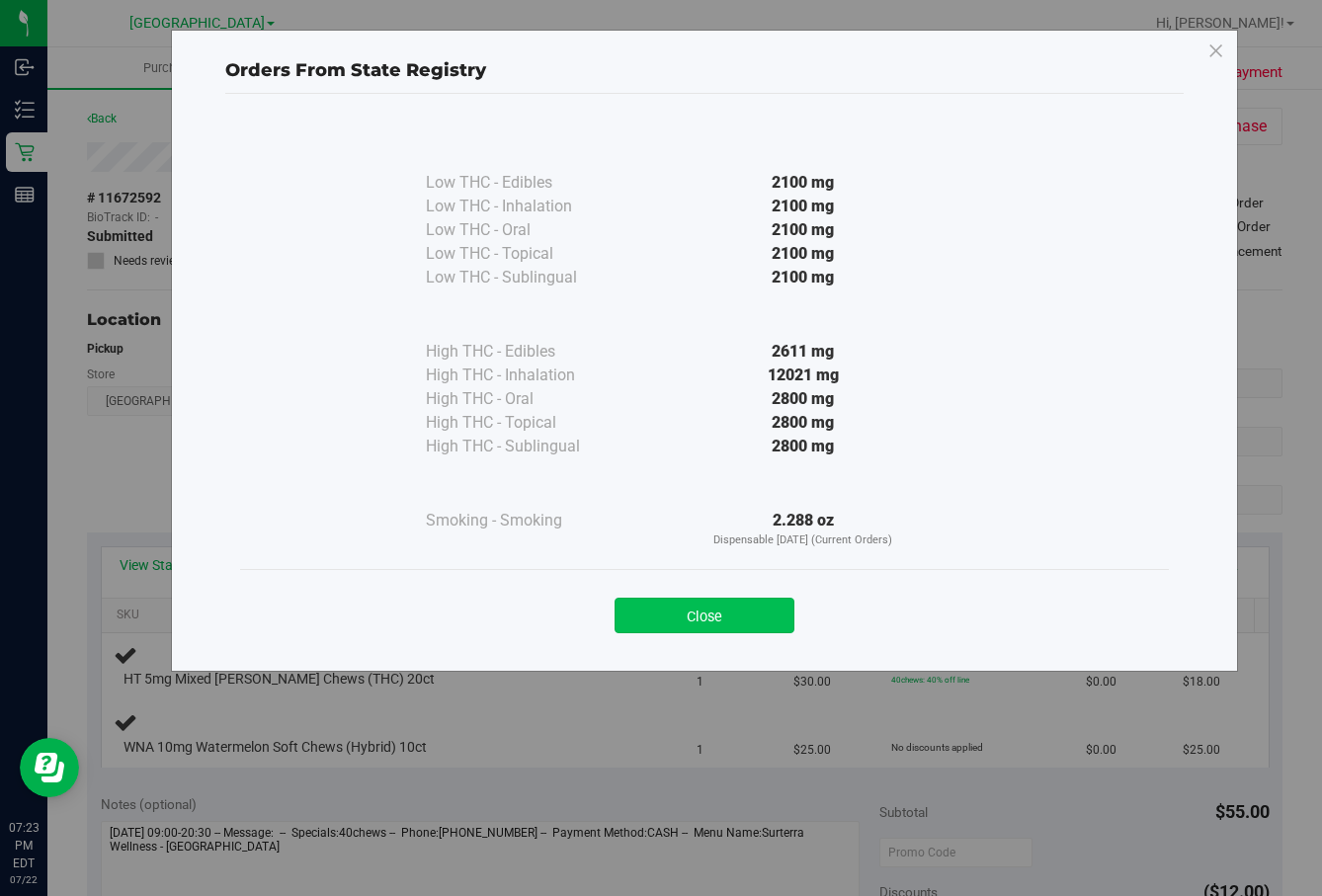 click on "Close" at bounding box center [704, 615] 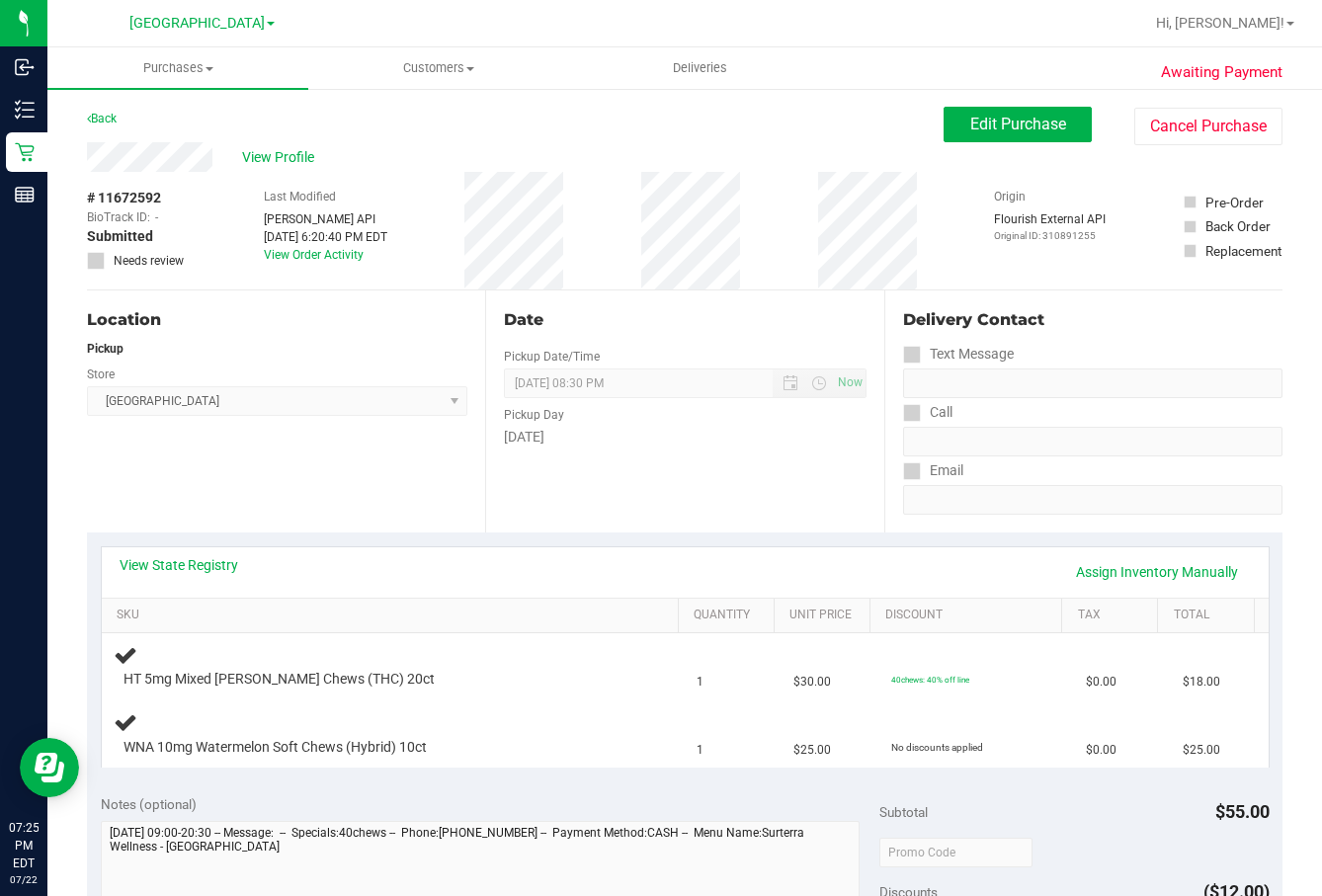drag, startPoint x: 268, startPoint y: 534, endPoint x: 291, endPoint y: 510, distance: 33.24154 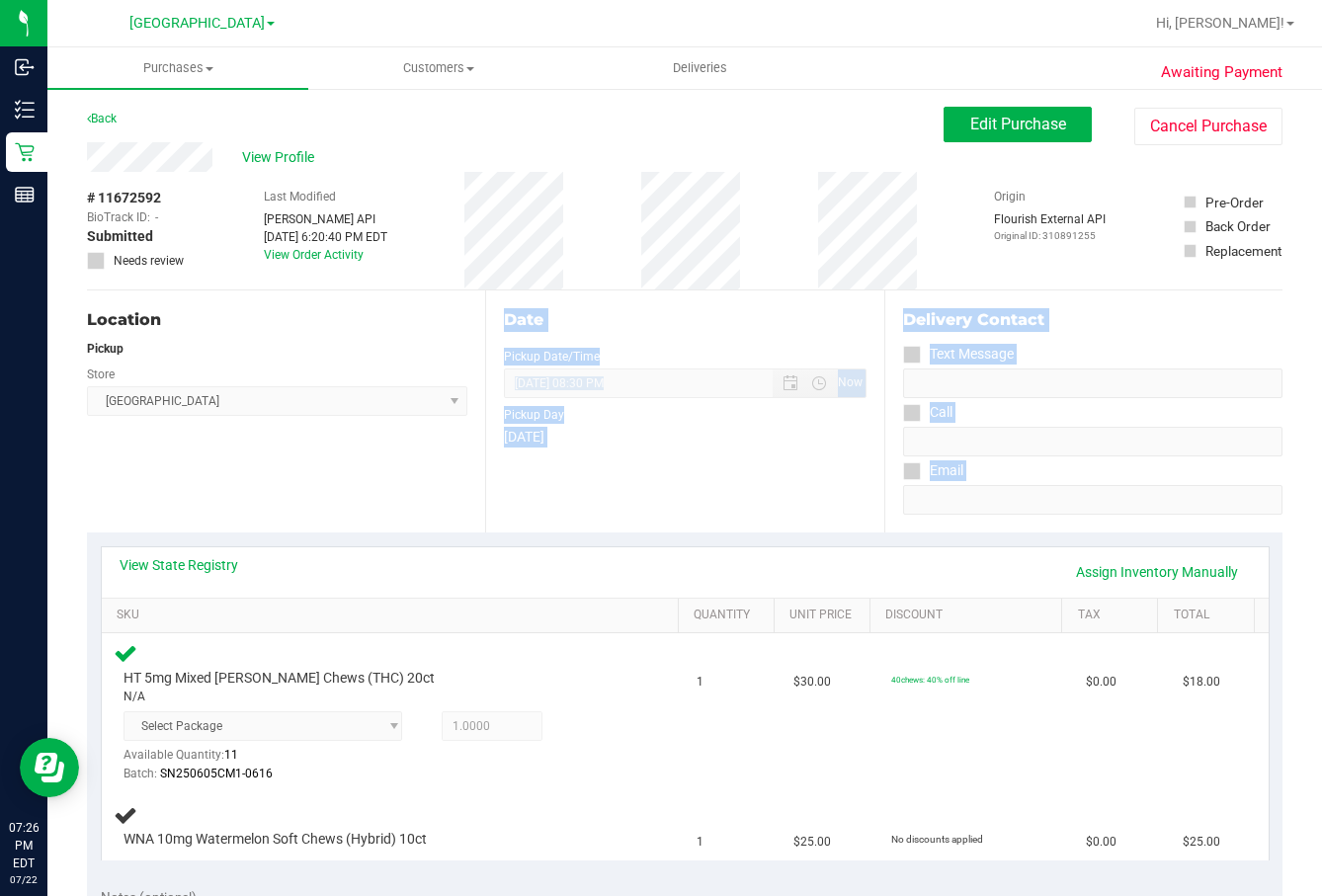 click on "View State Registry
Assign Inventory Manually" at bounding box center (685, 572) 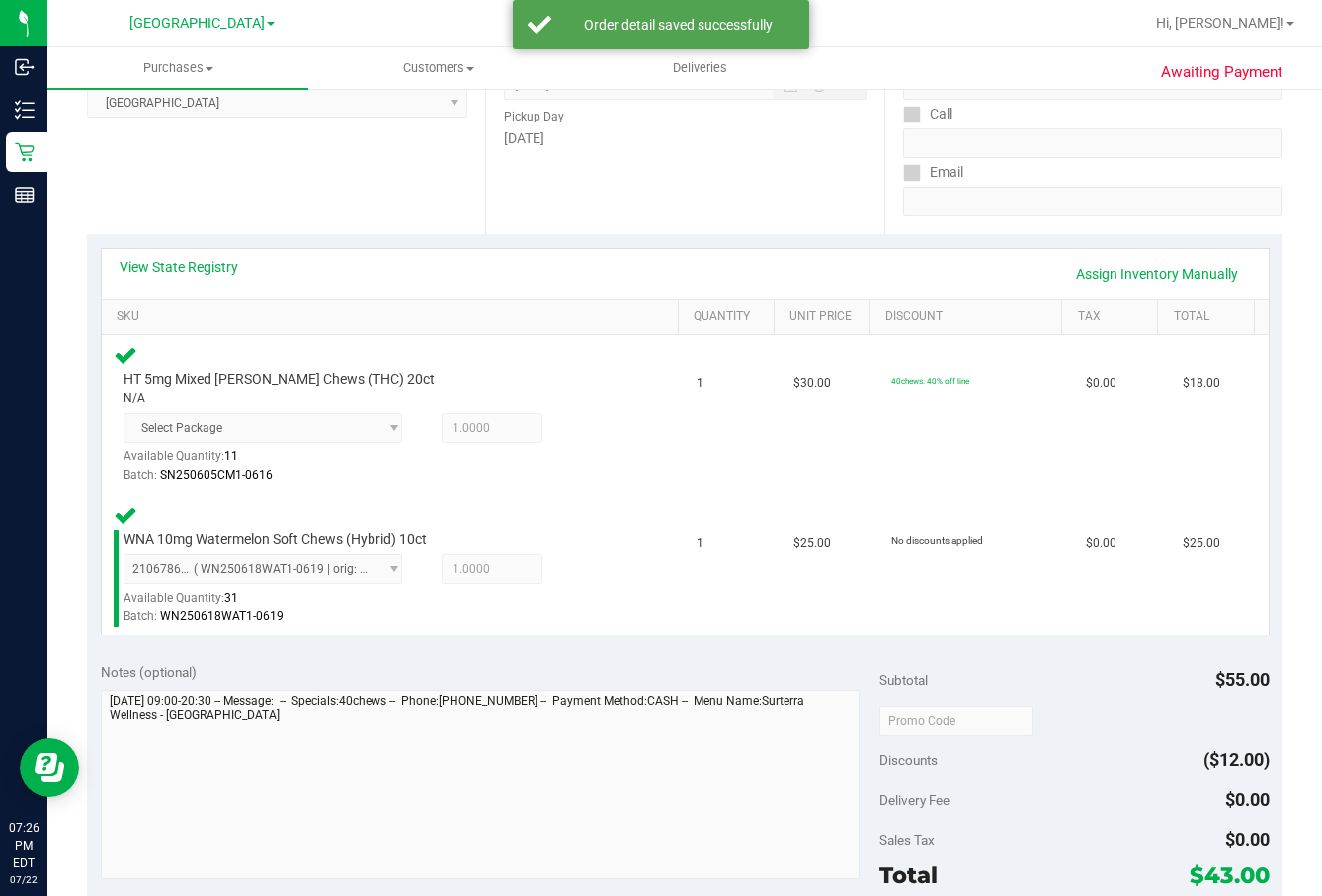 scroll, scrollTop: 593, scrollLeft: 0, axis: vertical 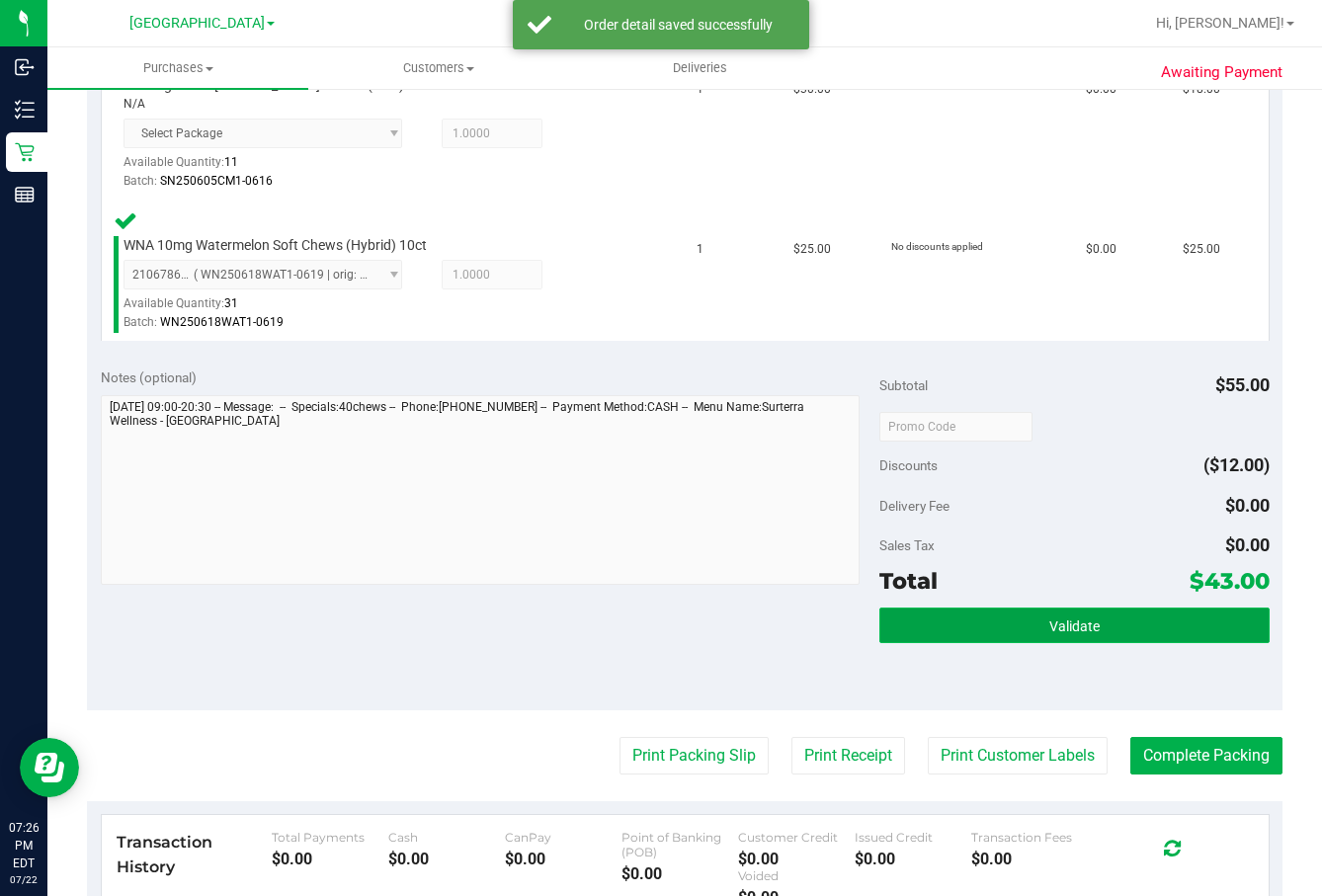 click on "Validate" at bounding box center [1074, 625] 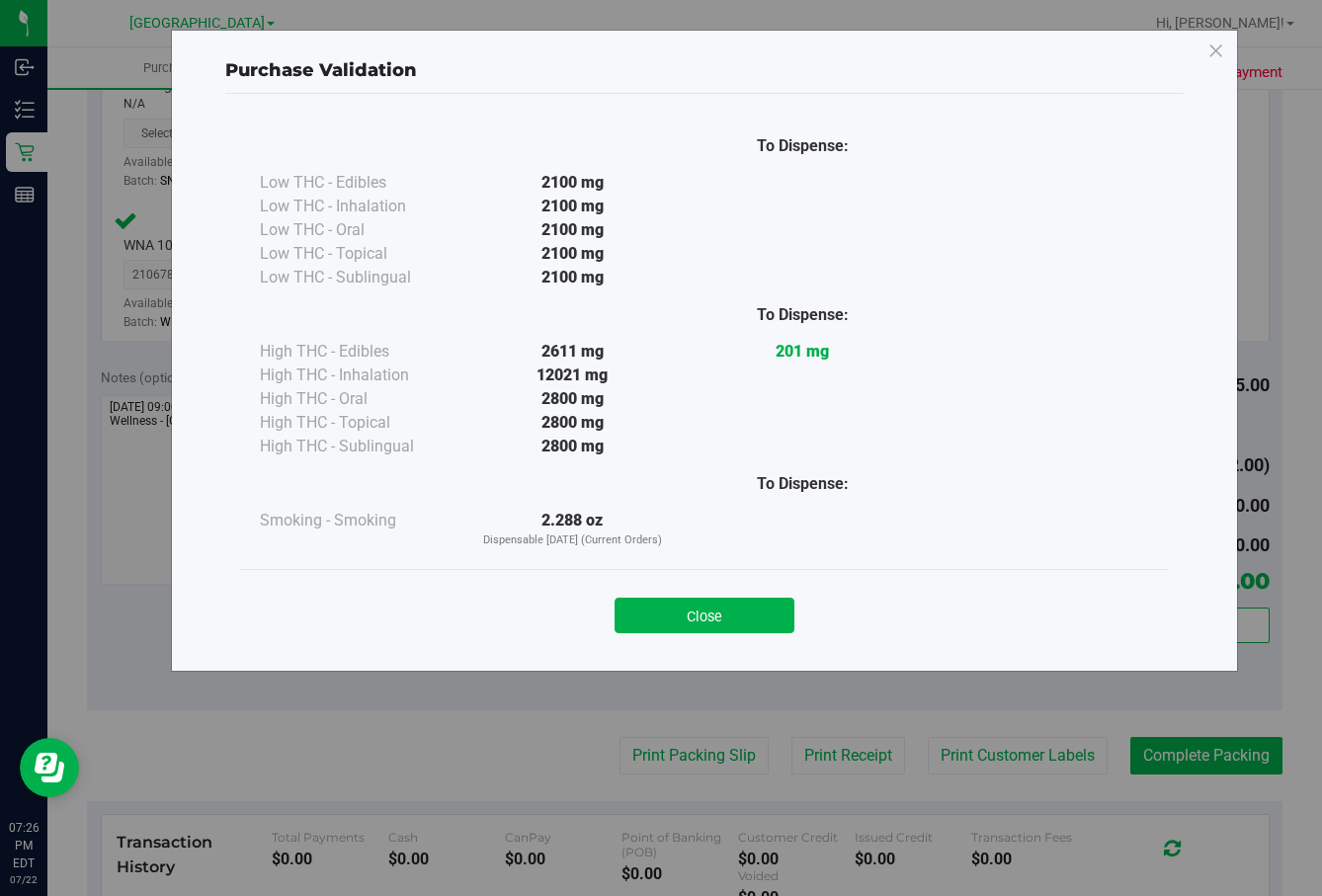 drag, startPoint x: 739, startPoint y: 613, endPoint x: 1167, endPoint y: 802, distance: 467.8728 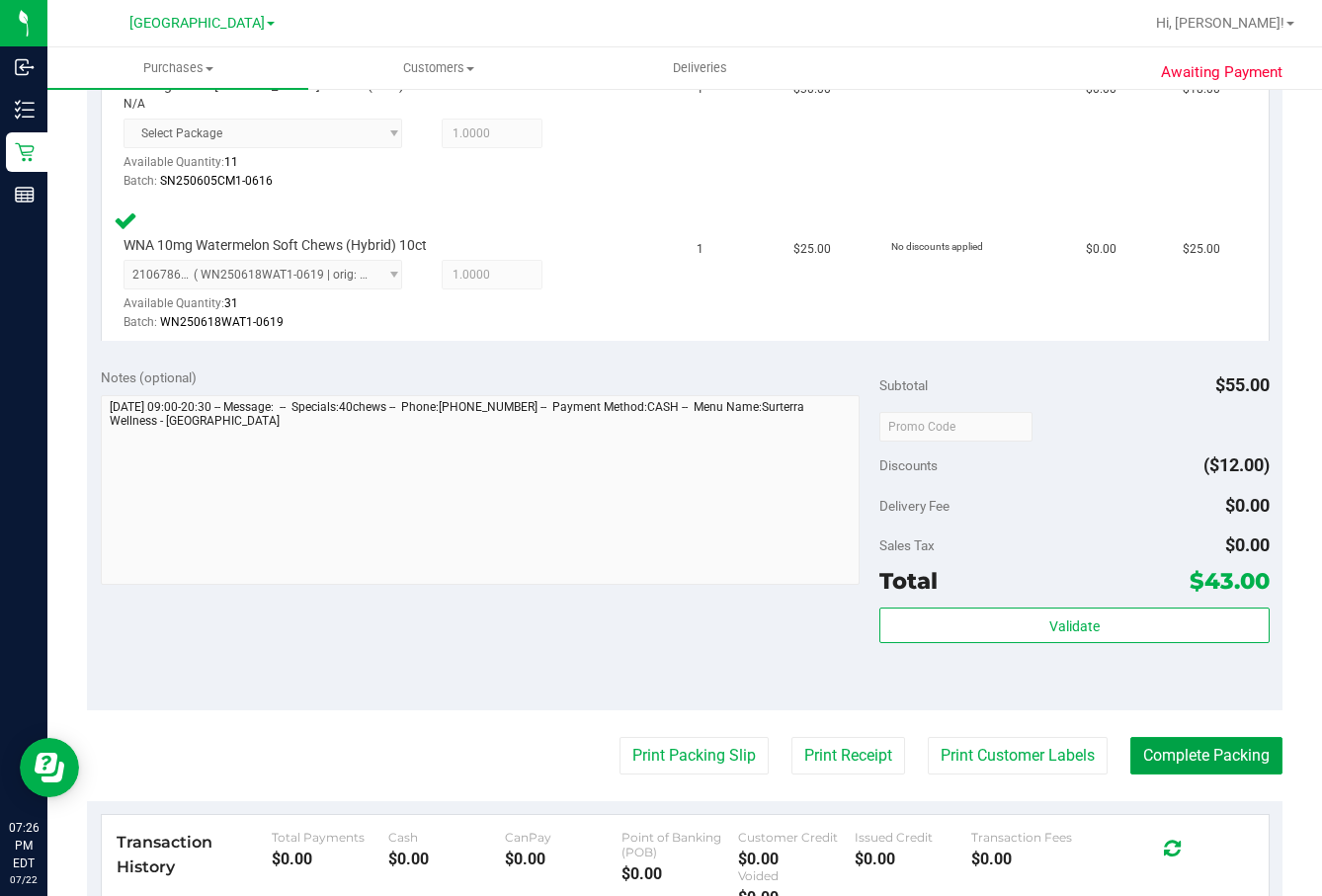 drag, startPoint x: 1197, startPoint y: 758, endPoint x: 1161, endPoint y: 721, distance: 51.62364 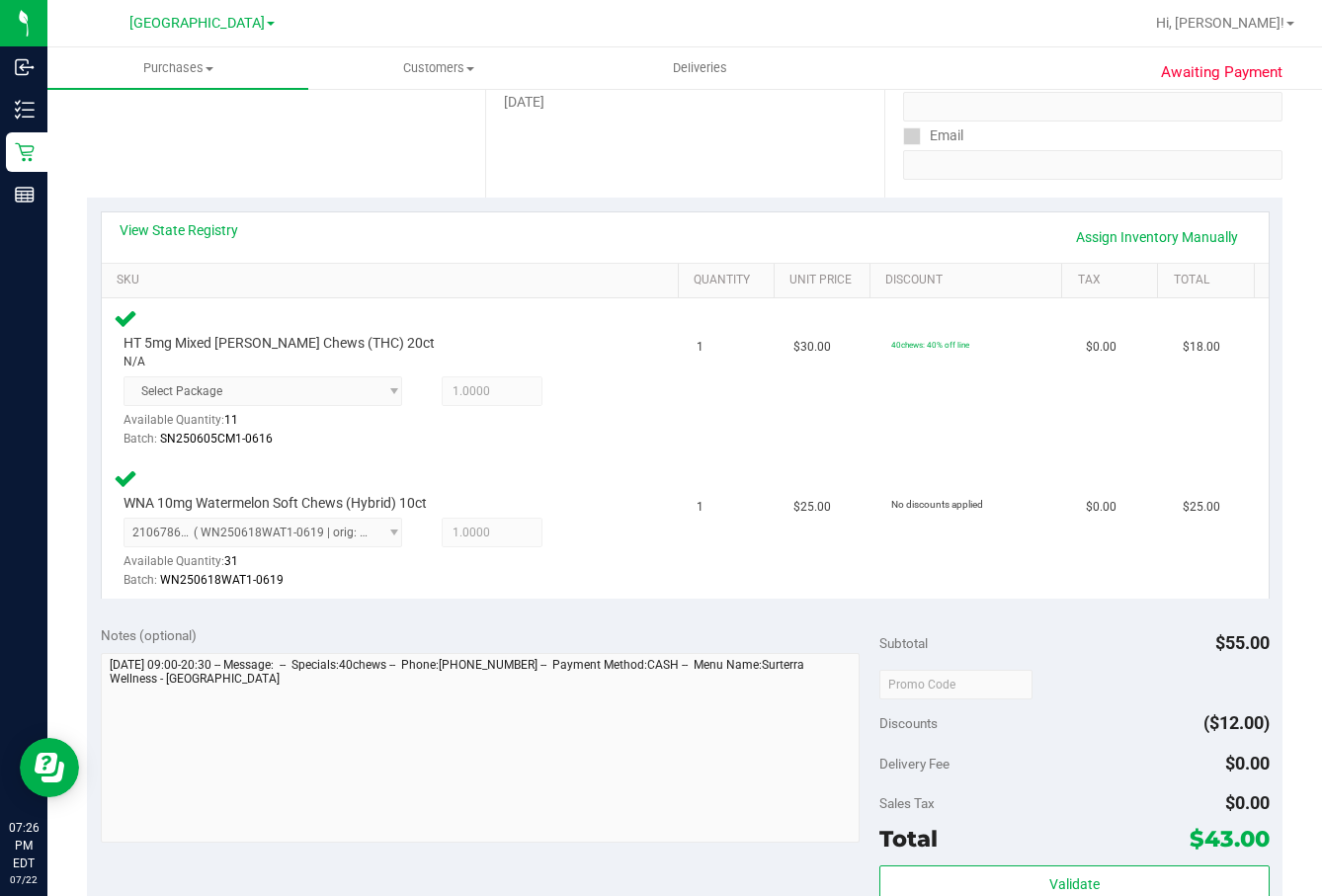 scroll, scrollTop: 0, scrollLeft: 0, axis: both 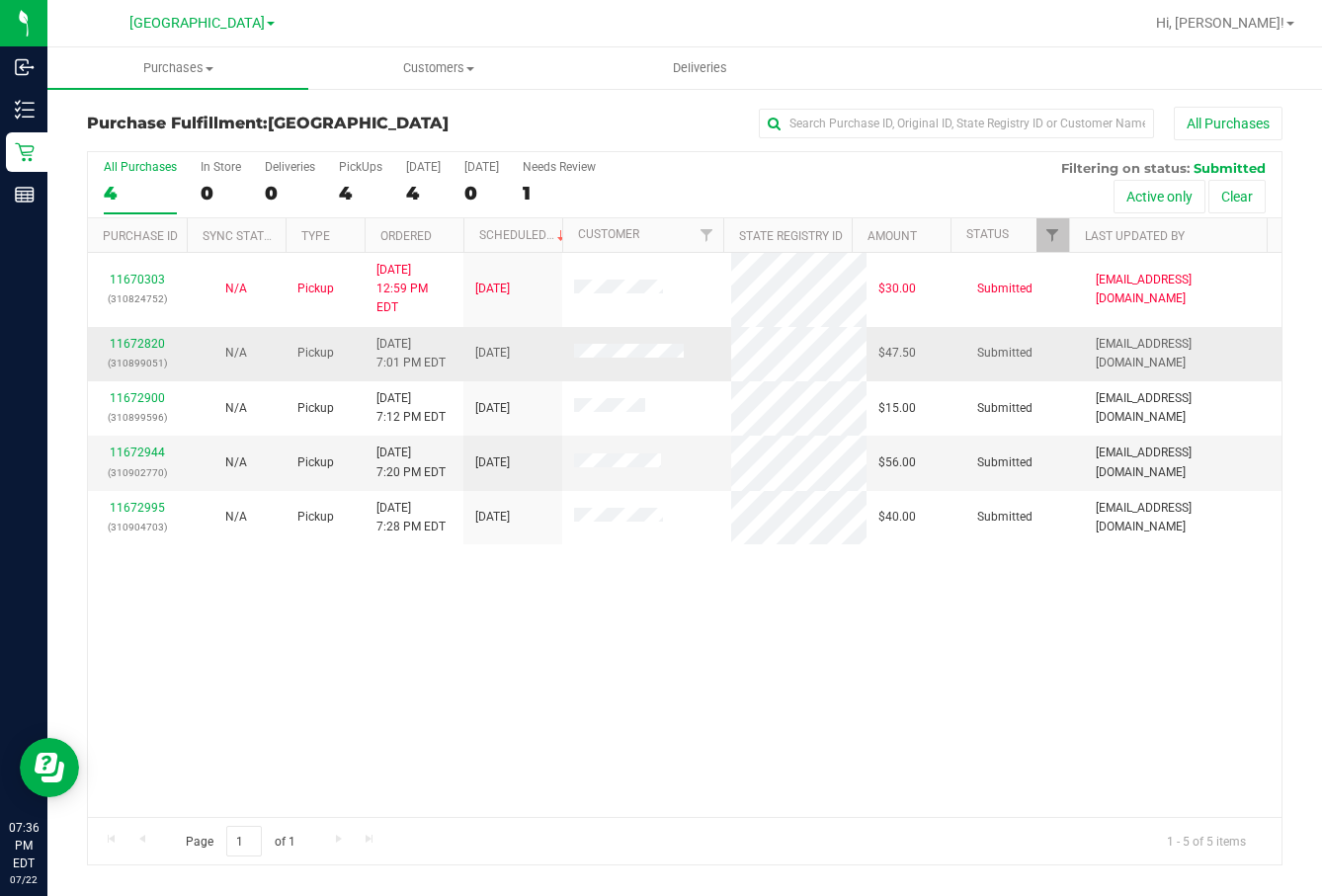 click on "11672820
(310899051)" at bounding box center (137, 354) 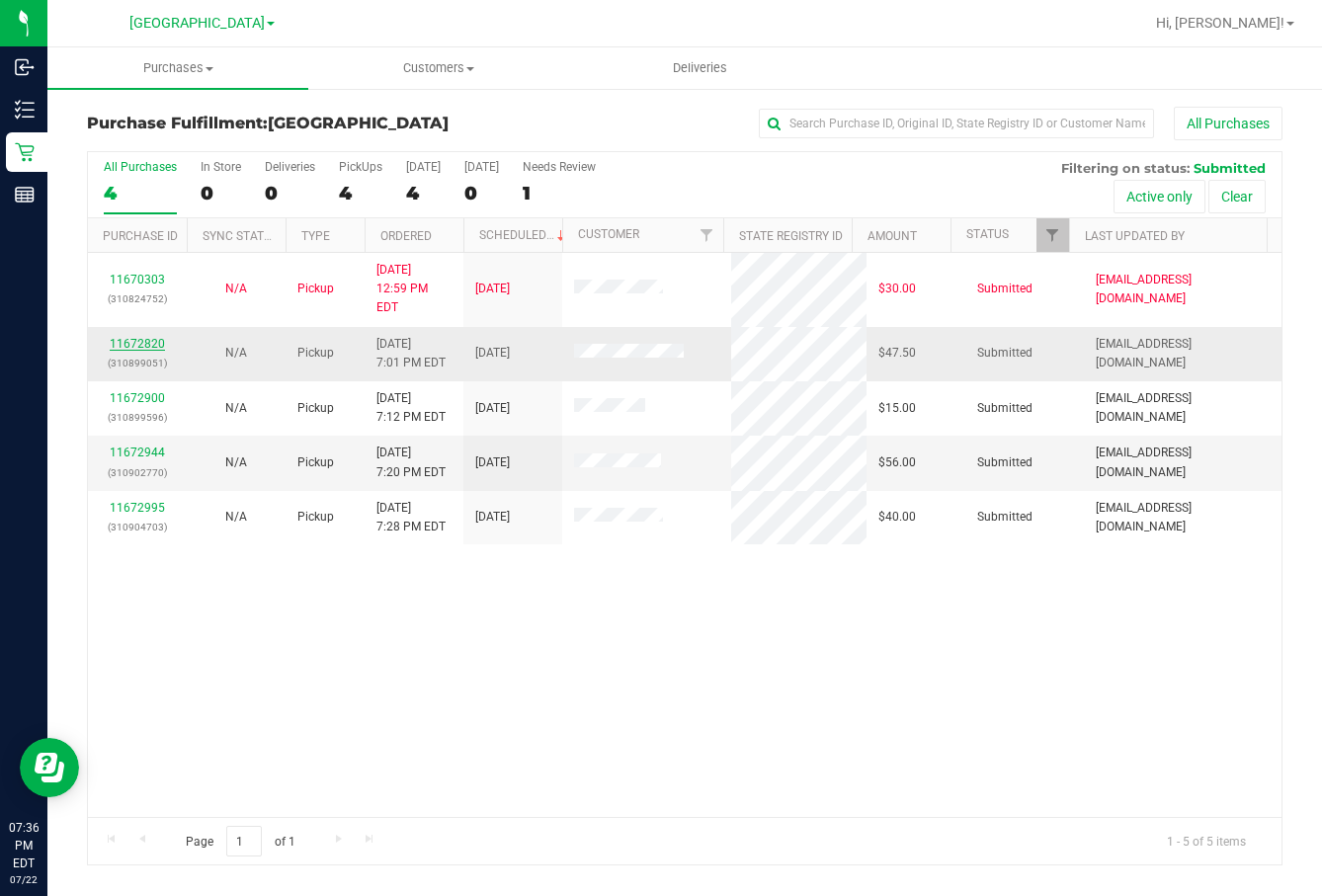 click on "11672820" at bounding box center (137, 344) 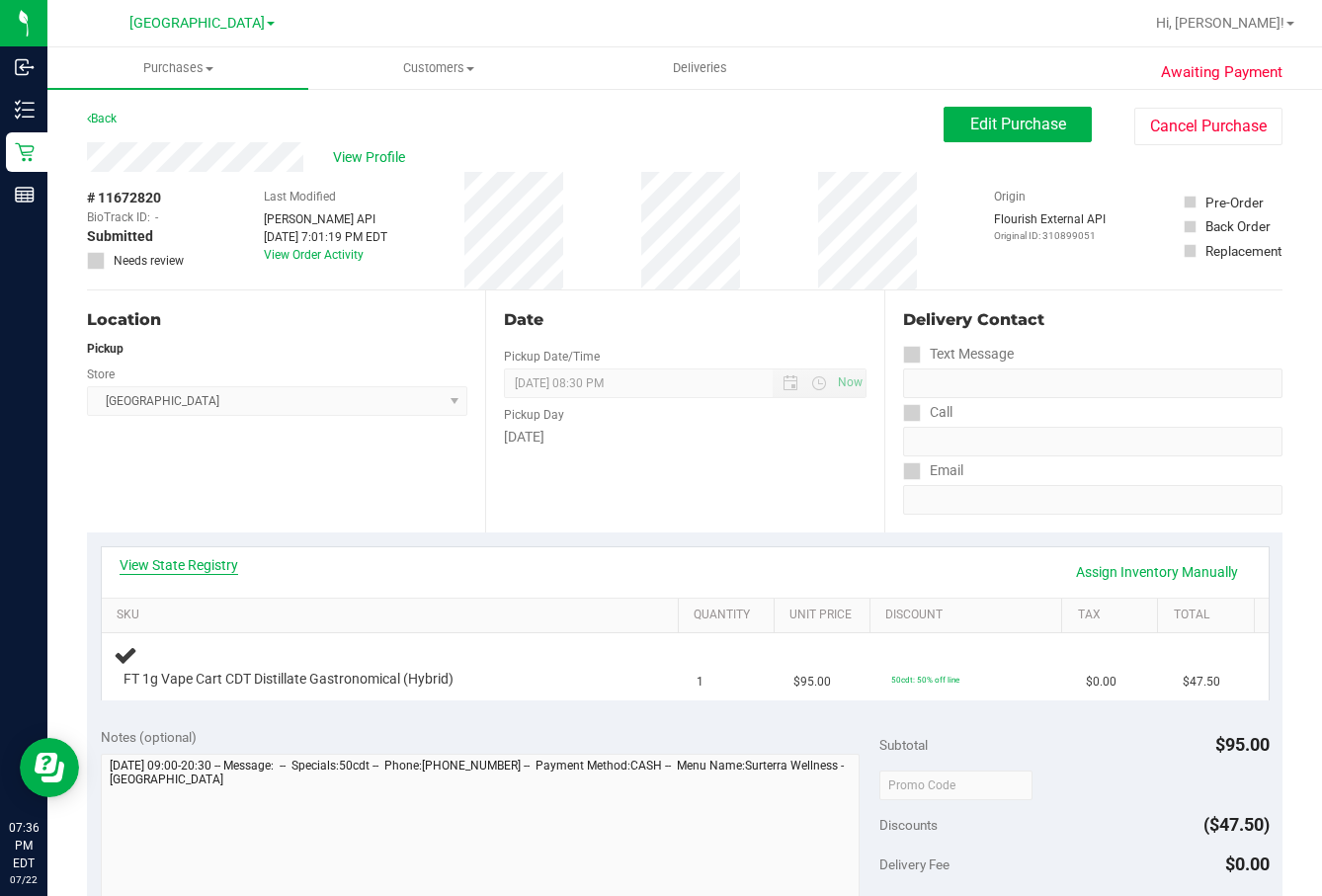 click on "View State Registry" at bounding box center [179, 565] 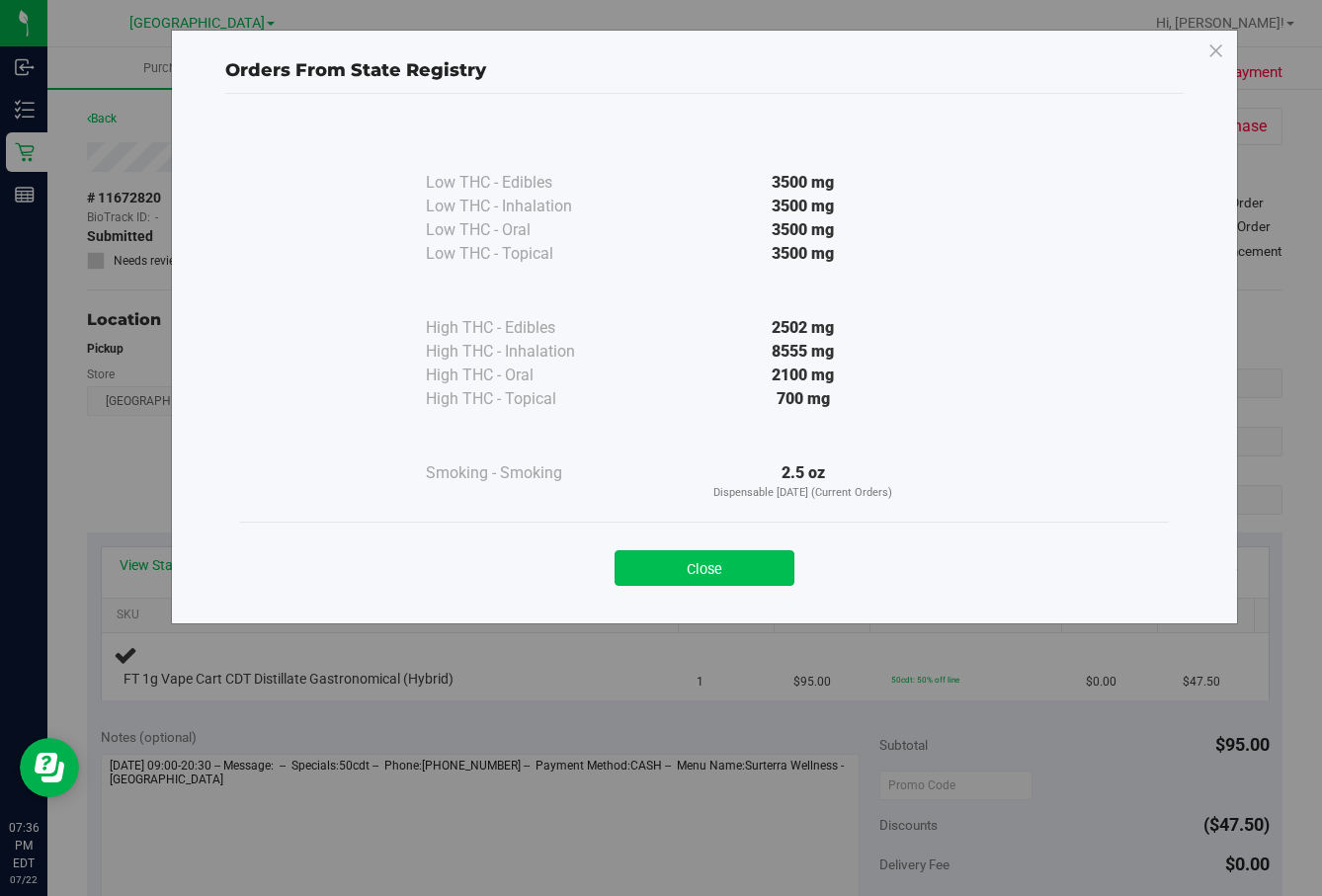 click on "Close" at bounding box center [704, 568] 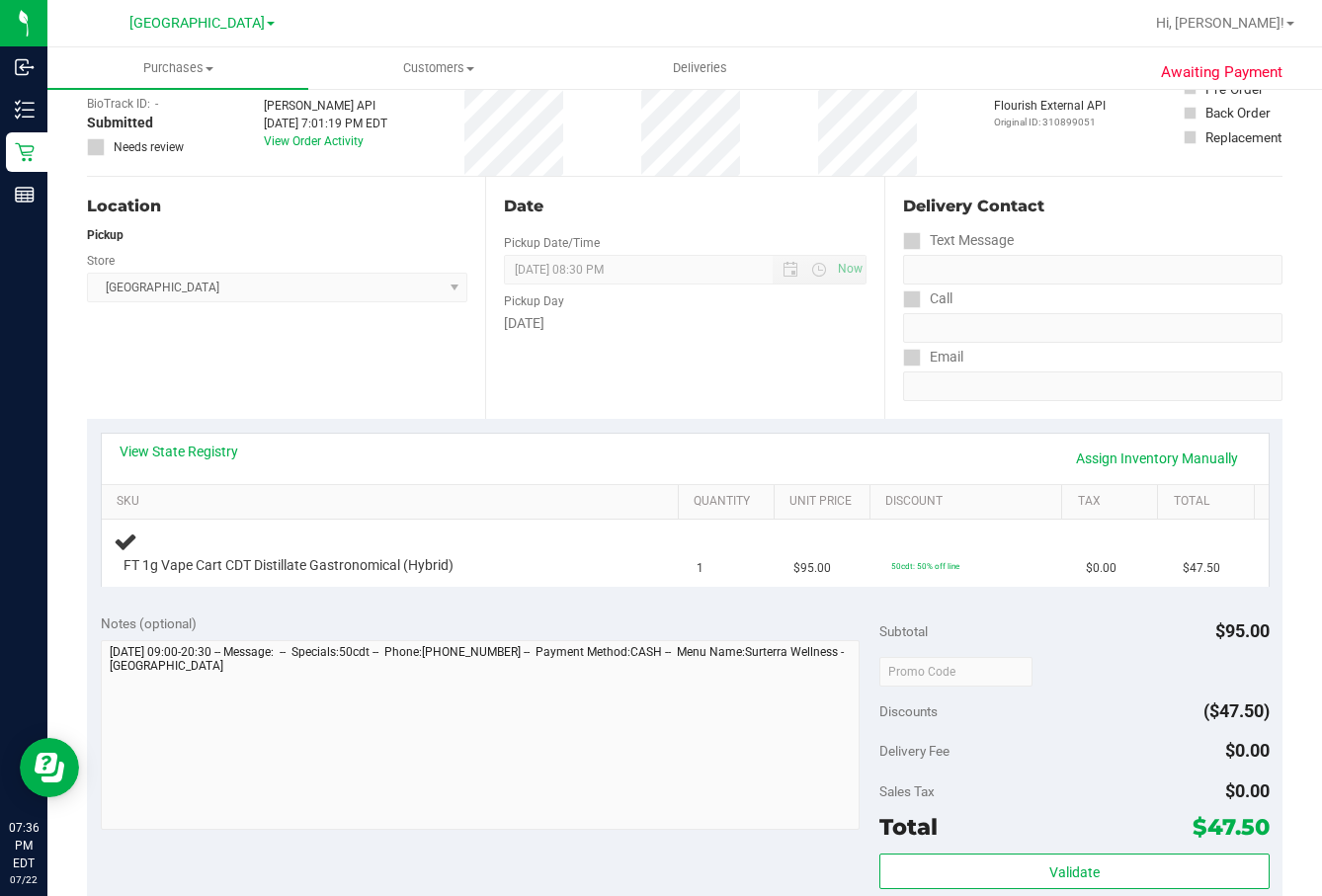 scroll, scrollTop: 296, scrollLeft: 0, axis: vertical 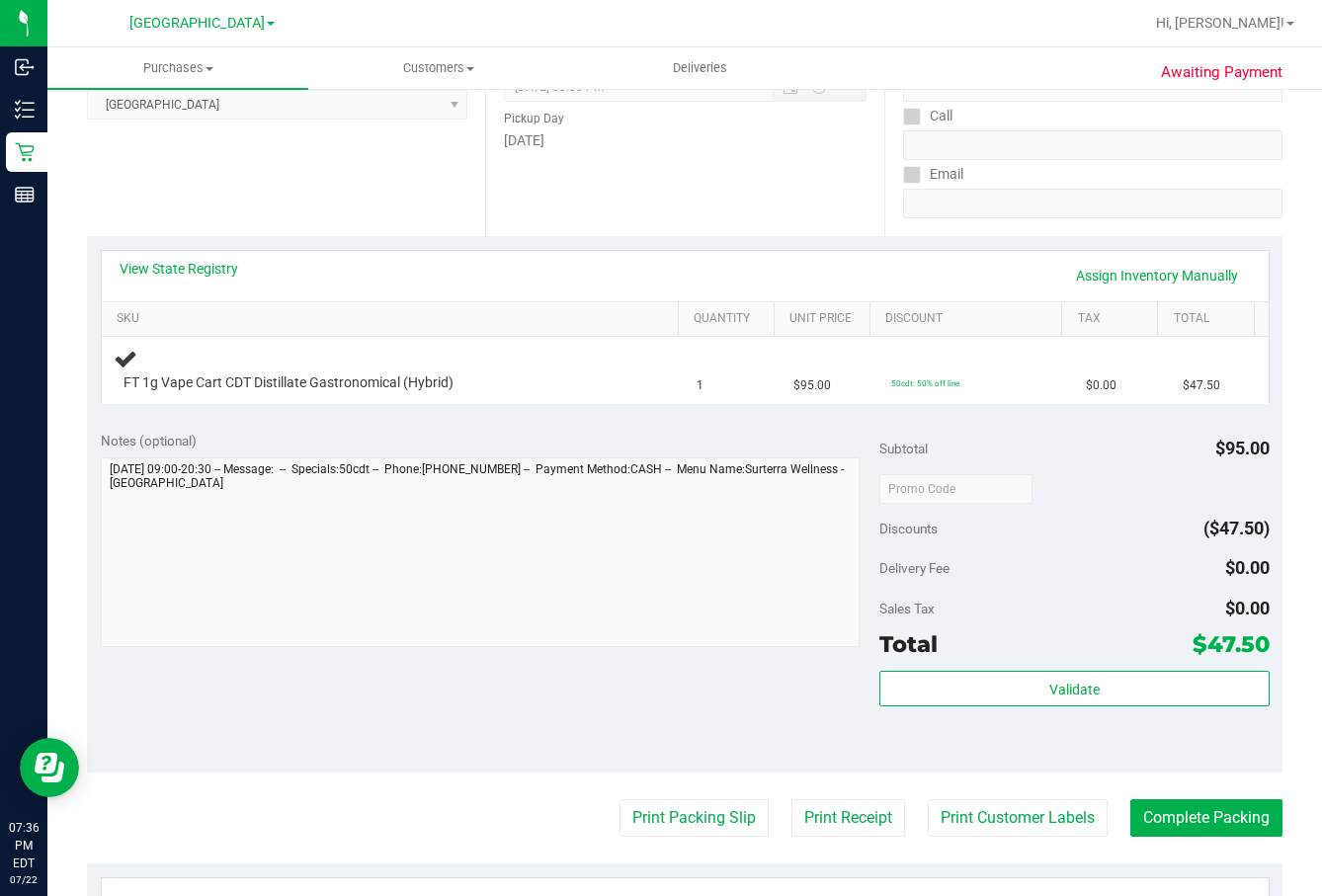 click on "Discounts
($47.50)" at bounding box center [1074, 529] 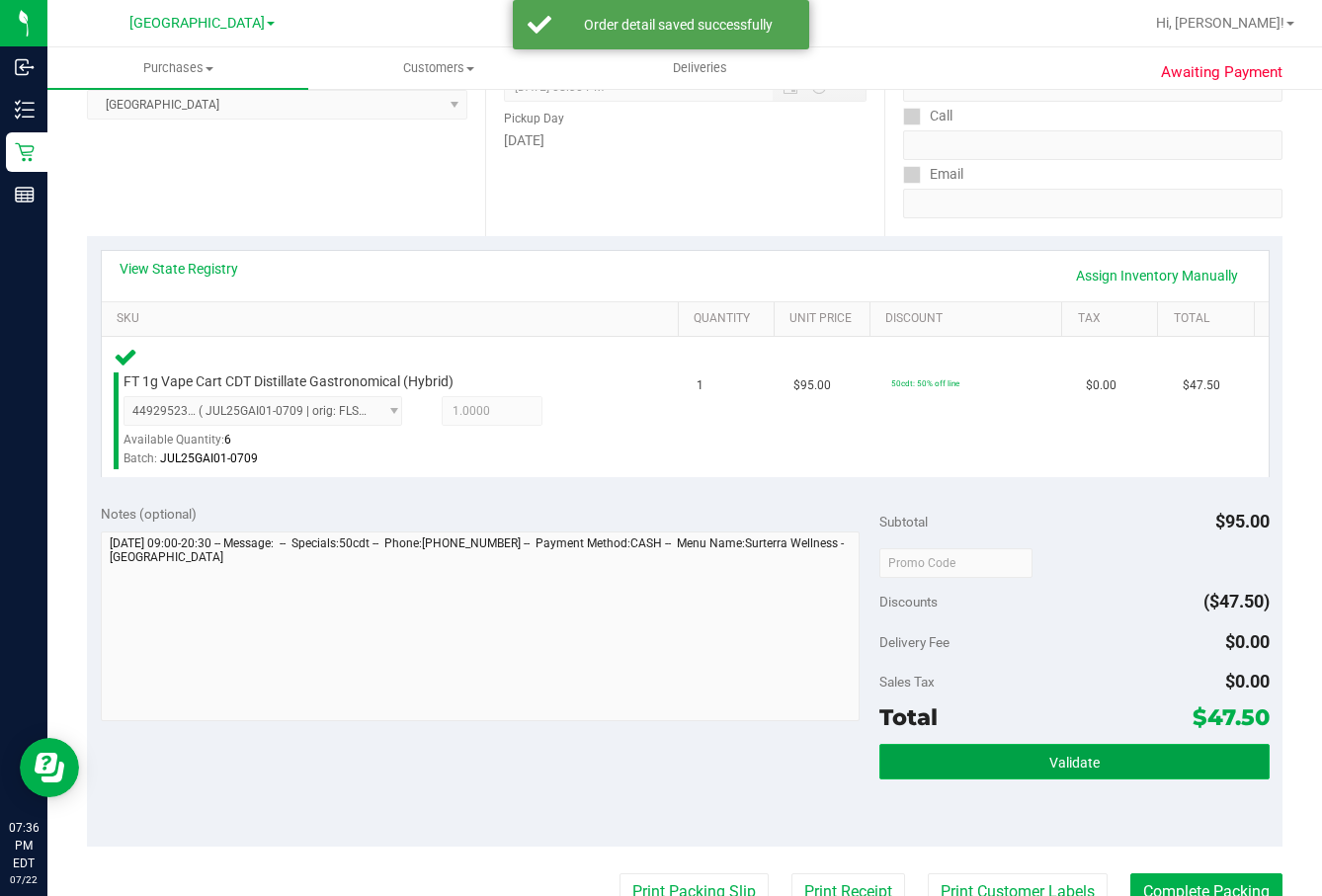 click on "Validate" at bounding box center [1074, 762] 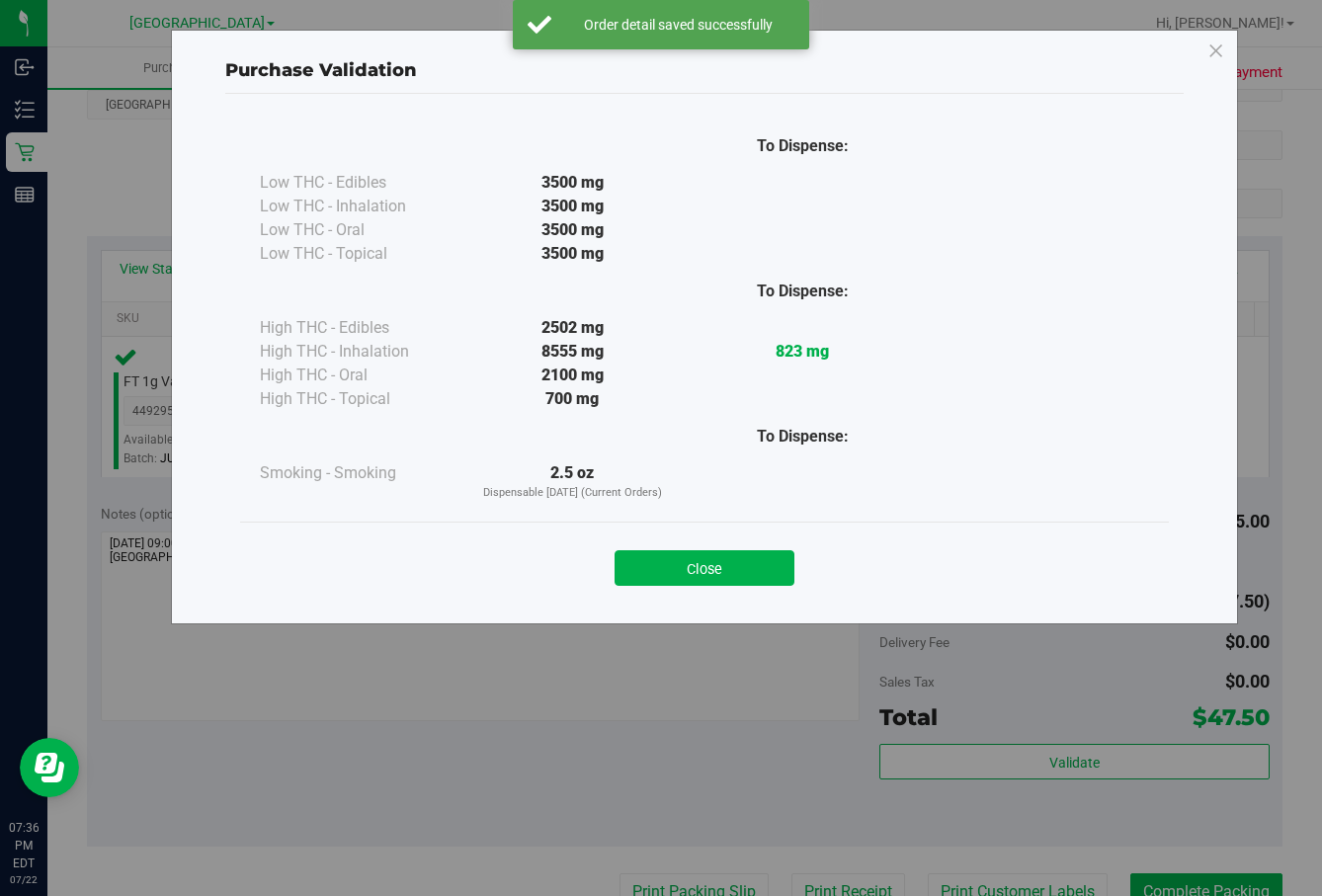 drag, startPoint x: 700, startPoint y: 563, endPoint x: 711, endPoint y: 552, distance: 15.55635 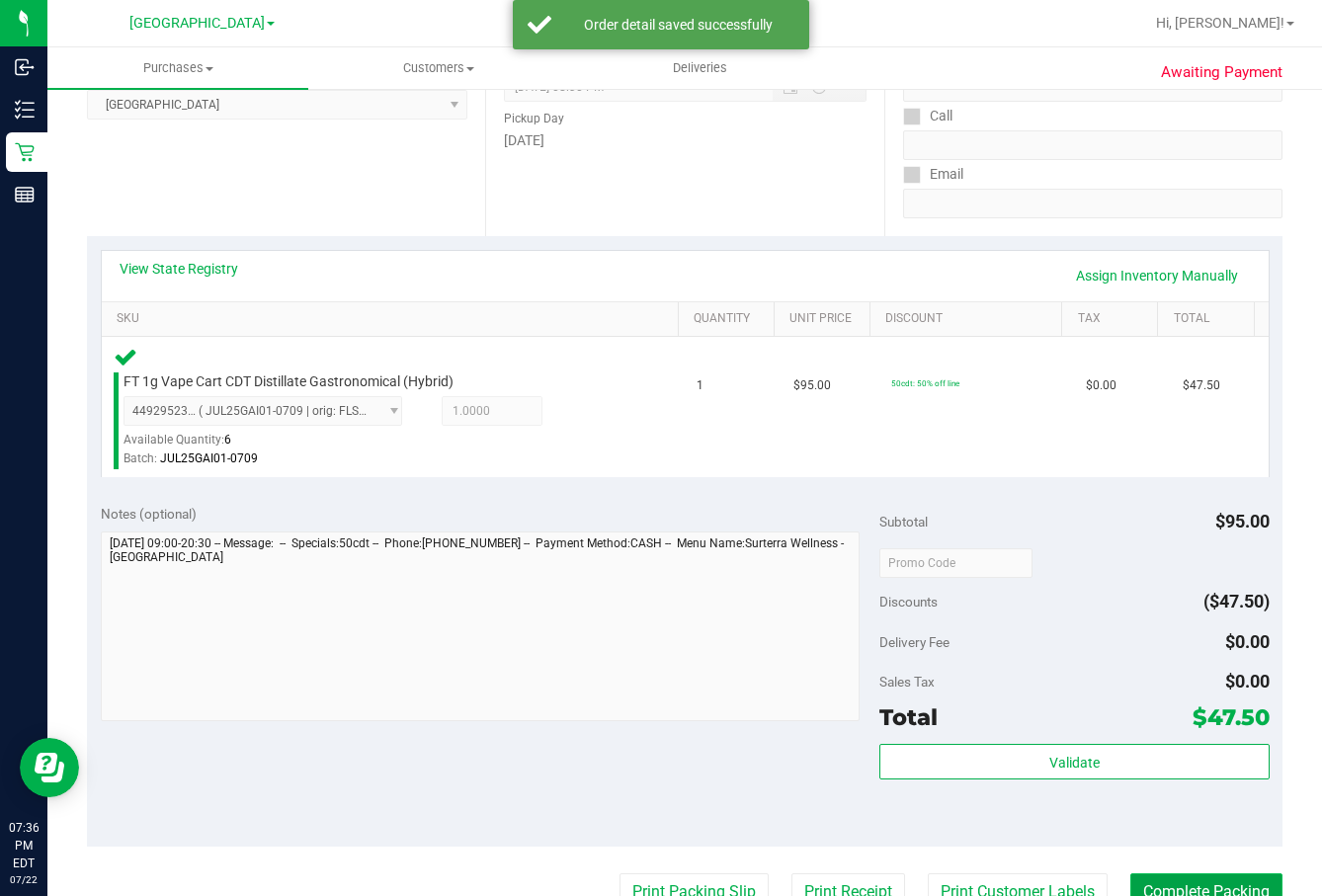 click on "Complete Packing" at bounding box center (1206, 892) 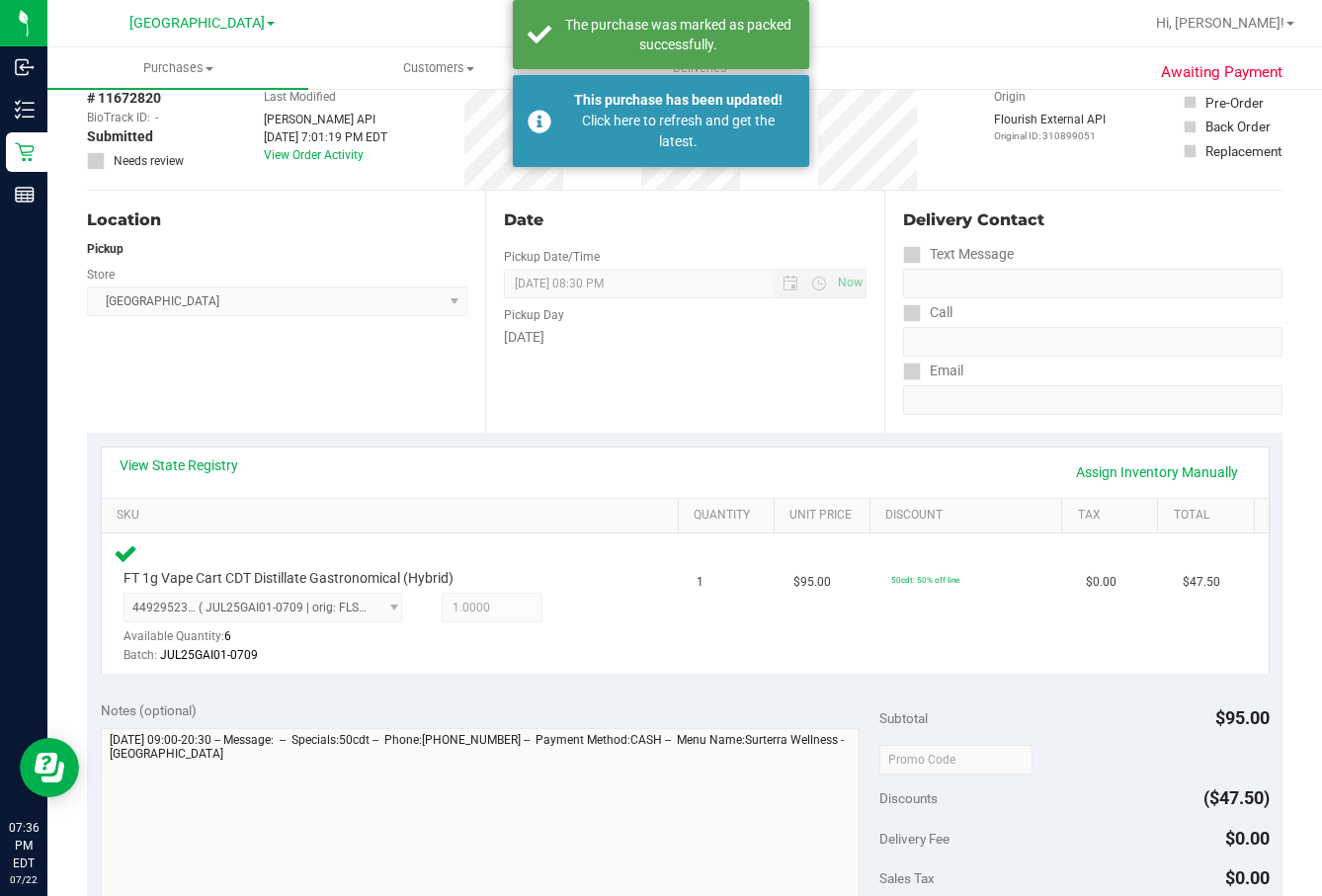 scroll, scrollTop: 0, scrollLeft: 0, axis: both 